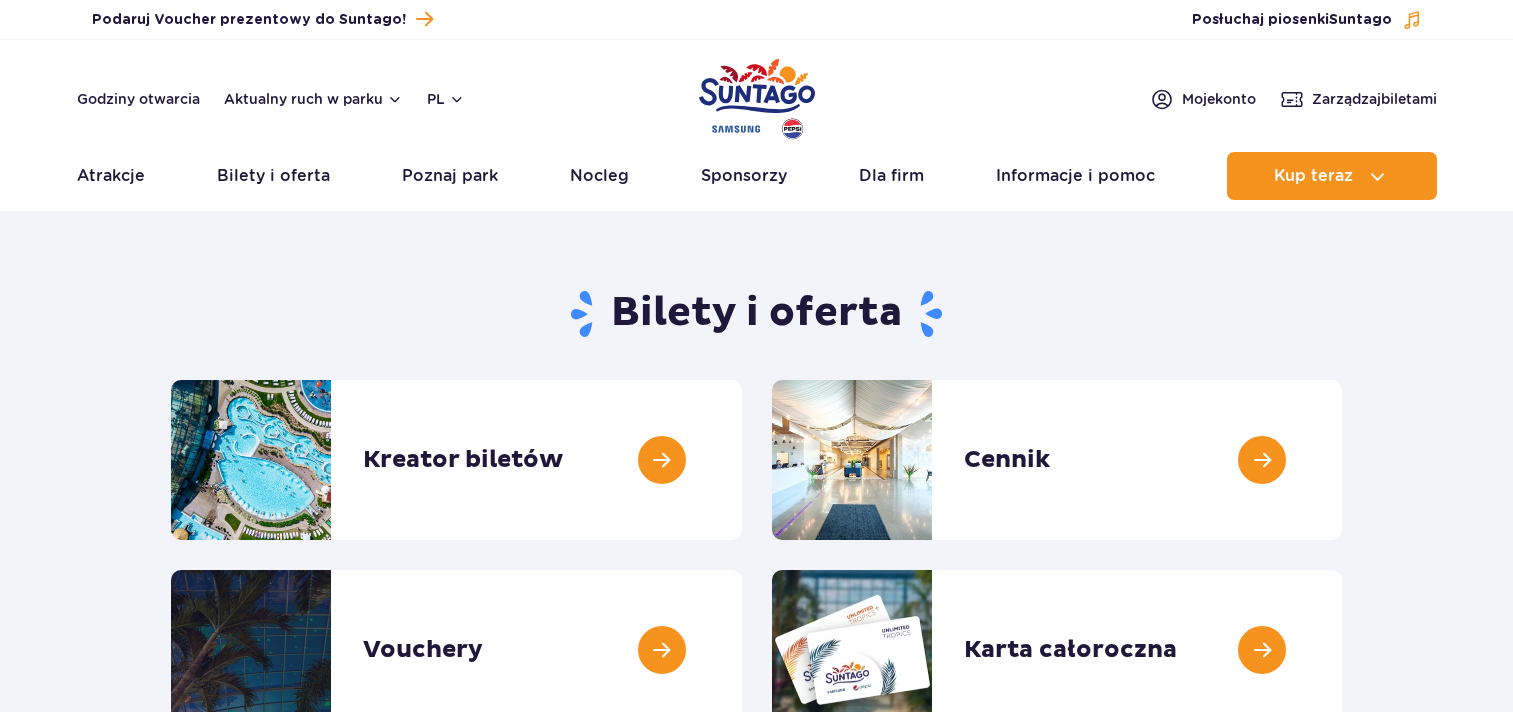 scroll, scrollTop: 0, scrollLeft: 0, axis: both 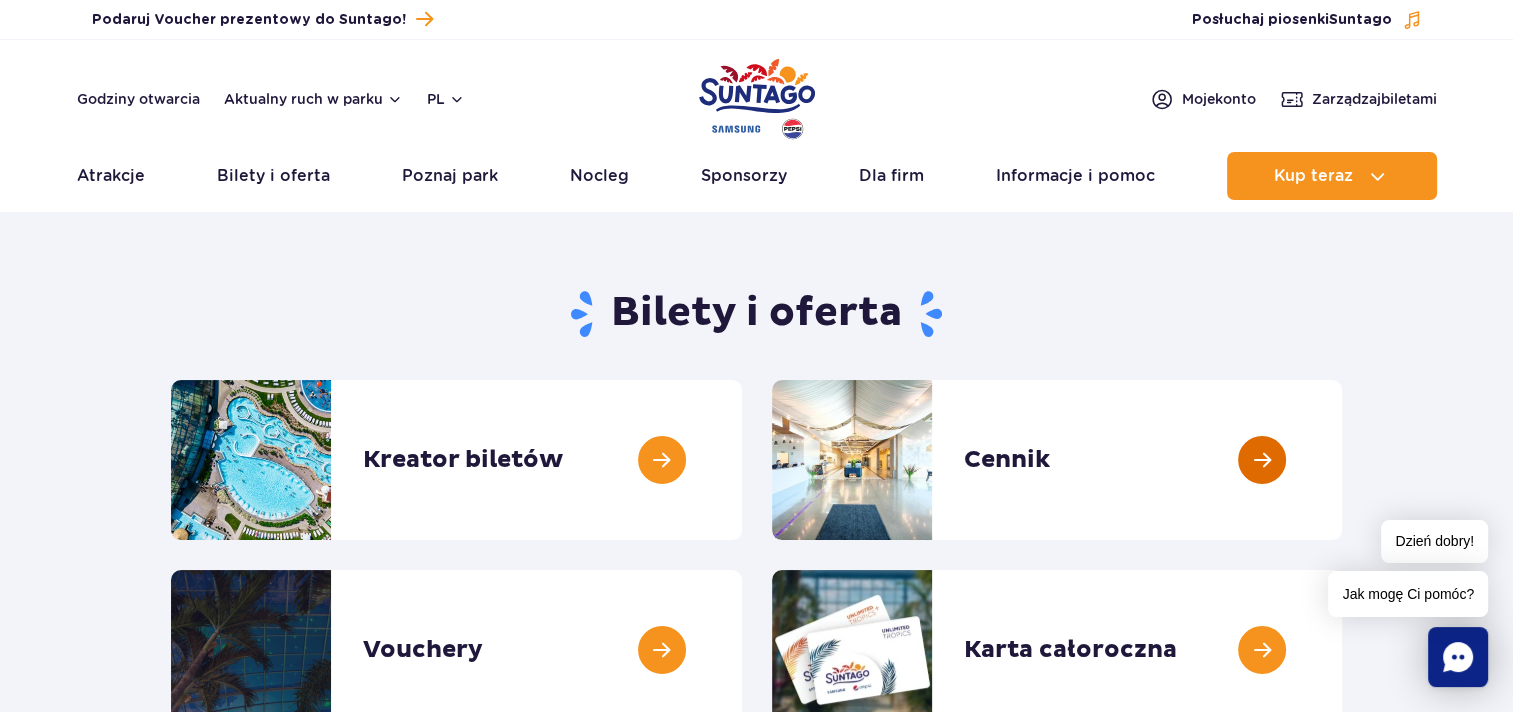 click at bounding box center (1342, 460) 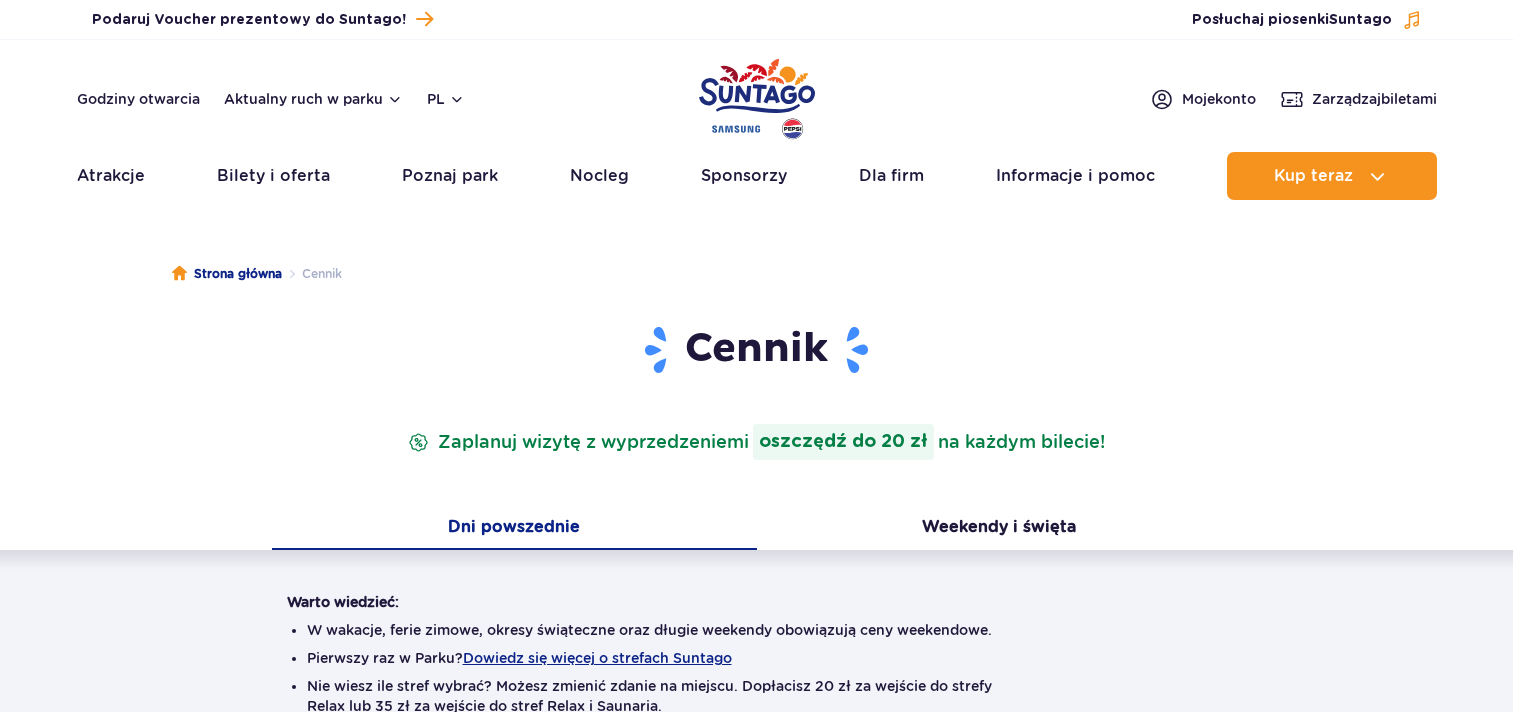 scroll, scrollTop: 0, scrollLeft: 0, axis: both 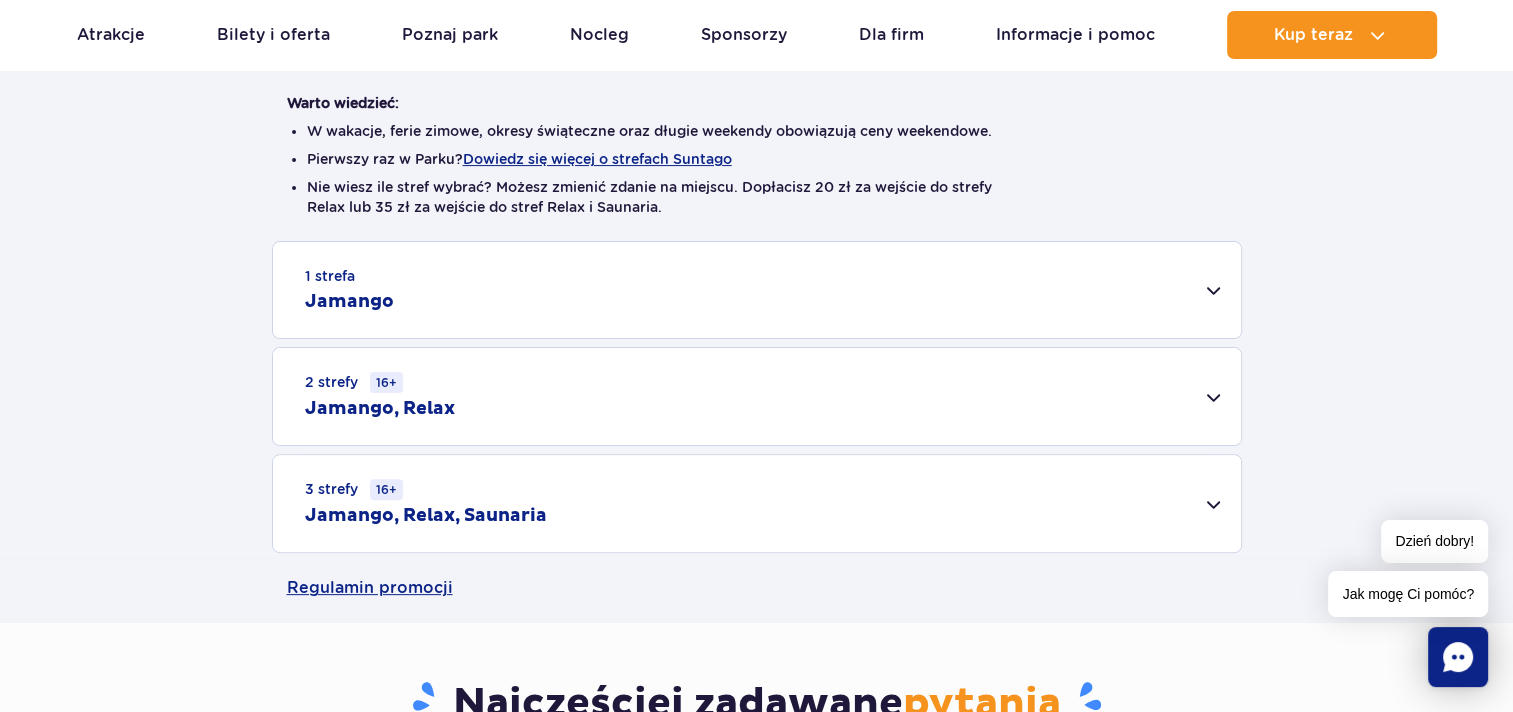 click on "1 strefa
Jamango" at bounding box center [757, 290] 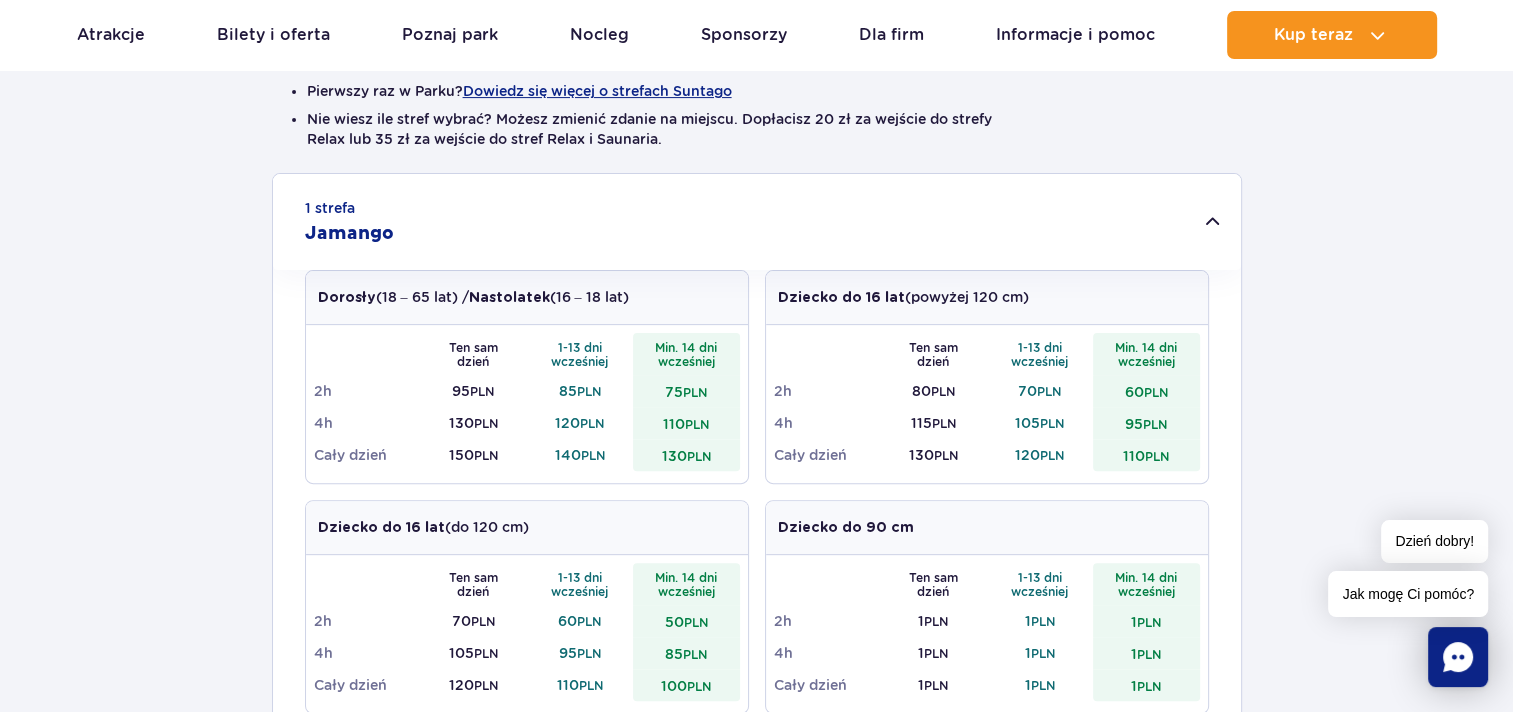 scroll, scrollTop: 399, scrollLeft: 0, axis: vertical 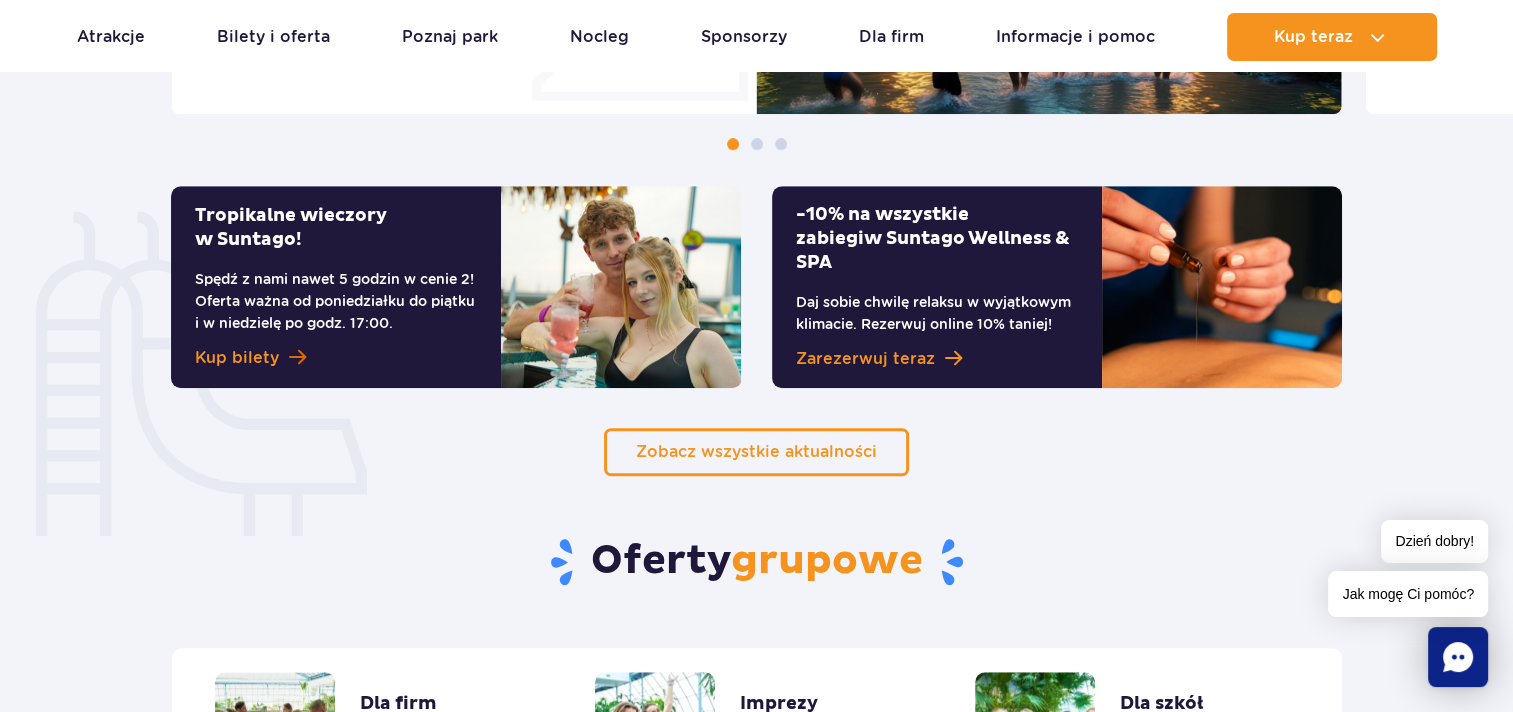 click at bounding box center [297, 357] 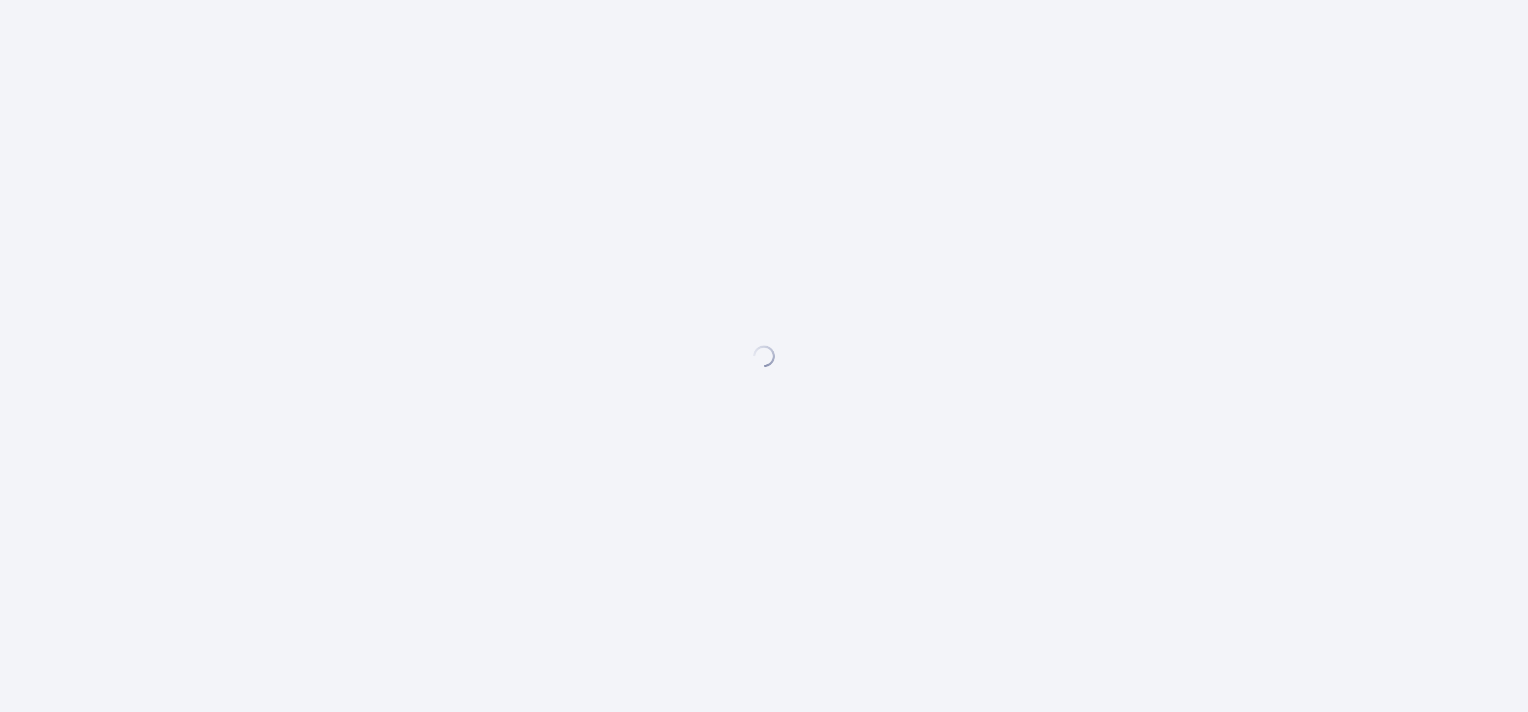 scroll, scrollTop: 0, scrollLeft: 0, axis: both 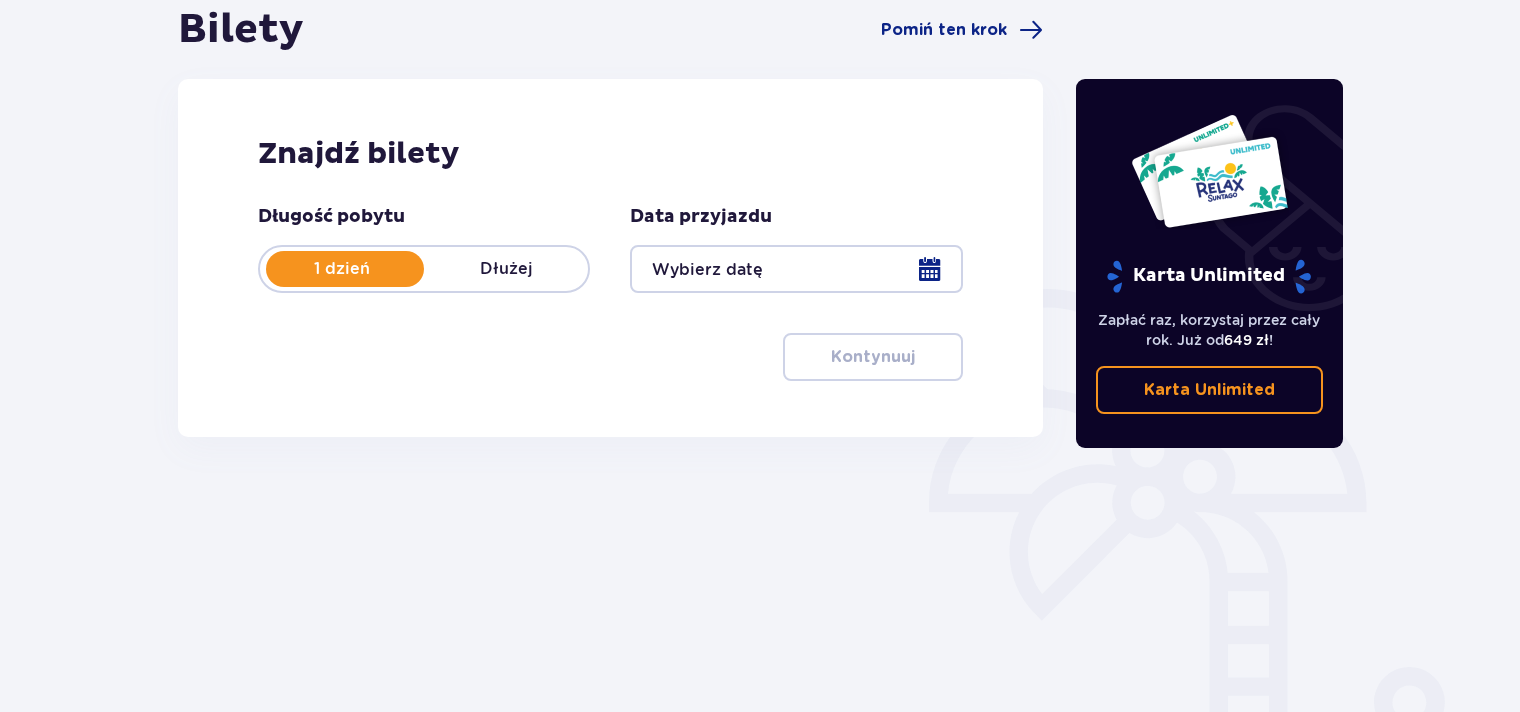click at bounding box center [796, 269] 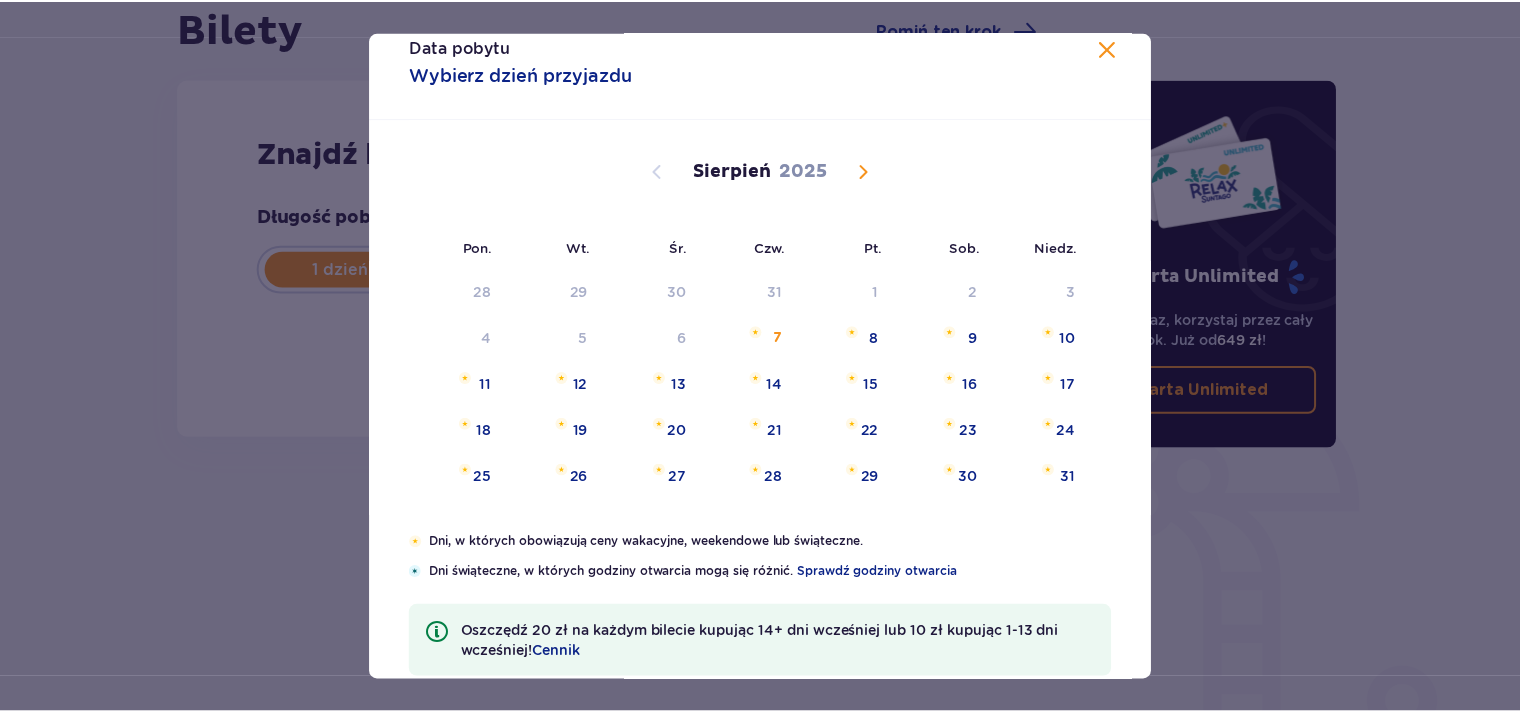 scroll, scrollTop: 0, scrollLeft: 0, axis: both 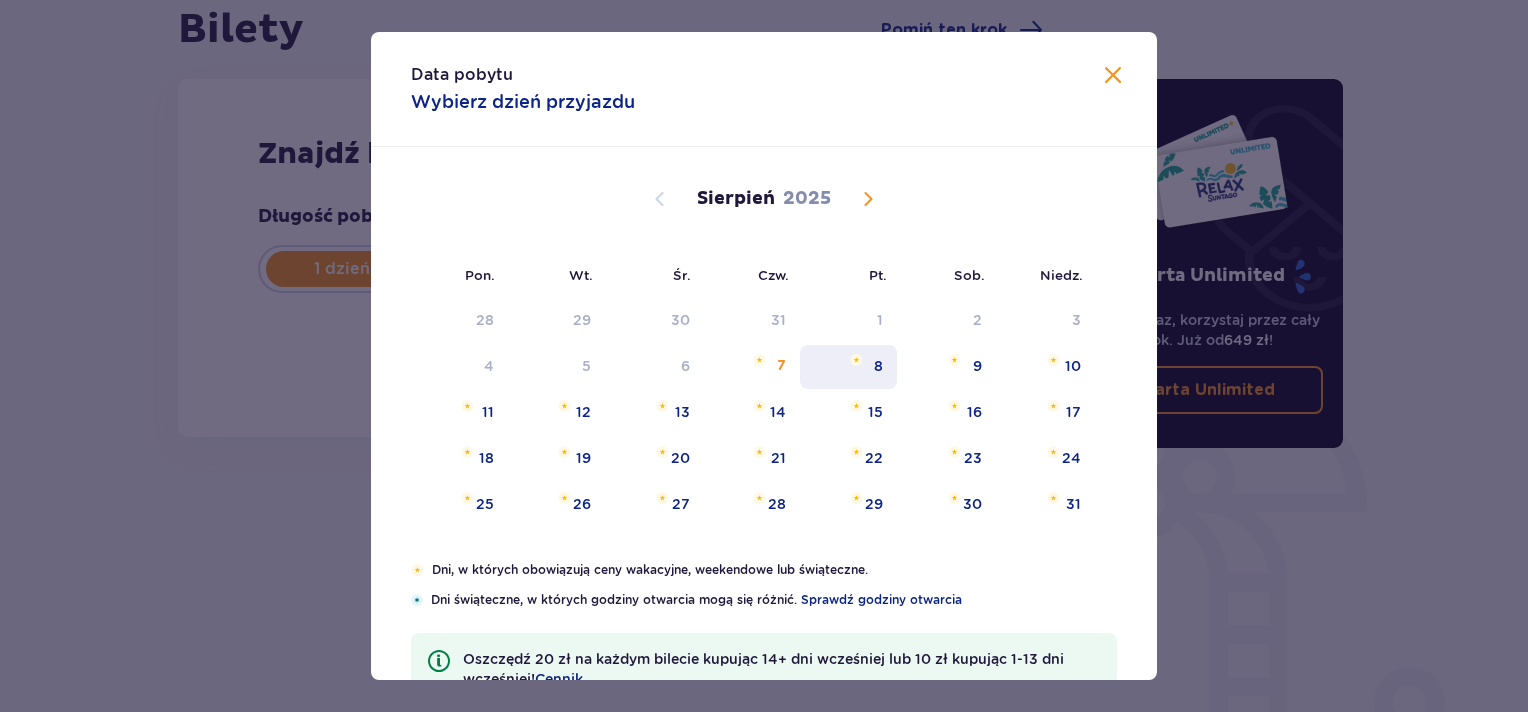 click on "8" at bounding box center (848, 367) 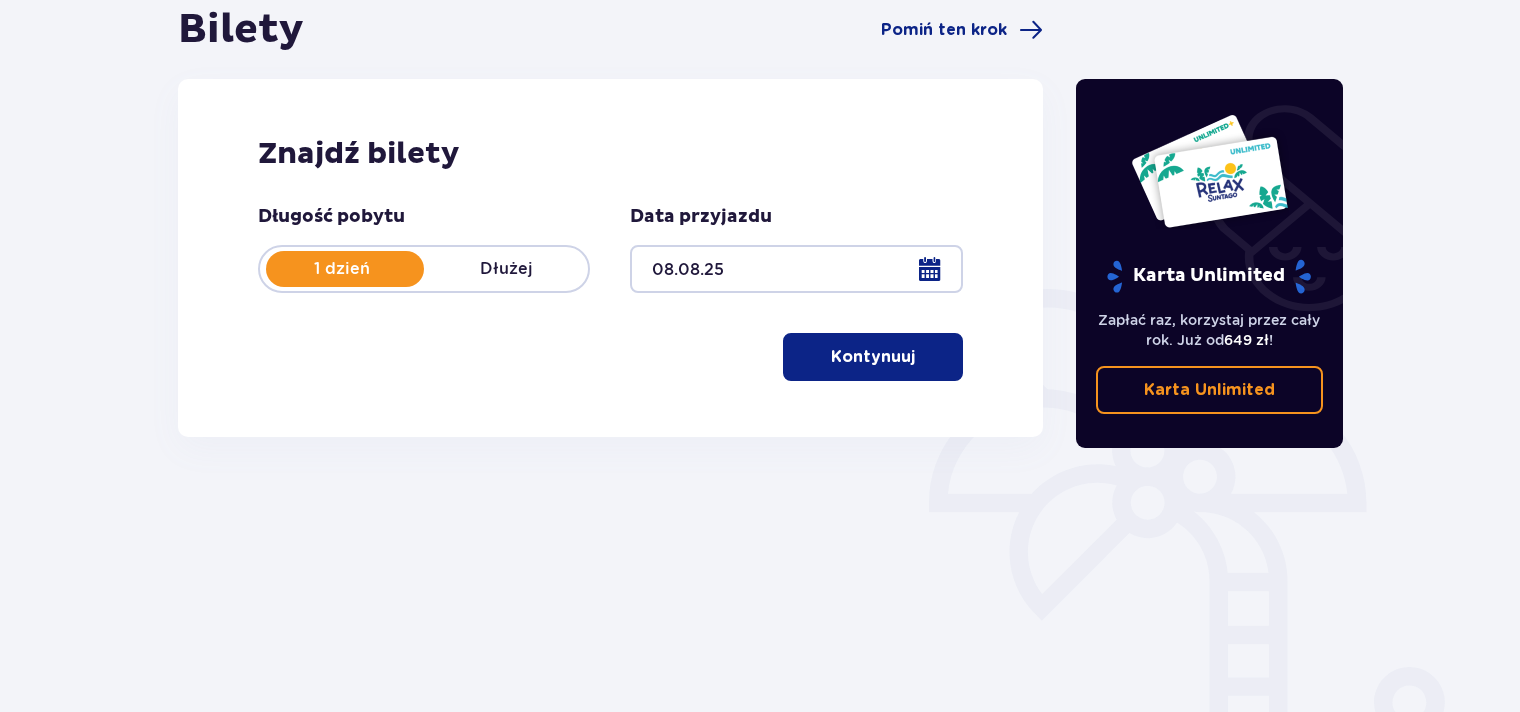 click on "Kontynuuj" at bounding box center (873, 357) 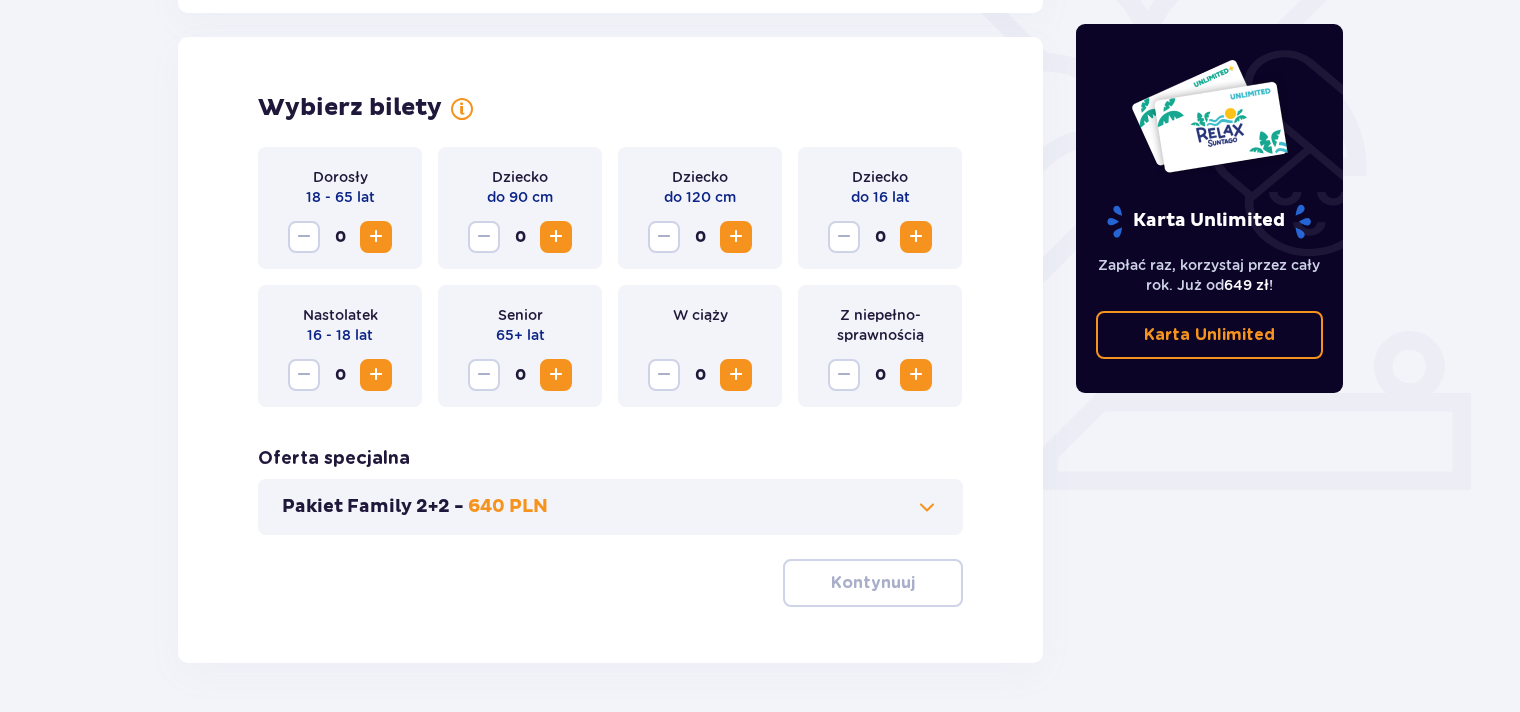scroll, scrollTop: 556, scrollLeft: 0, axis: vertical 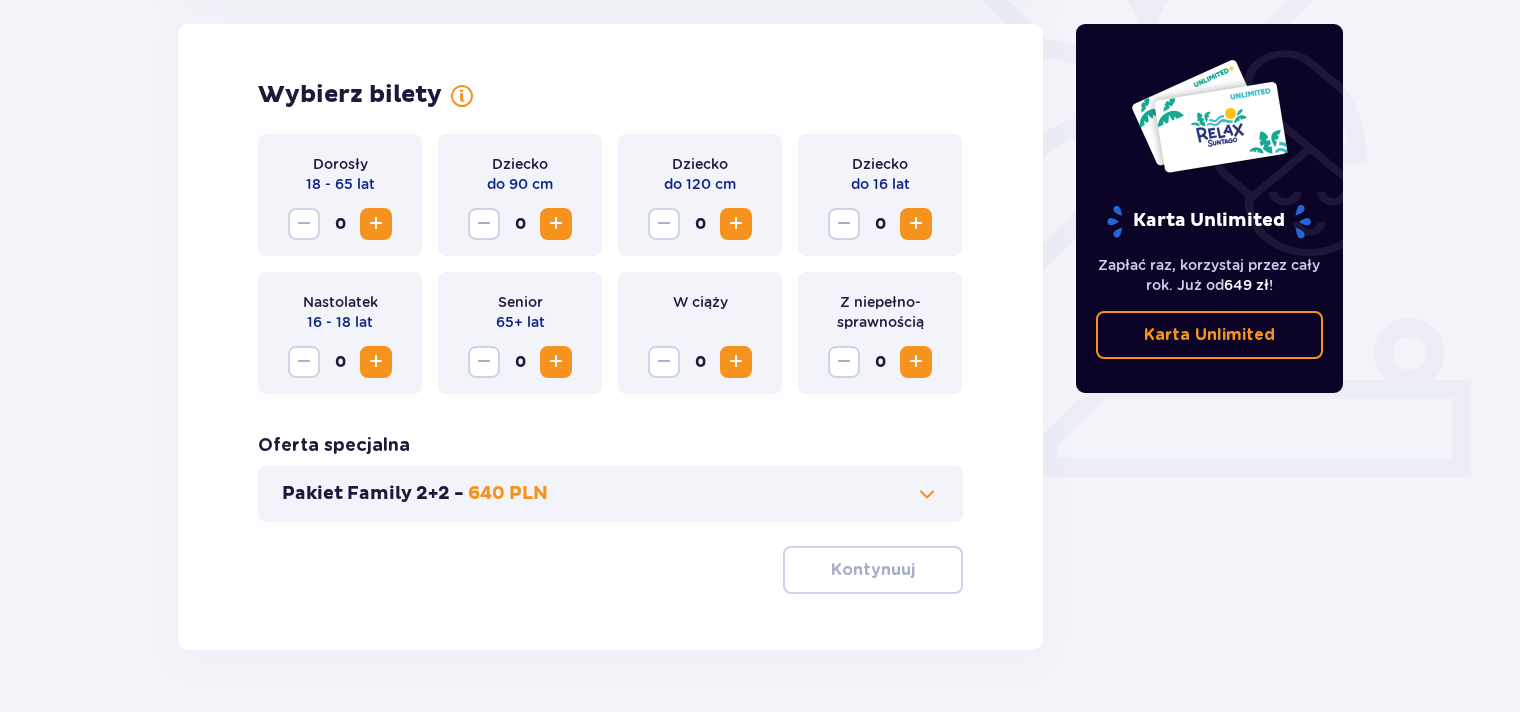 click at bounding box center [376, 224] 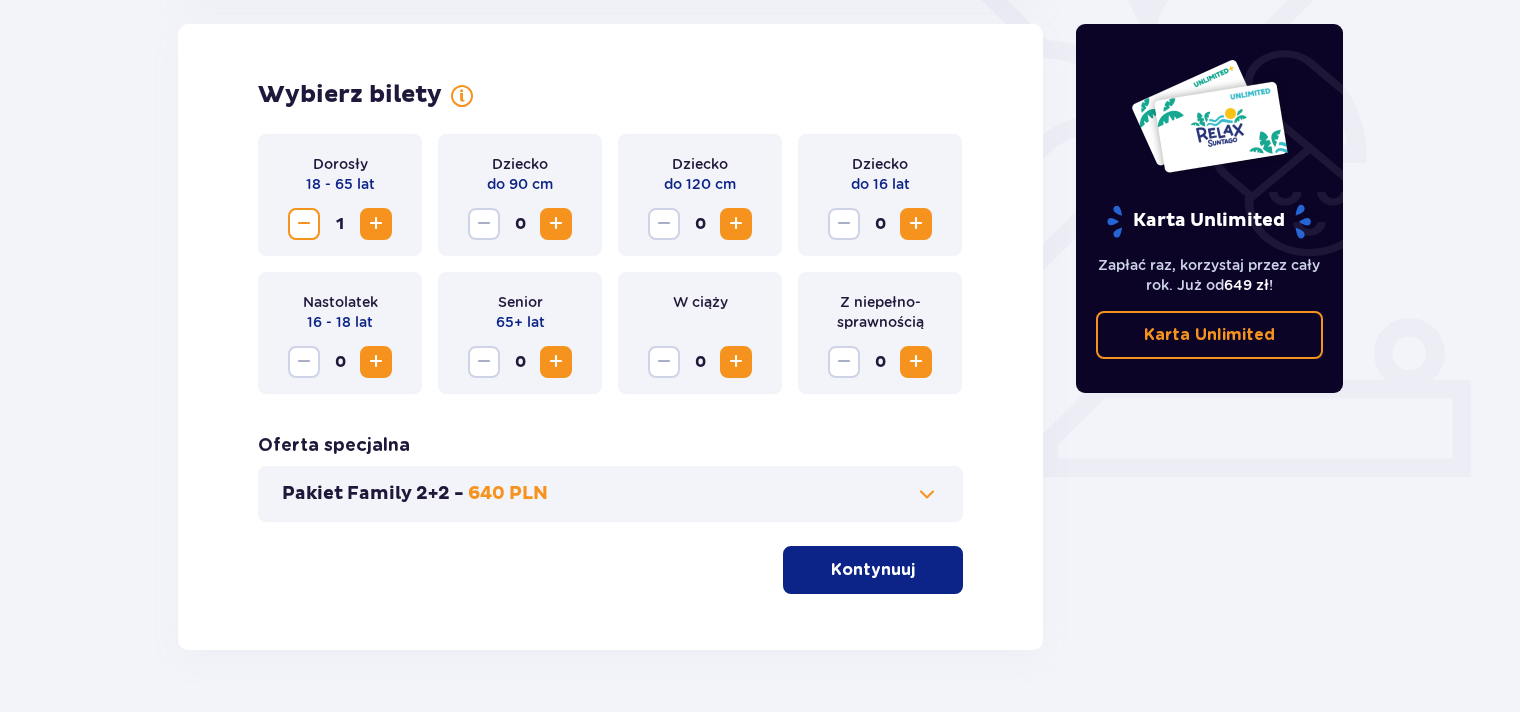 click at bounding box center (376, 224) 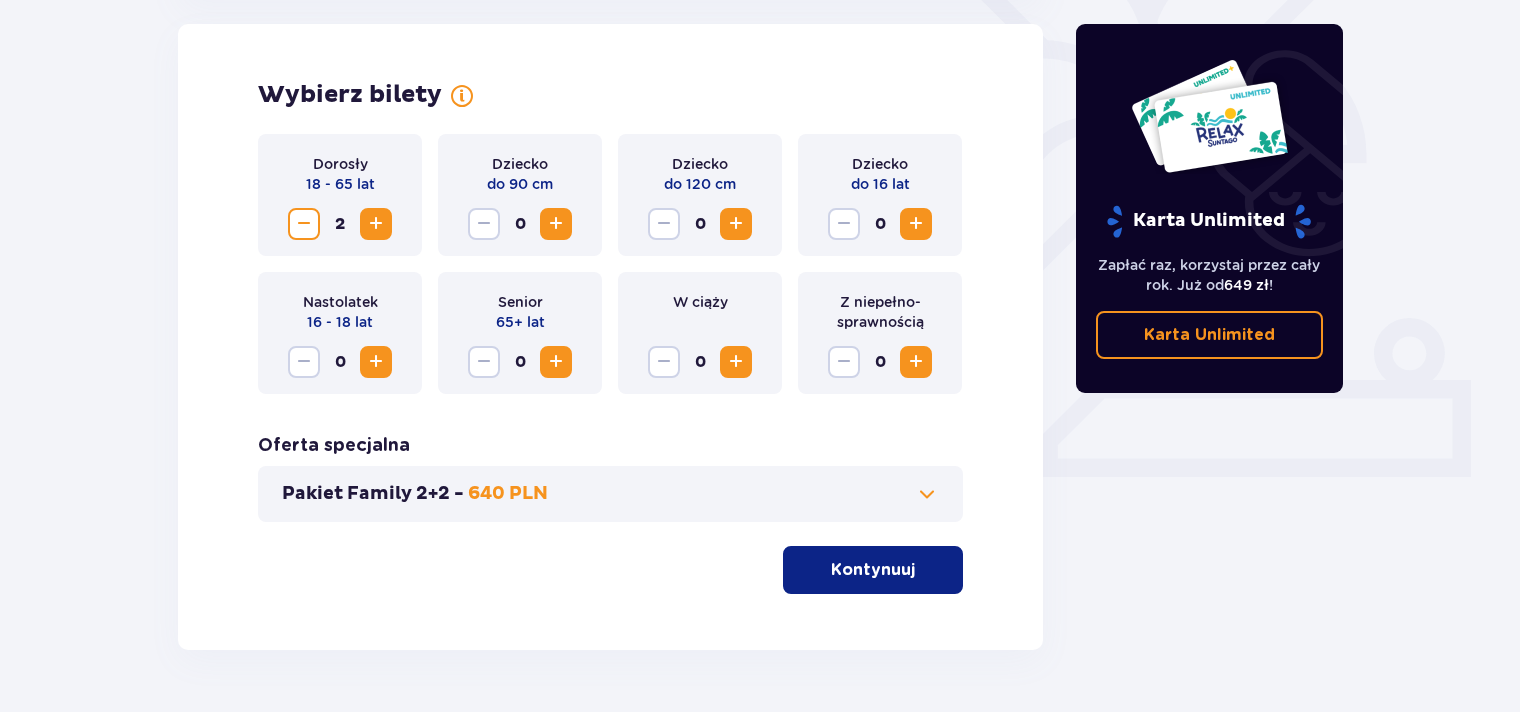 click at bounding box center (376, 224) 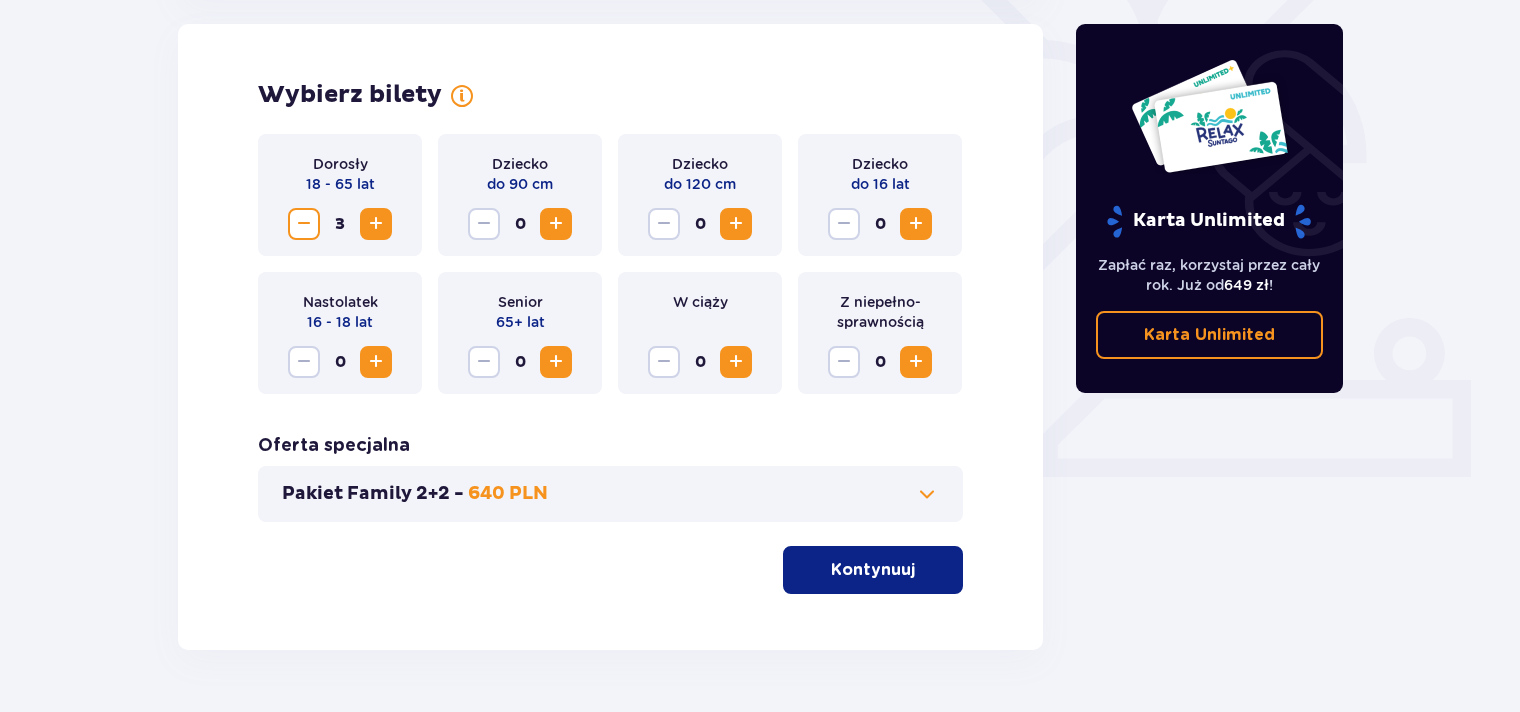 click at bounding box center [916, 224] 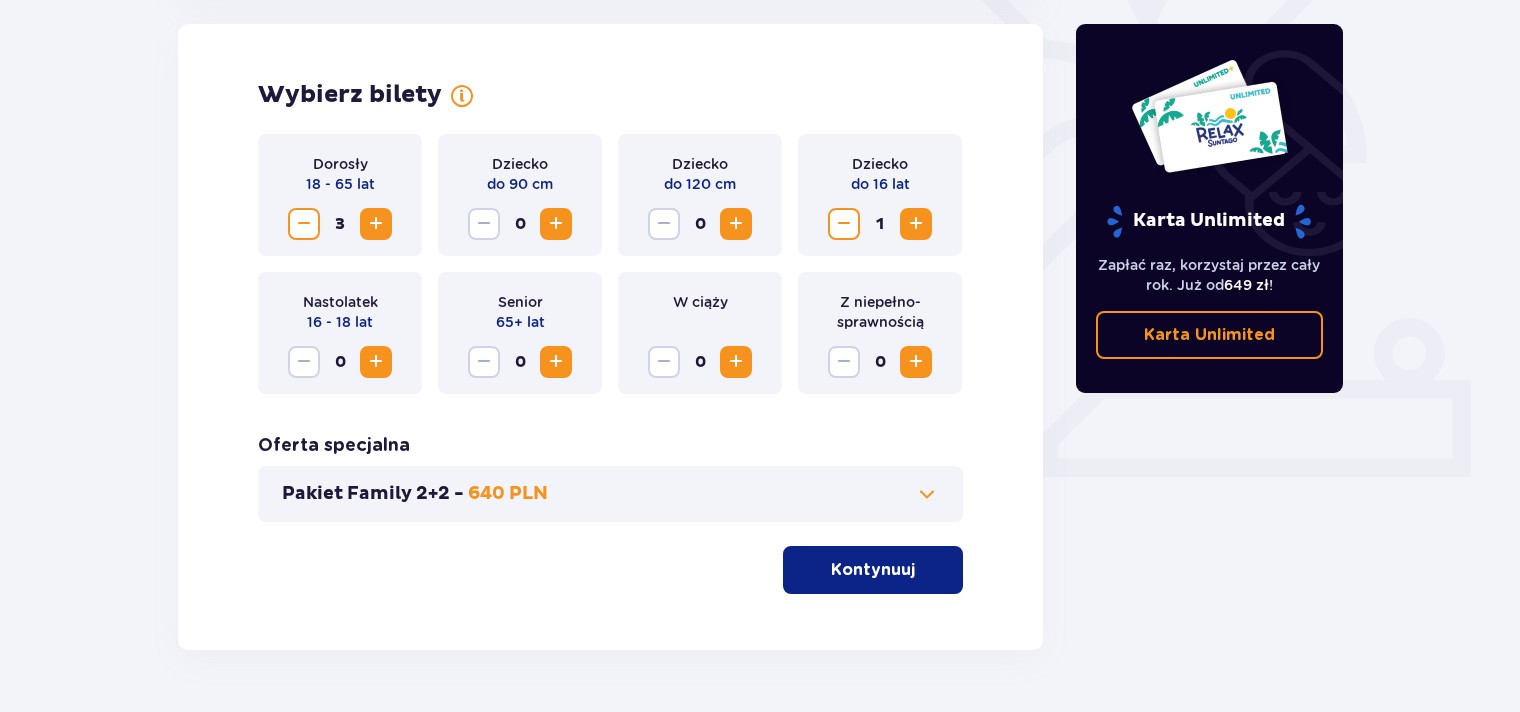 click on "Kontynuuj" at bounding box center (873, 570) 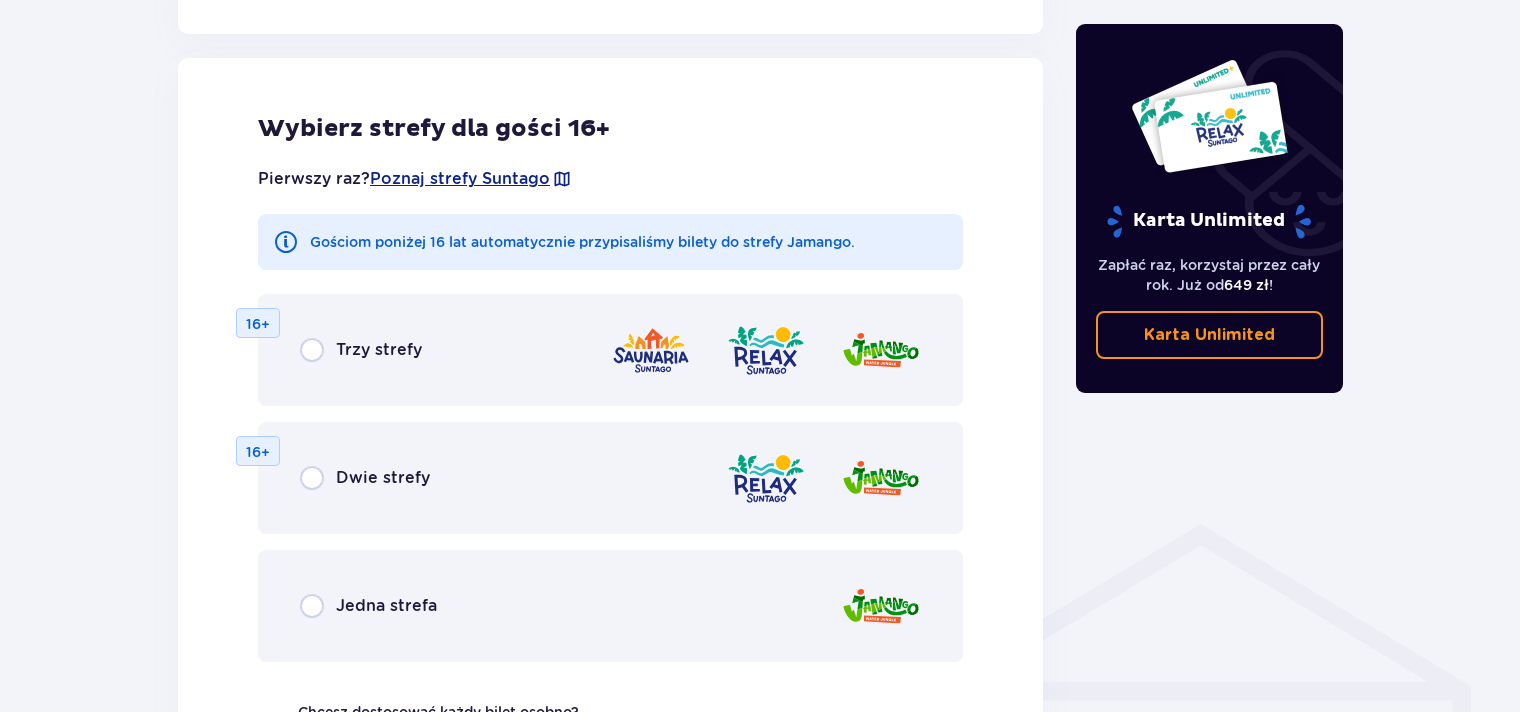 scroll, scrollTop: 1110, scrollLeft: 0, axis: vertical 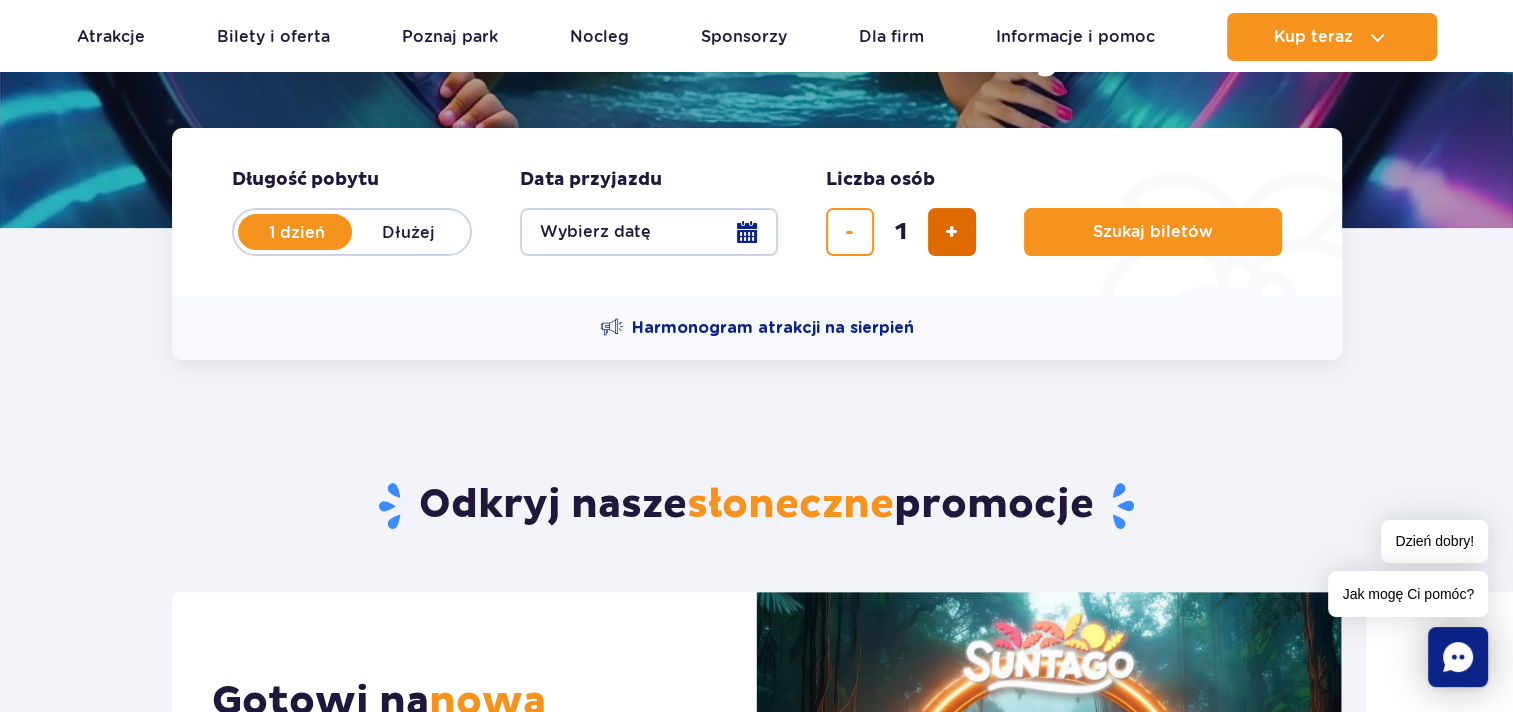 click at bounding box center (951, 232) 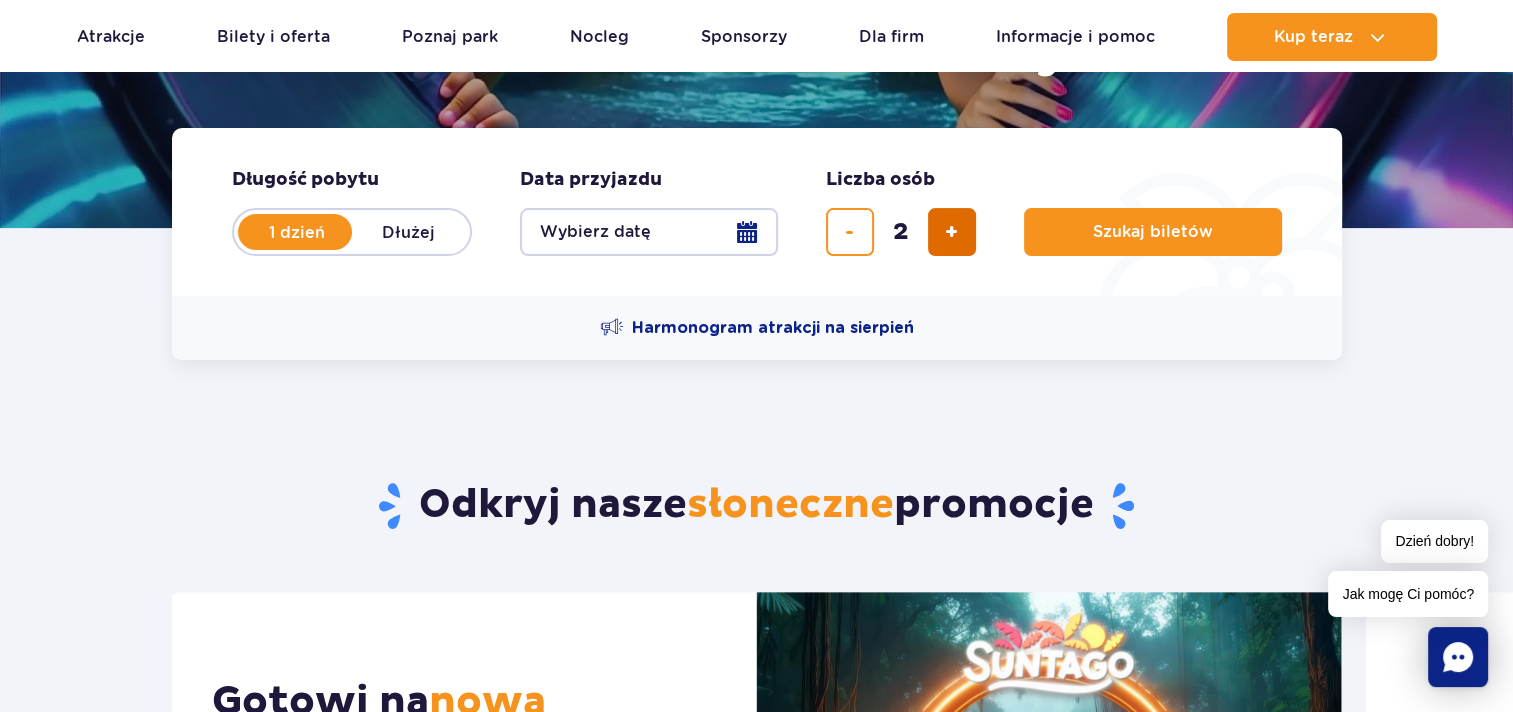 click at bounding box center [951, 232] 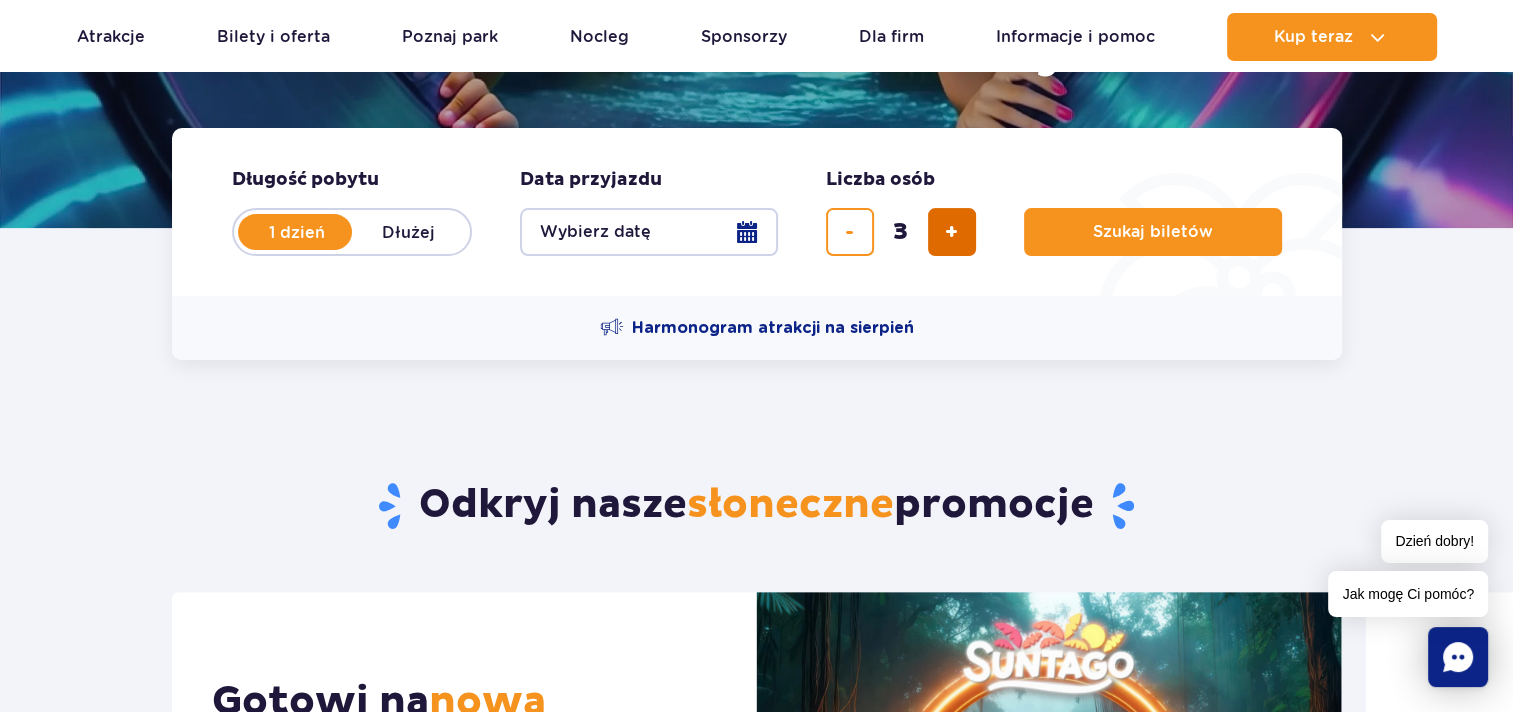click at bounding box center [951, 232] 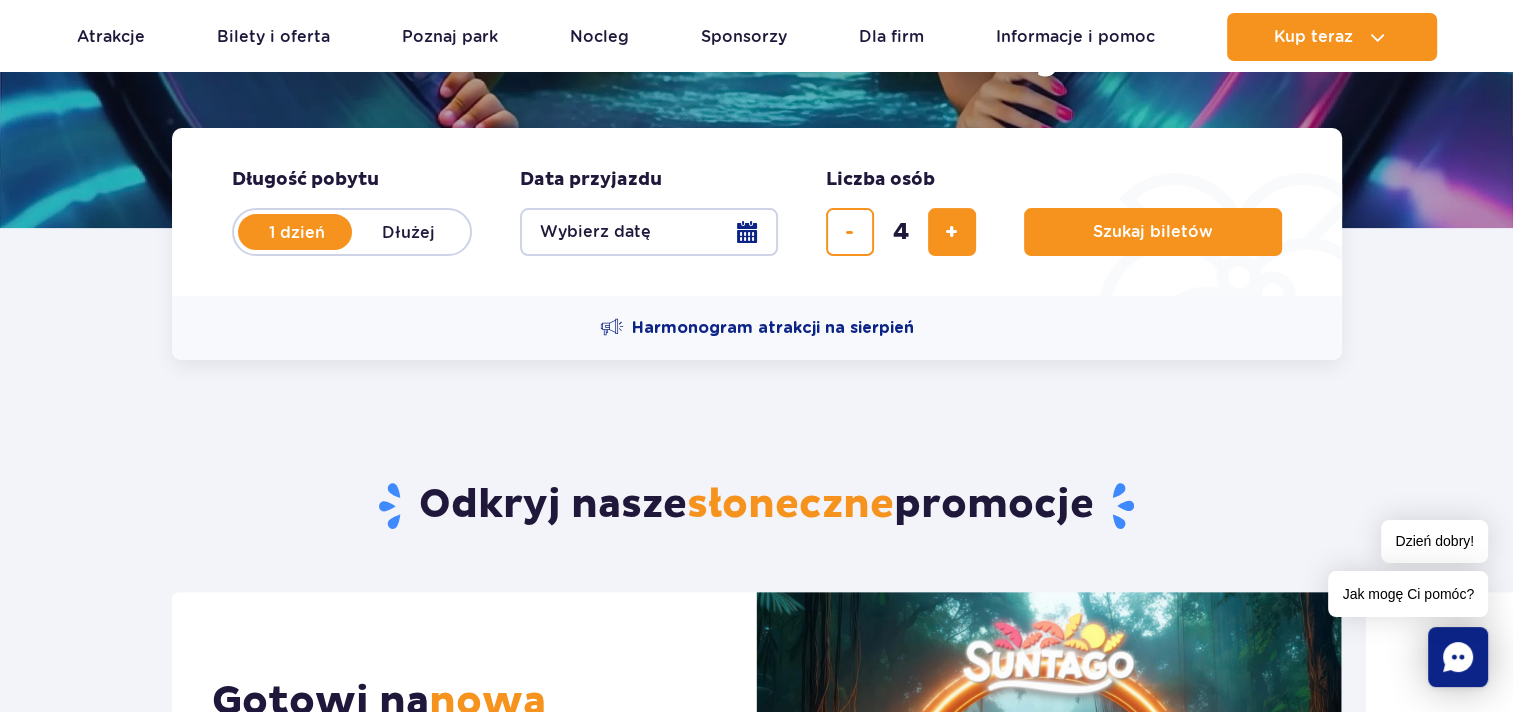 click on "Wybierz datę" at bounding box center [649, 232] 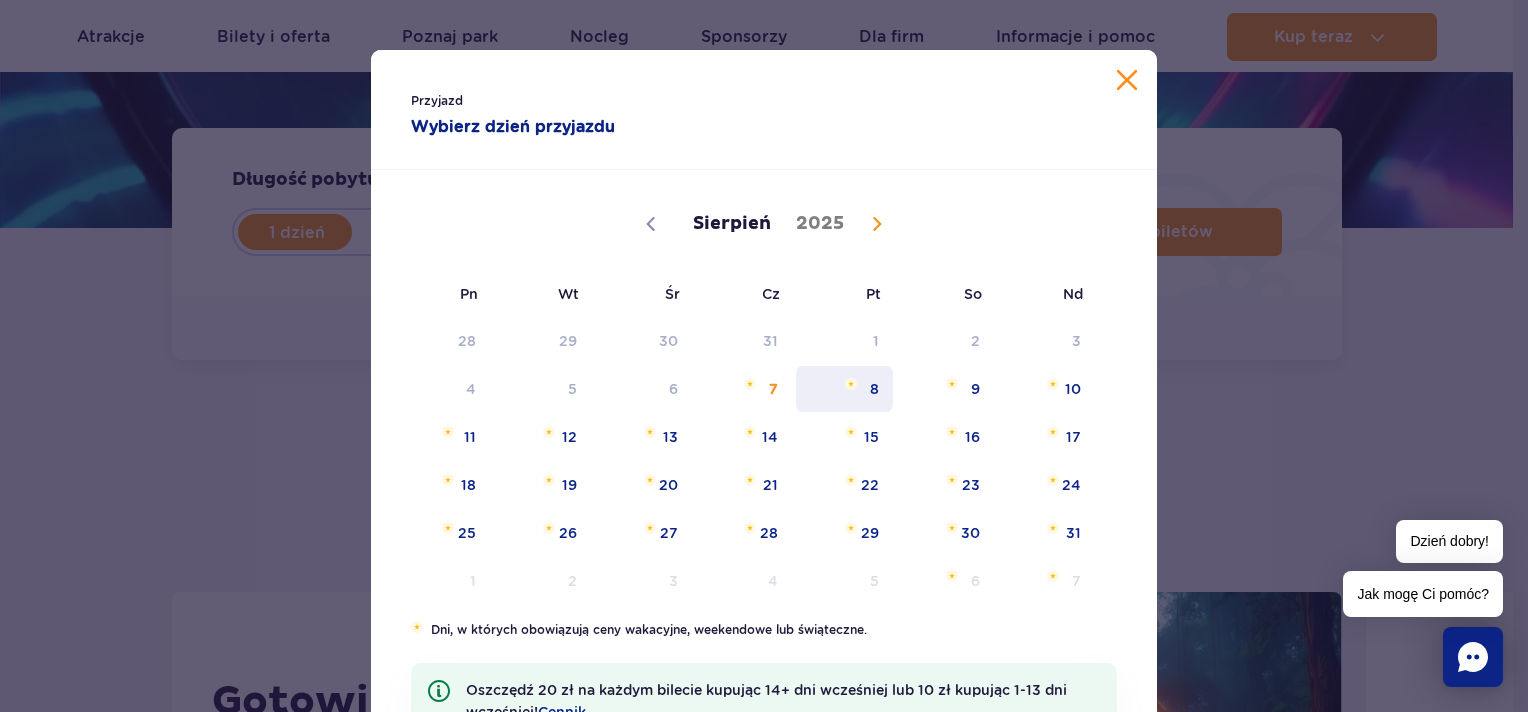 click on "8" at bounding box center (844, 389) 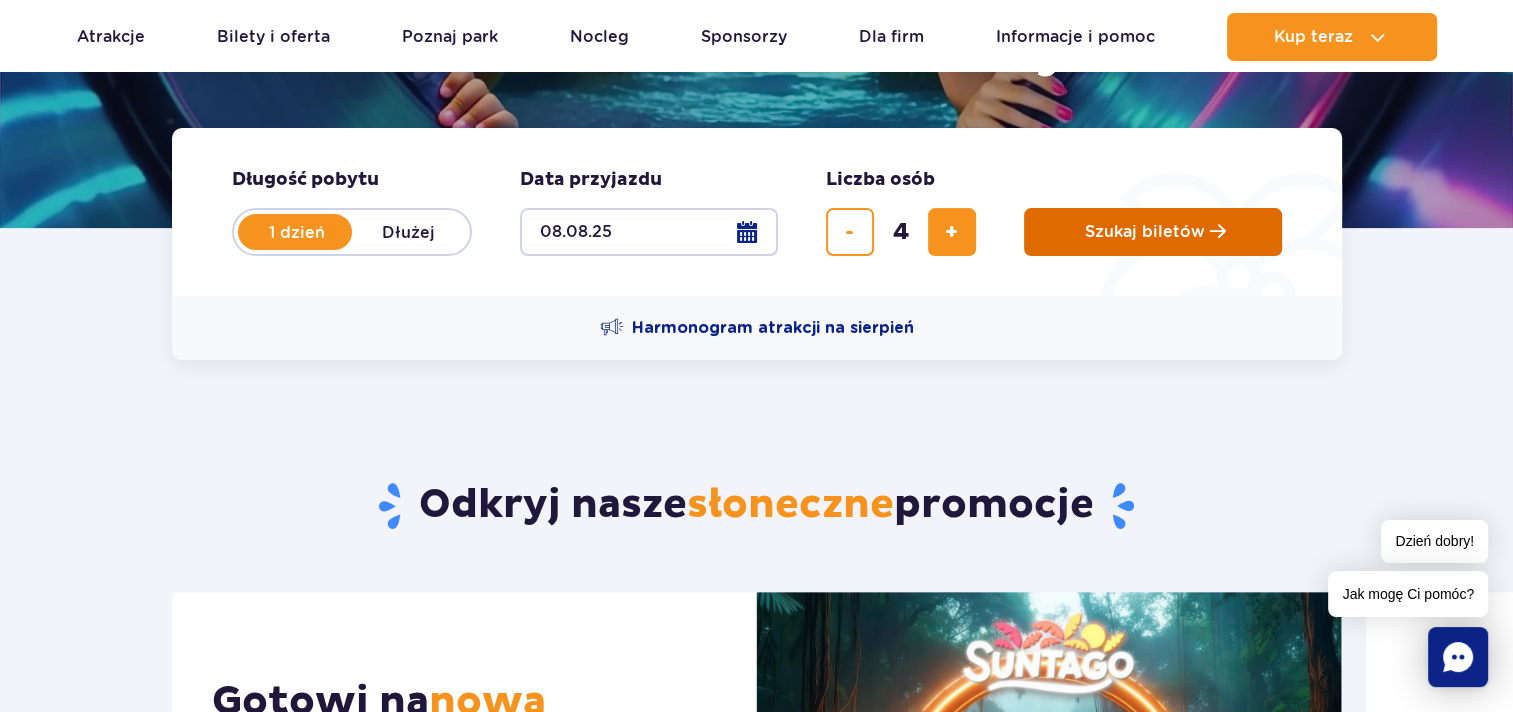 click on "Szukaj biletów" at bounding box center (1145, 232) 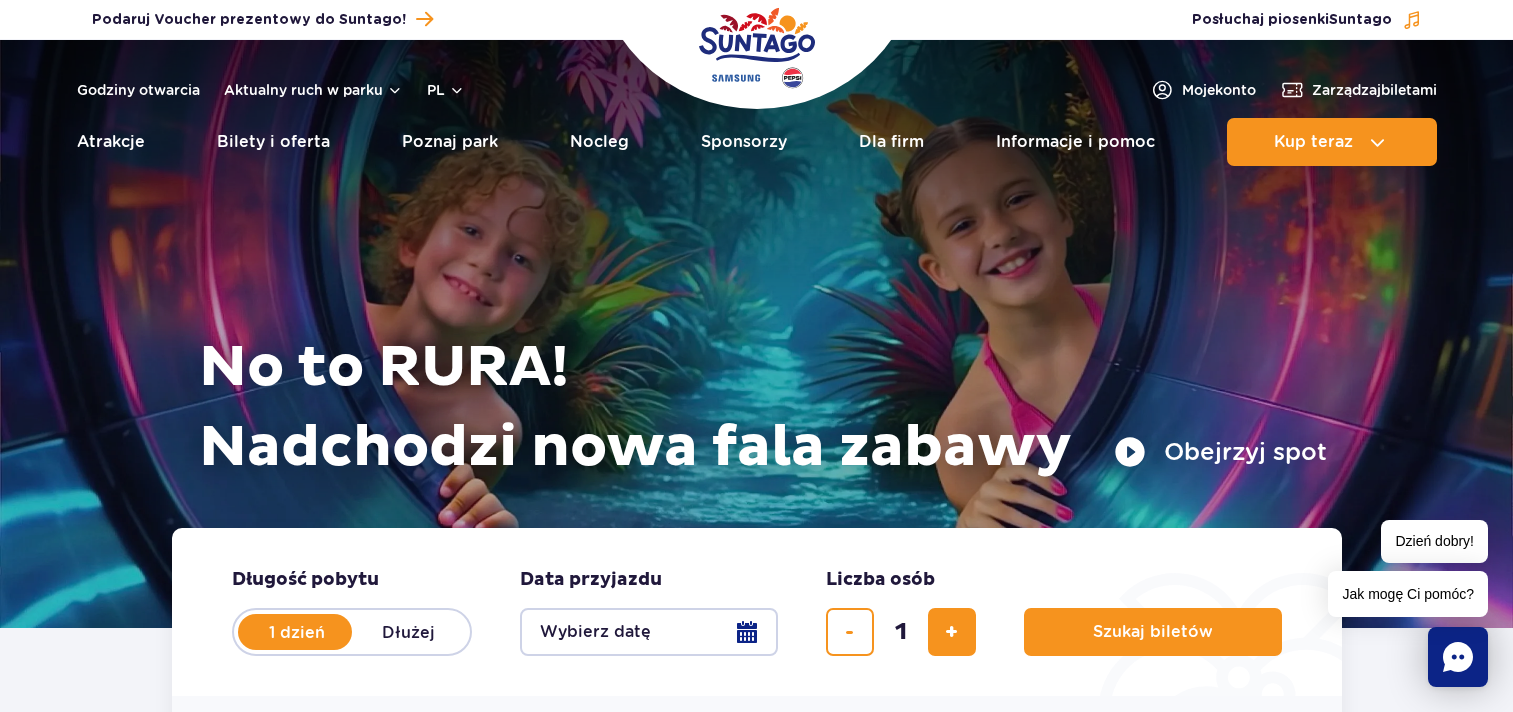 scroll, scrollTop: 0, scrollLeft: 0, axis: both 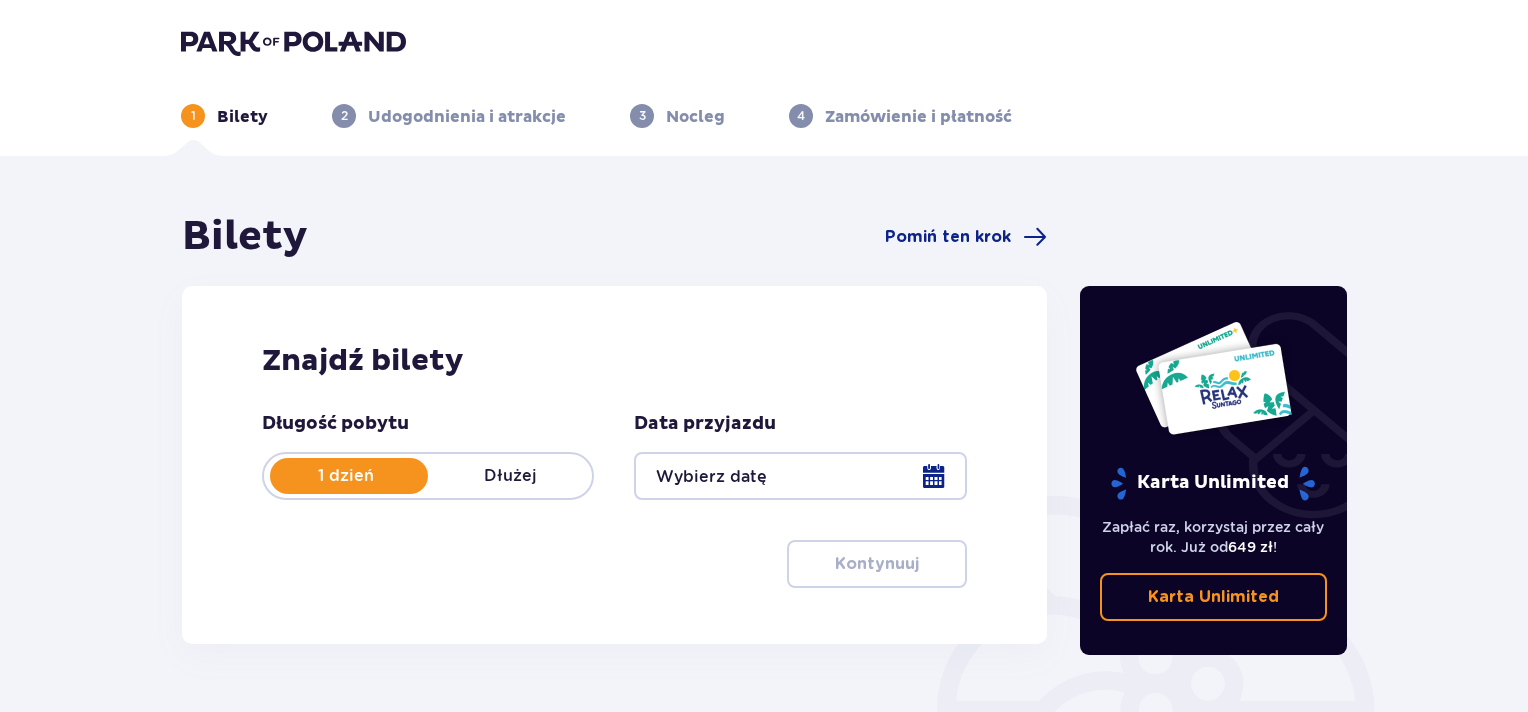 type on "08.08.25" 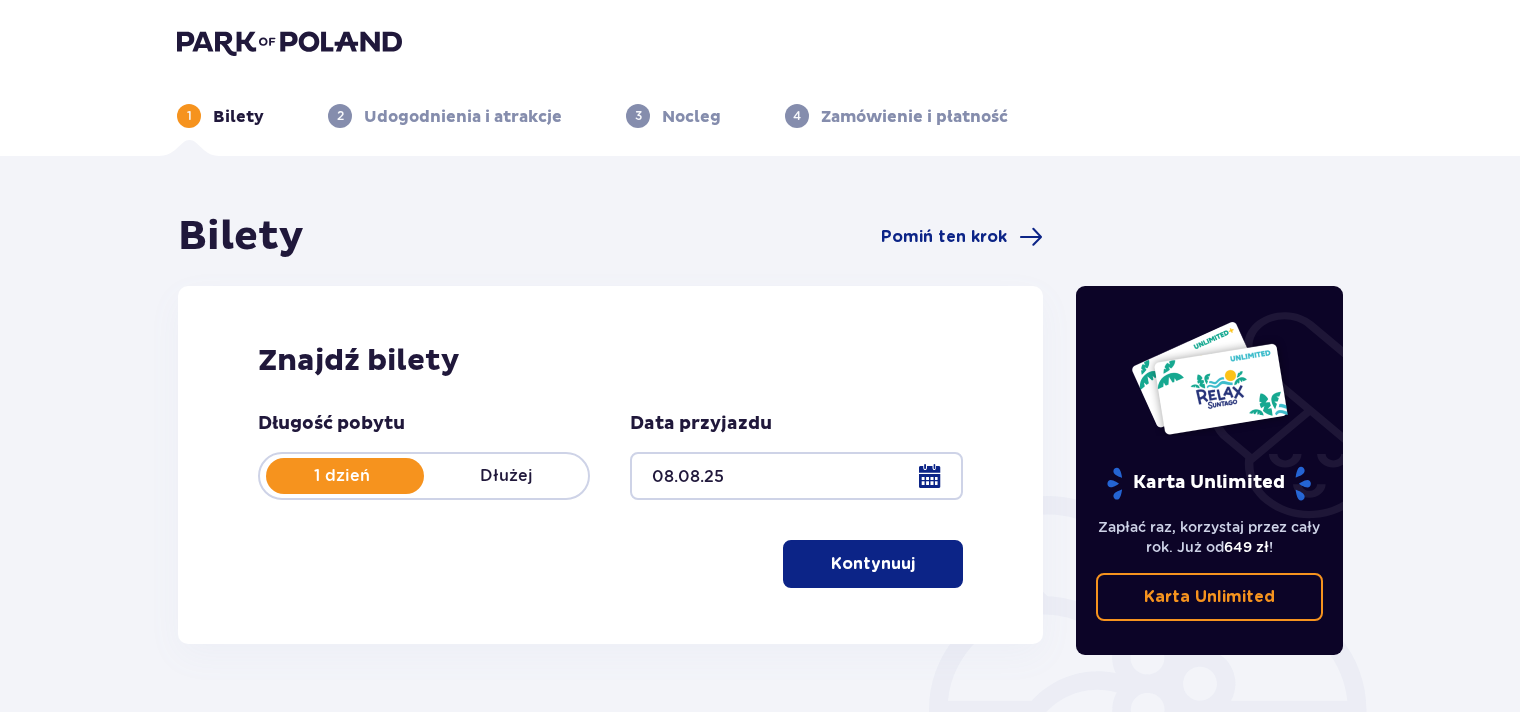 click on "Kontynuuj" at bounding box center (873, 564) 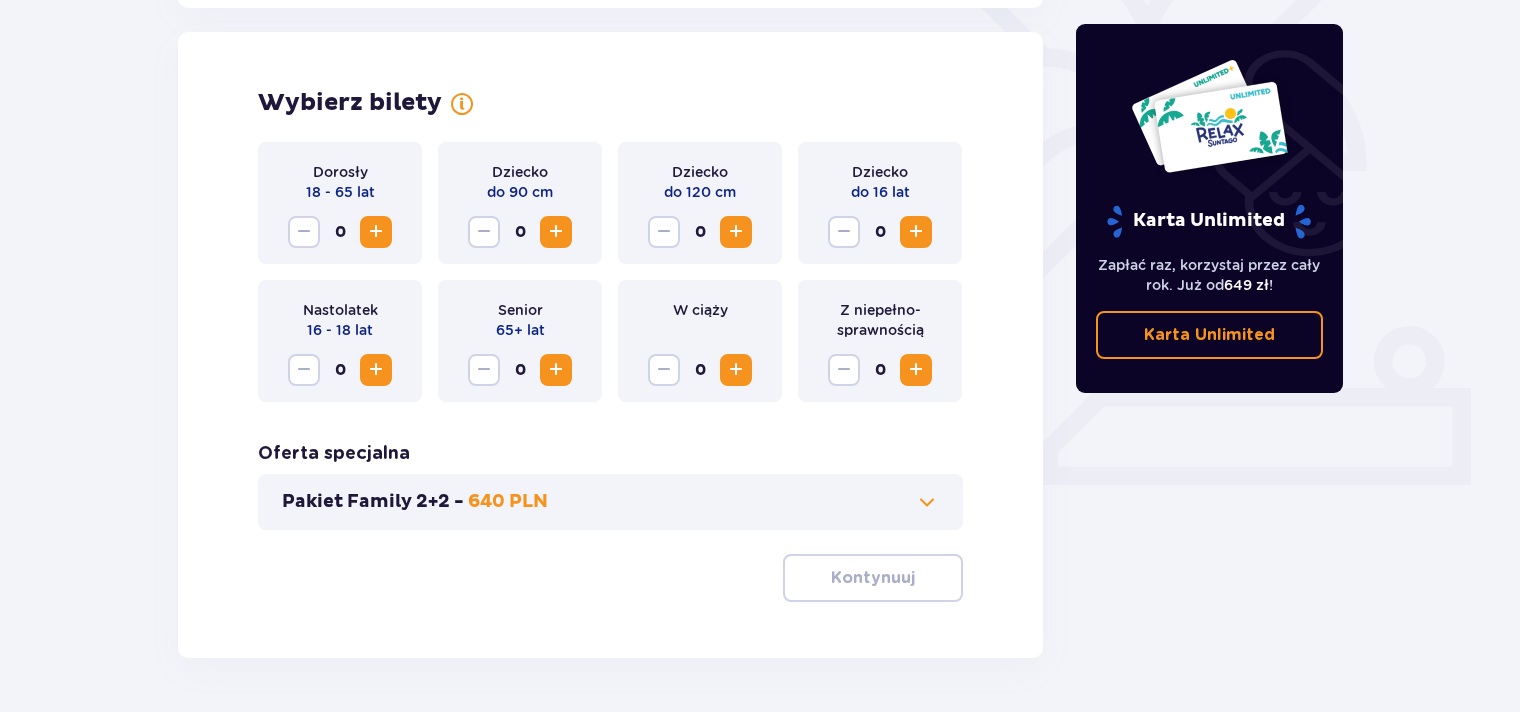 scroll, scrollTop: 556, scrollLeft: 0, axis: vertical 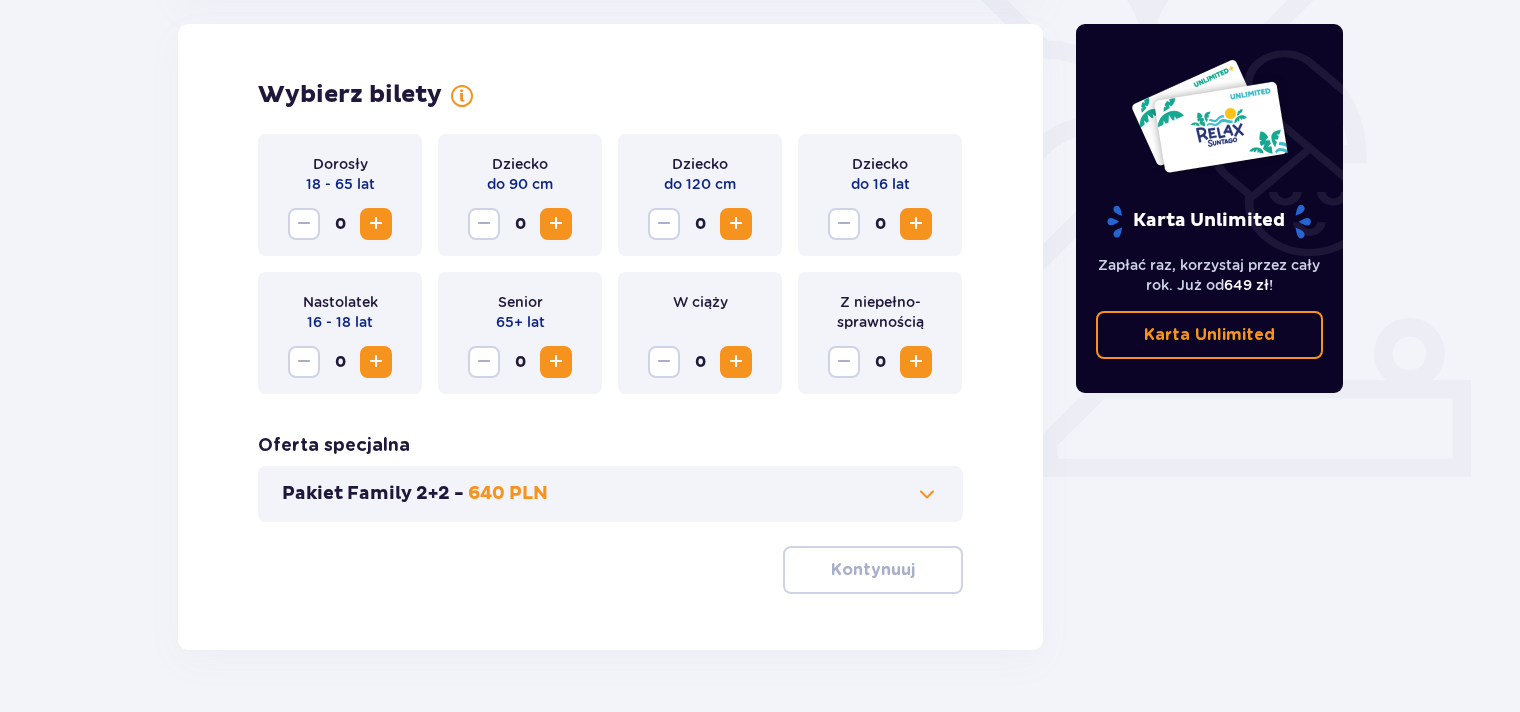 click at bounding box center [376, 224] 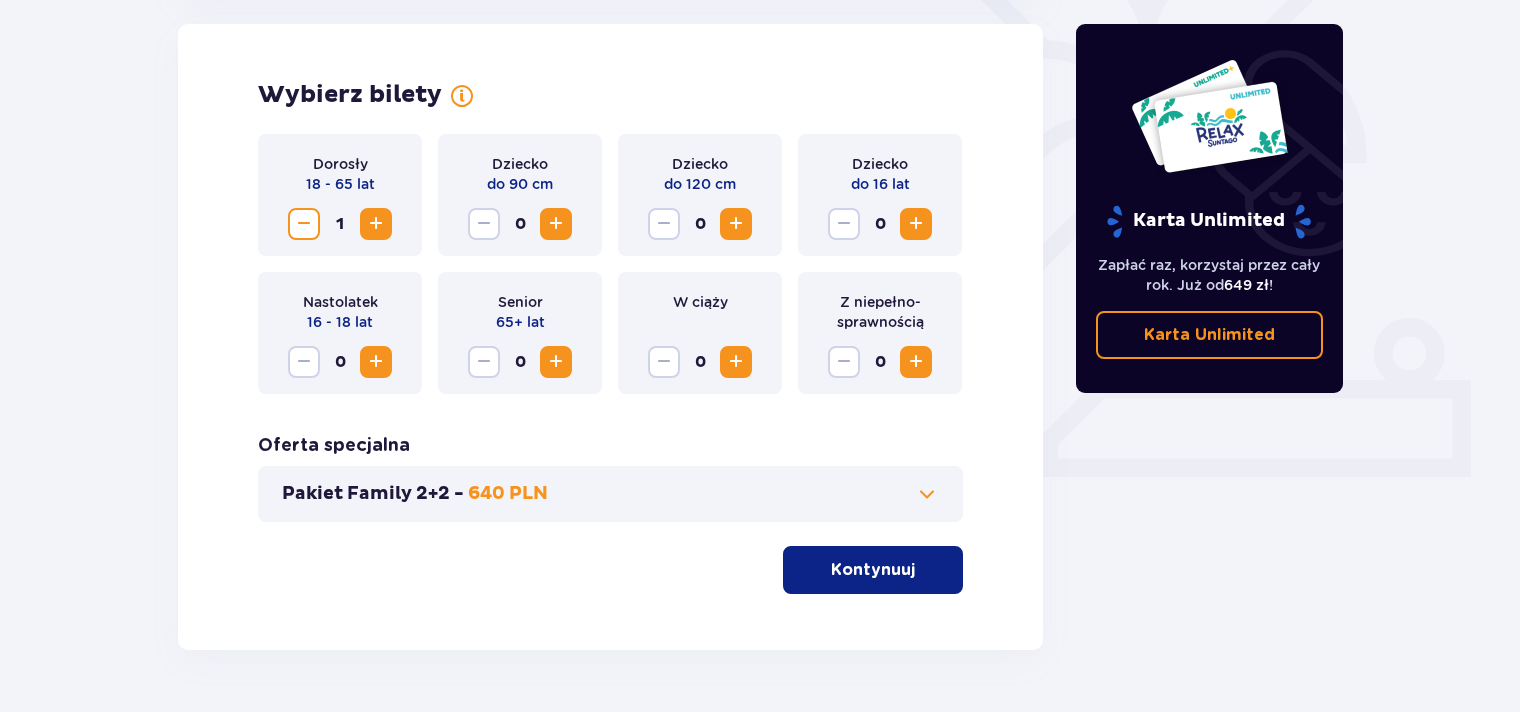 click at bounding box center [376, 224] 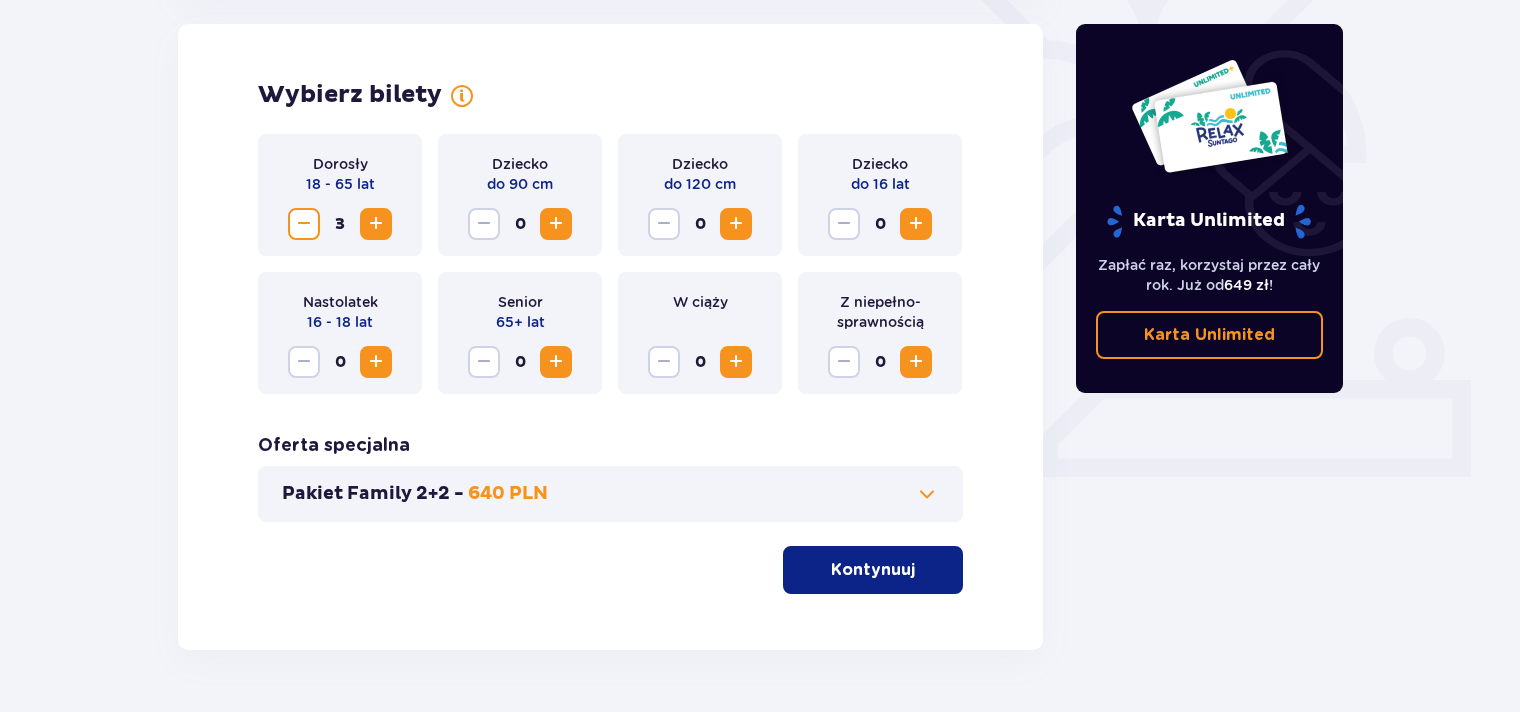 click at bounding box center (916, 224) 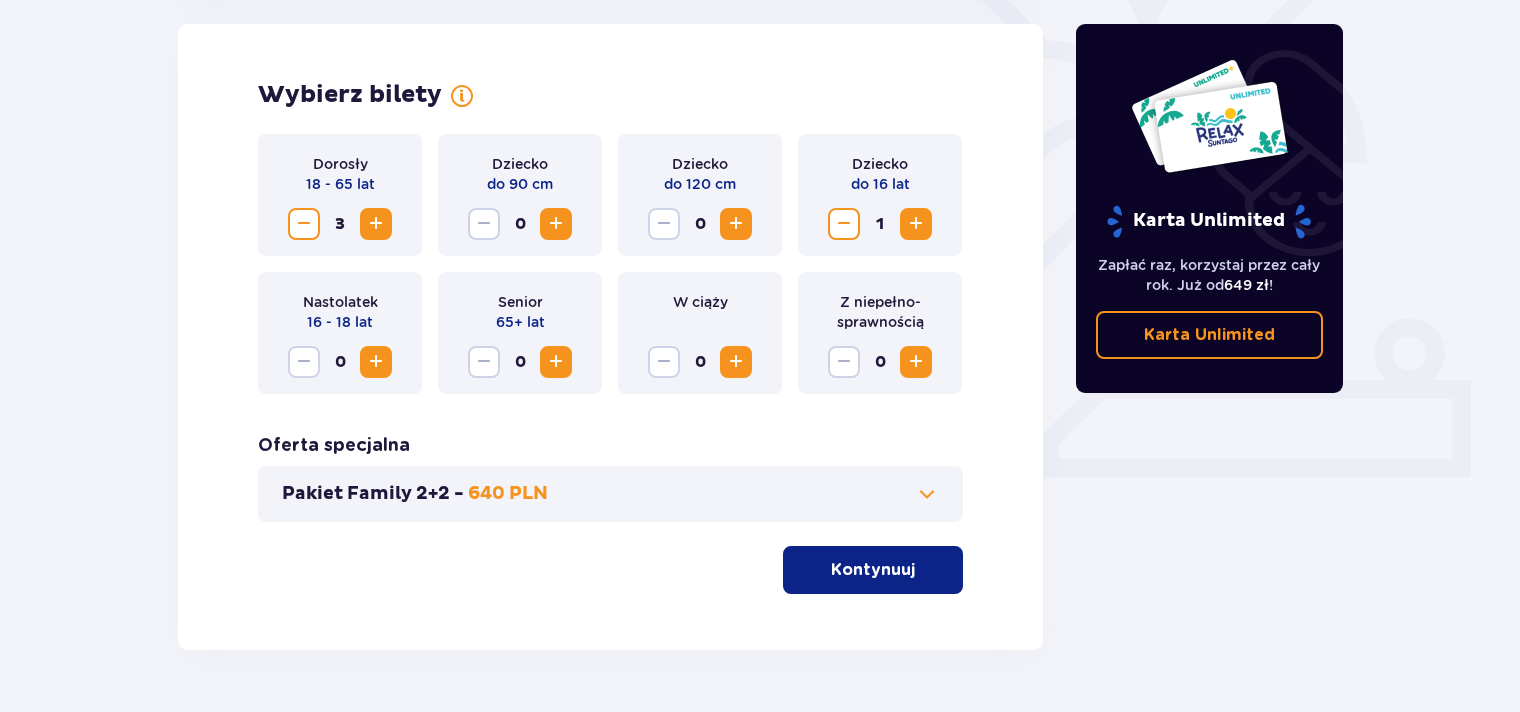 click on "Pakiet Family 2+2 -  640 PLN" at bounding box center [610, 494] 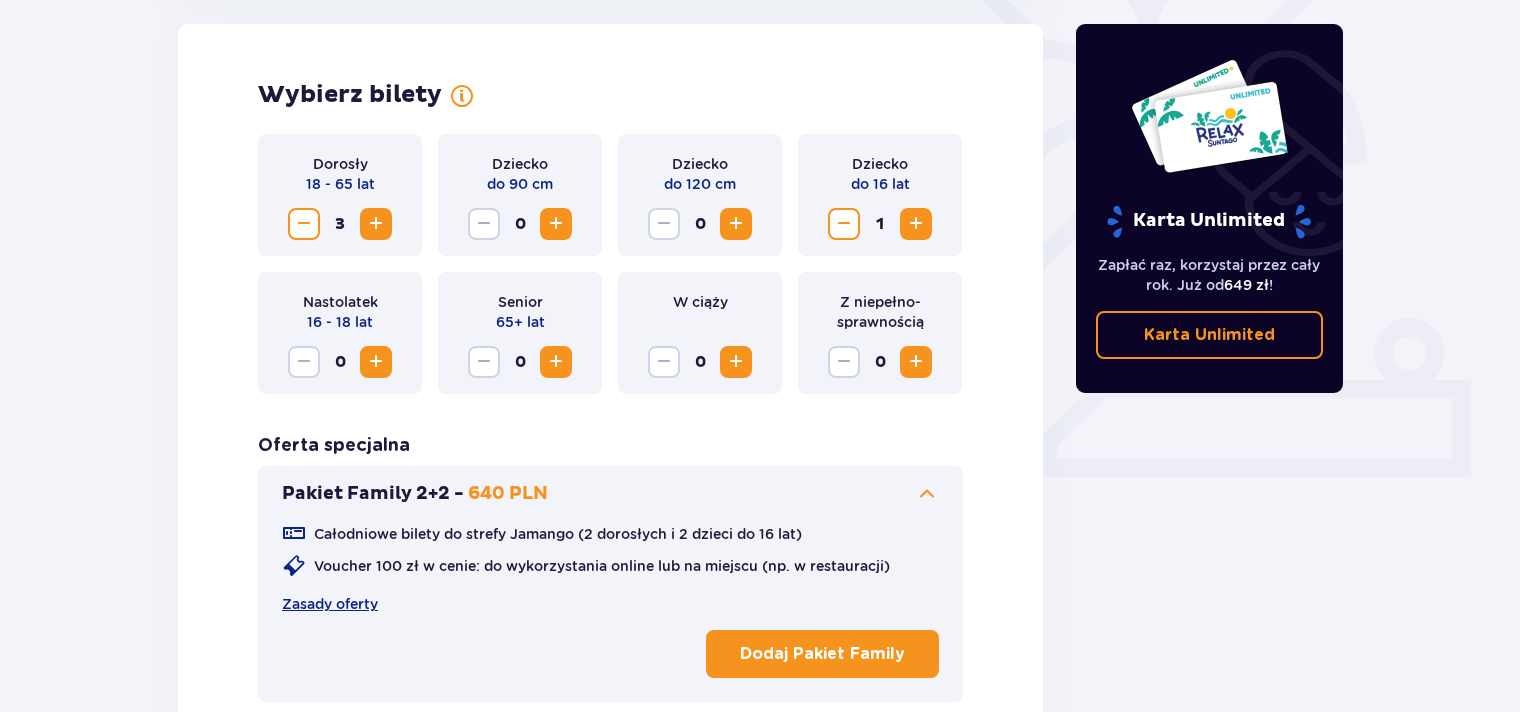 click on "Pakiet Family 2+2 -  640 PLN" at bounding box center (610, 494) 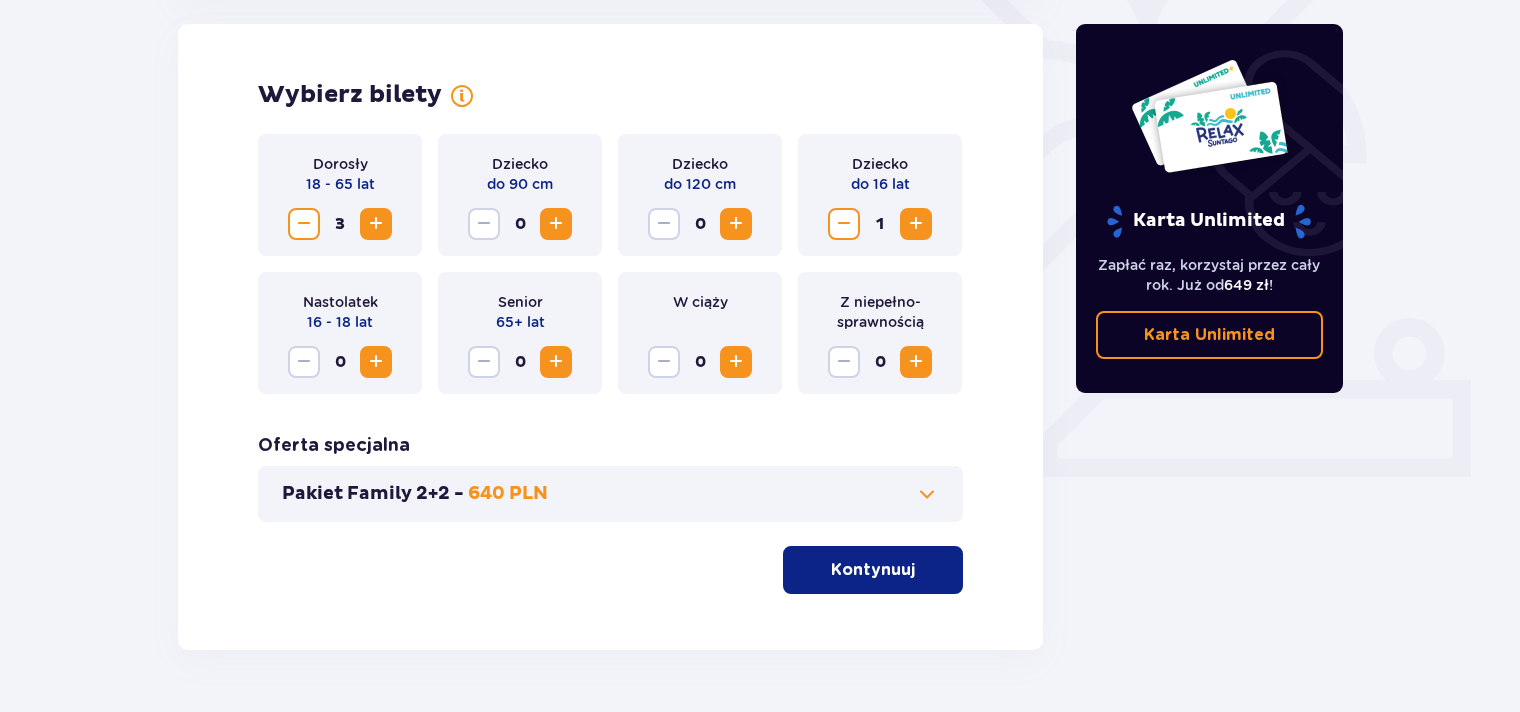 click on "Kontynuuj" at bounding box center [873, 570] 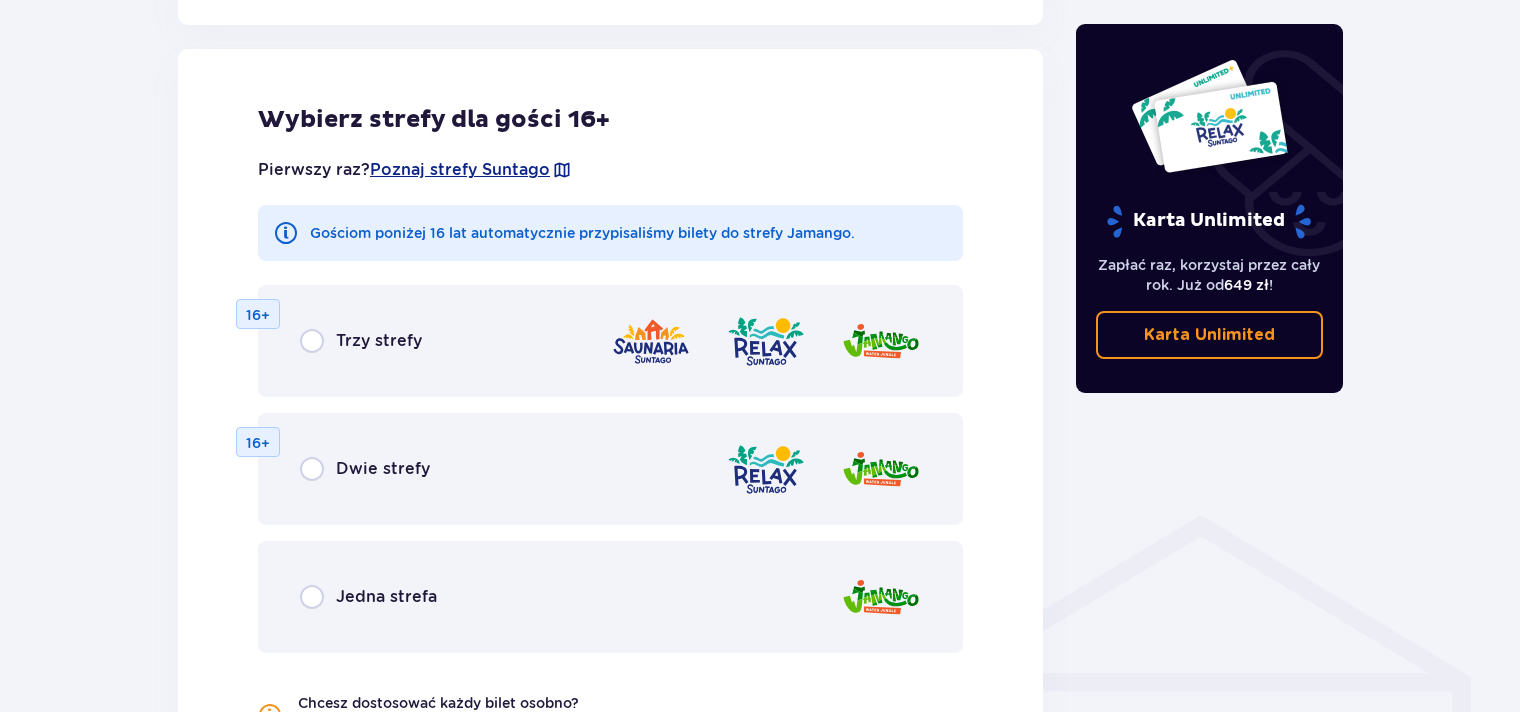 scroll, scrollTop: 1110, scrollLeft: 0, axis: vertical 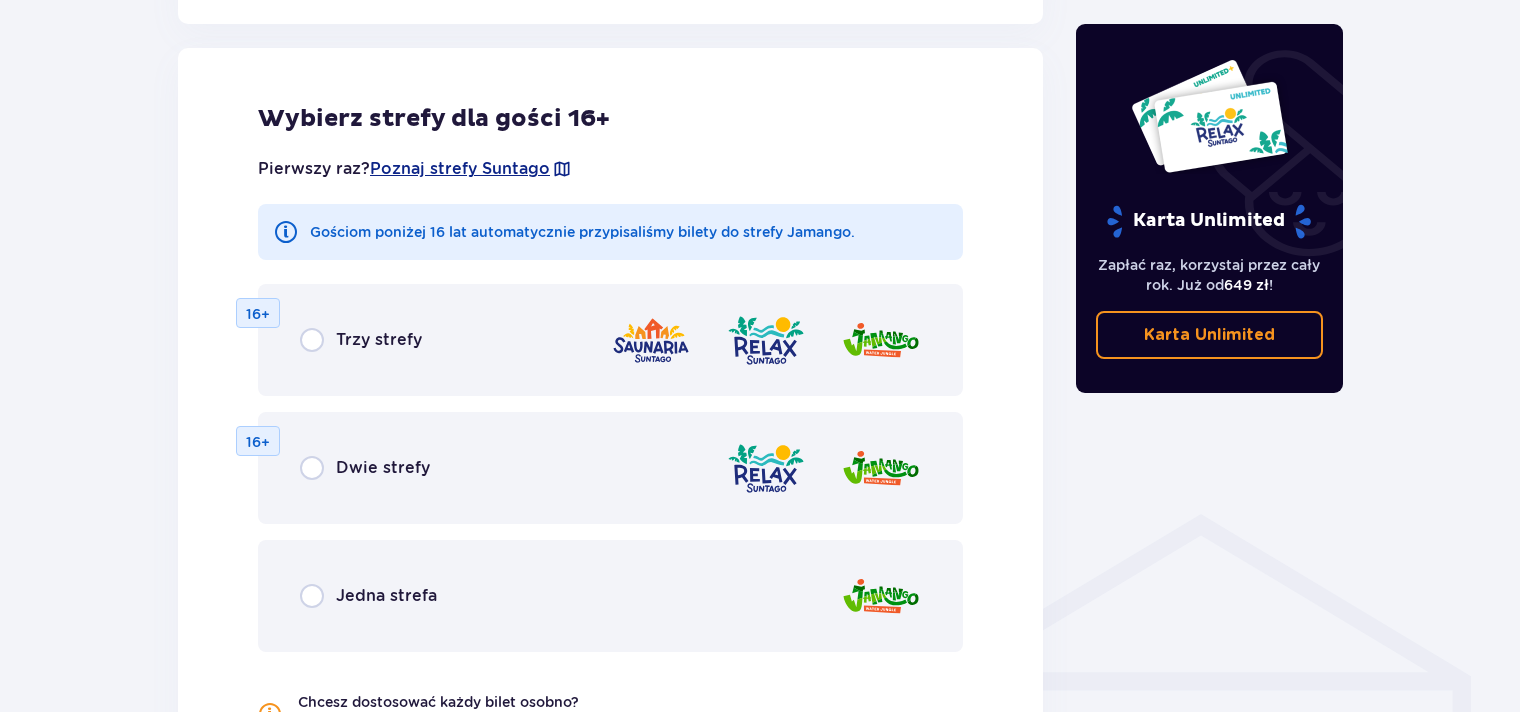 click on "Jedna strefa" at bounding box center [386, 596] 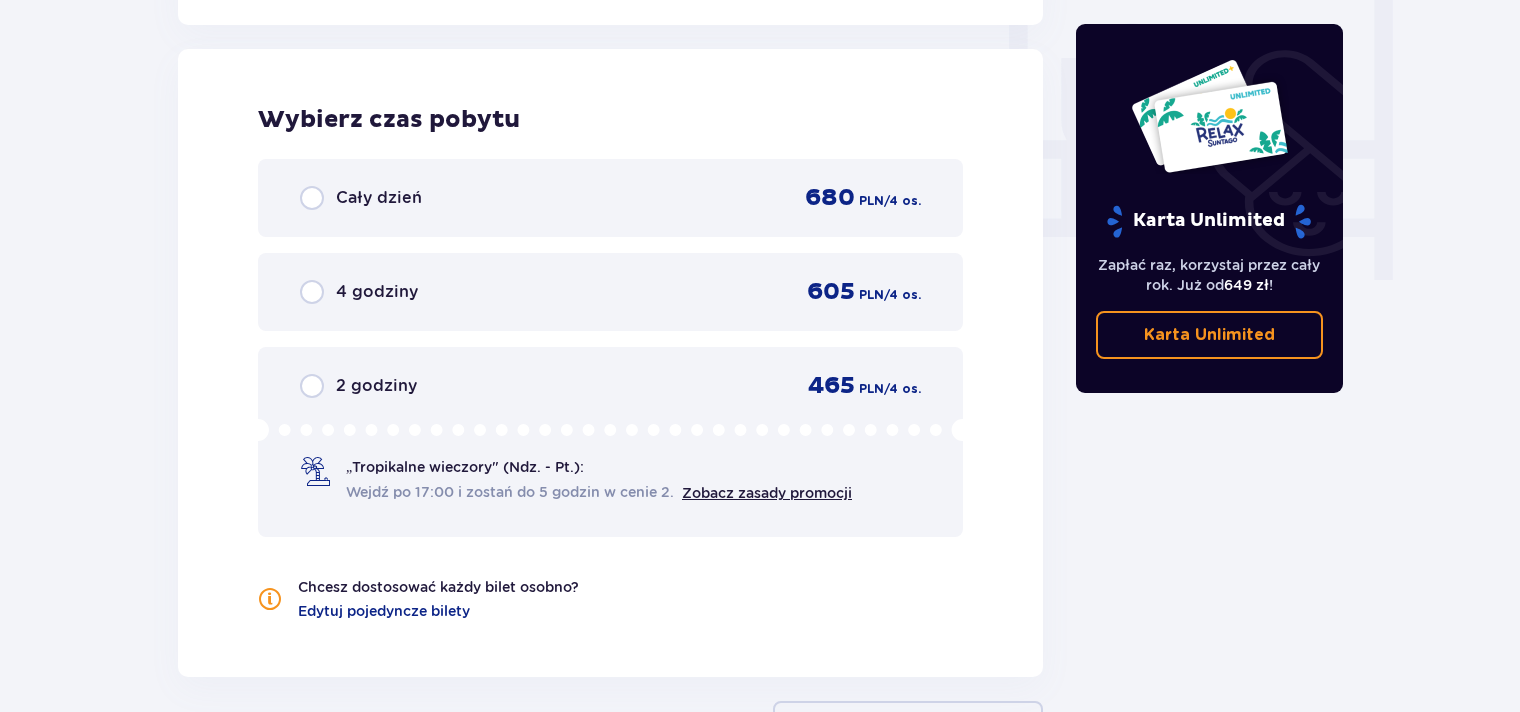 scroll, scrollTop: 1878, scrollLeft: 0, axis: vertical 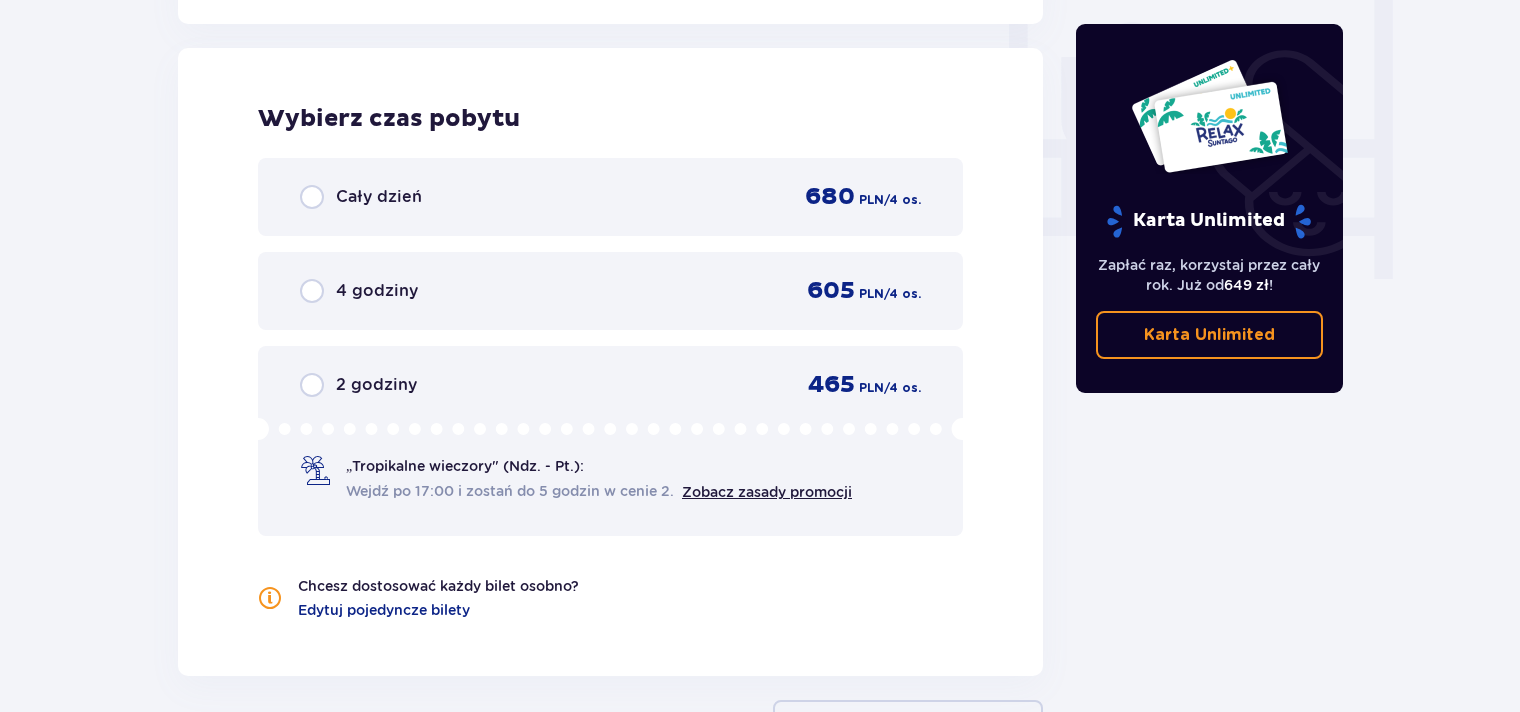 click on "2 godziny" at bounding box center [376, 385] 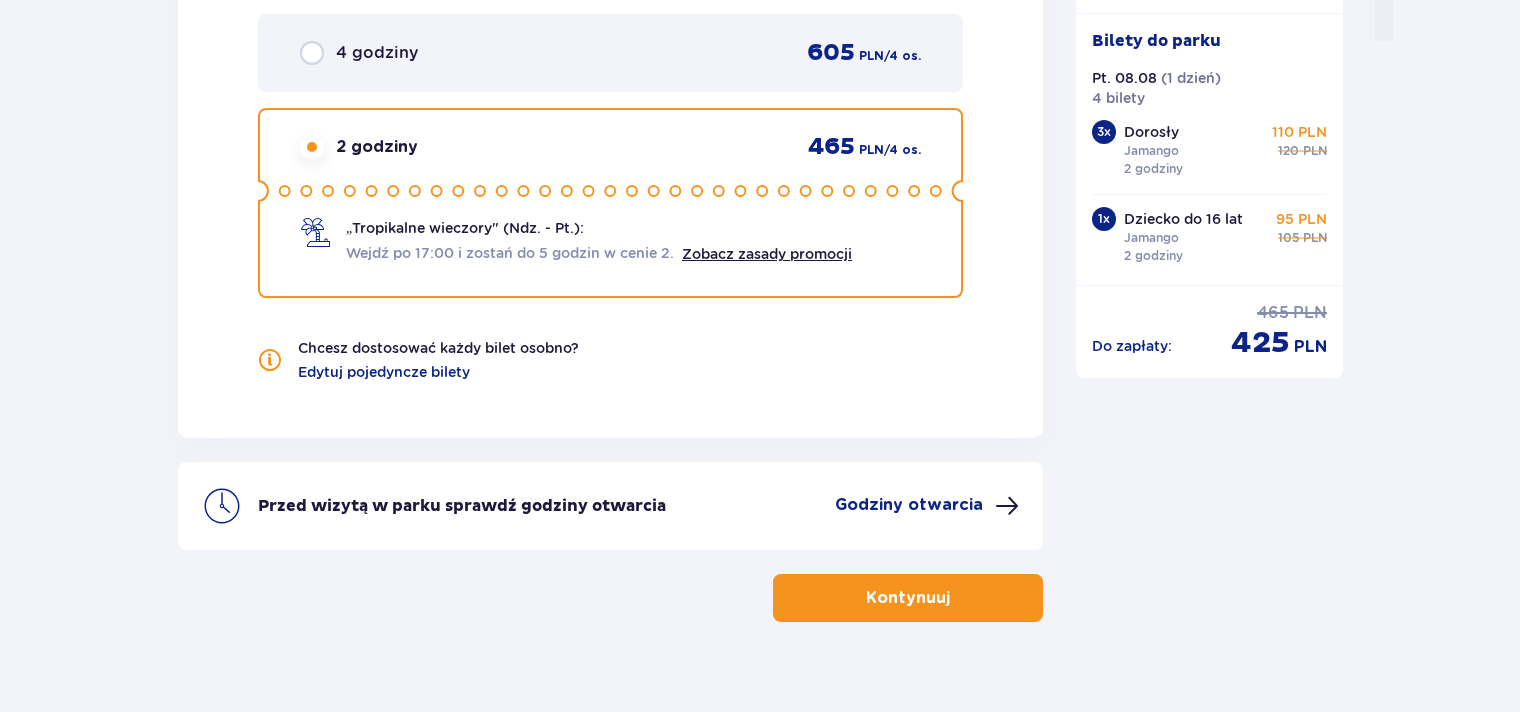 scroll, scrollTop: 2144, scrollLeft: 0, axis: vertical 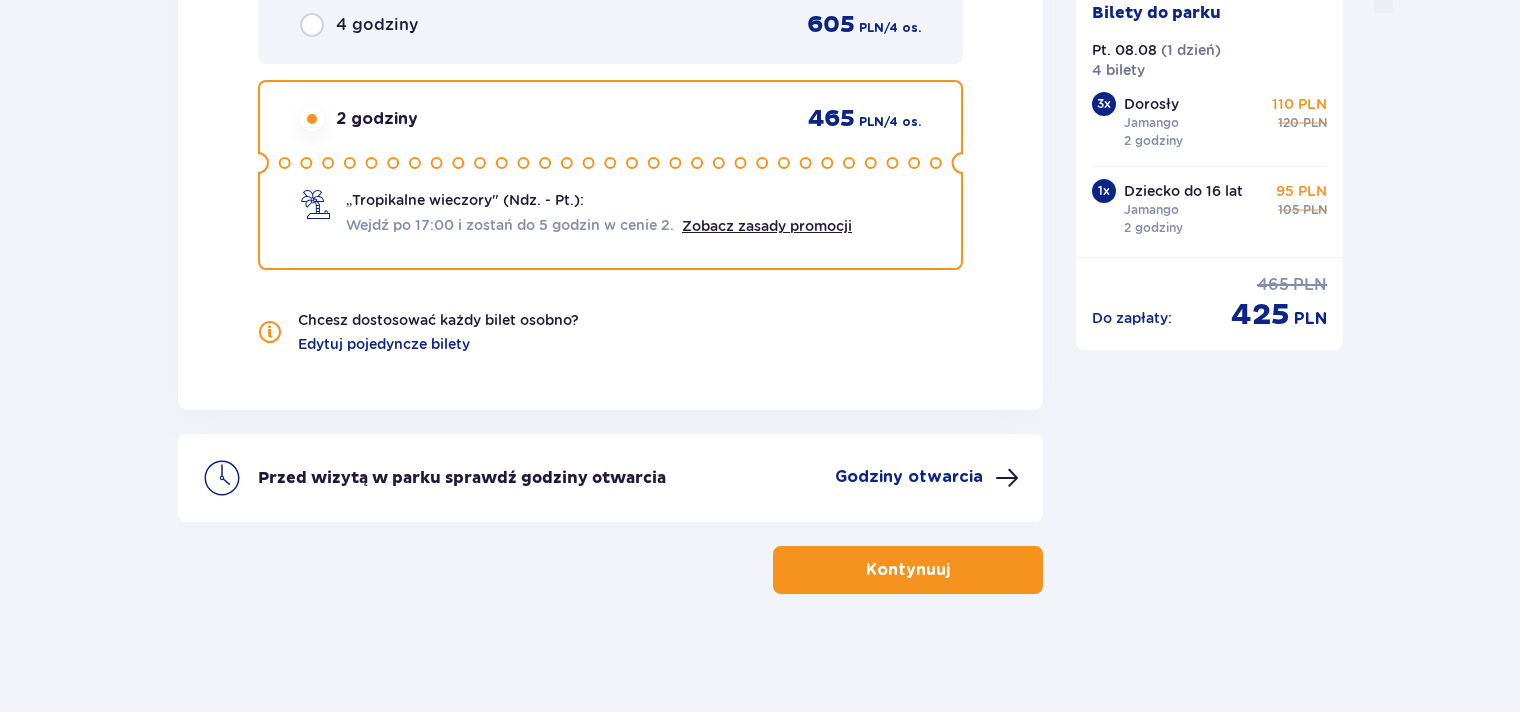 click on "„Tropikalne wieczory" (Ndz. - Pt.): Wejdź po 17:00 i zostań do 5 godzin w cenie 2. Zobacz zasady promocji" at bounding box center (599, 213) 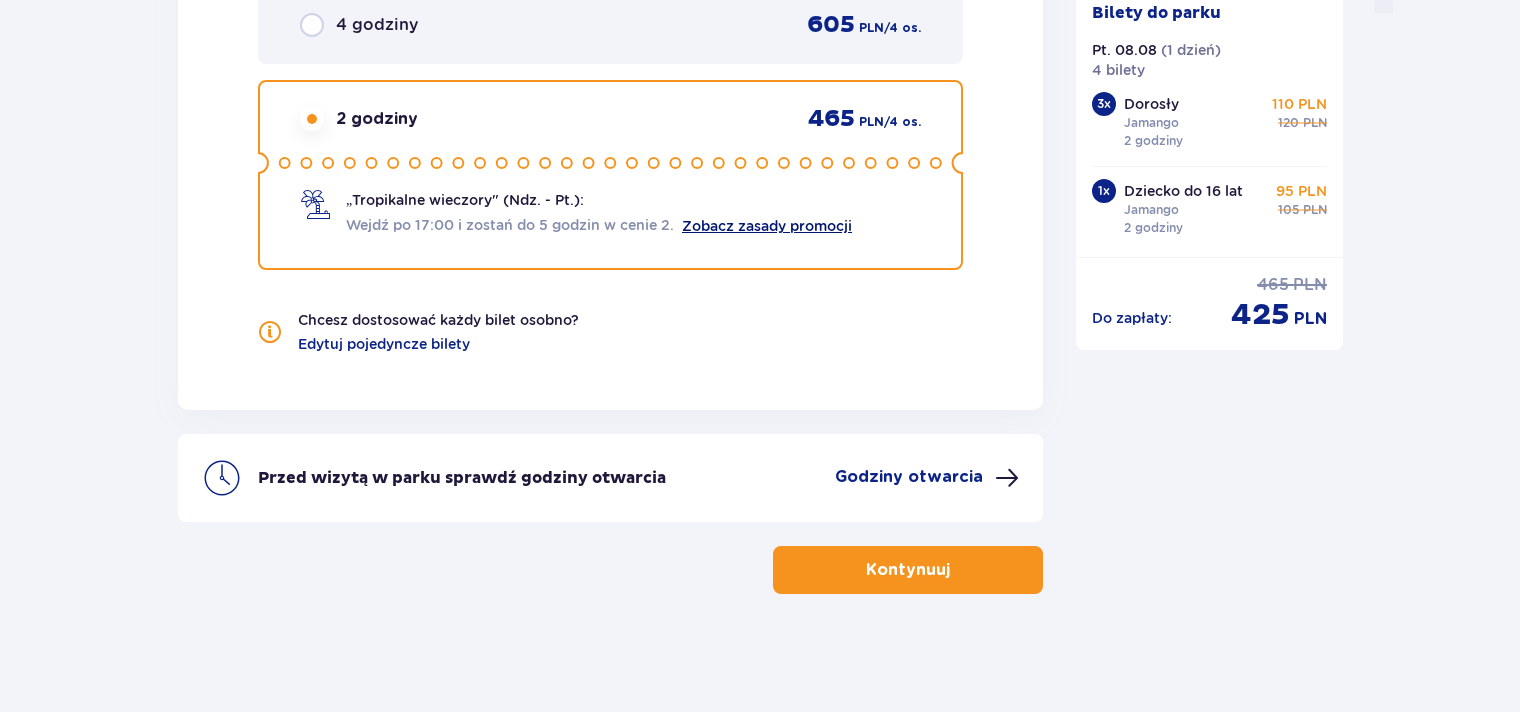click on "Zobacz zasady promocji" at bounding box center [767, 226] 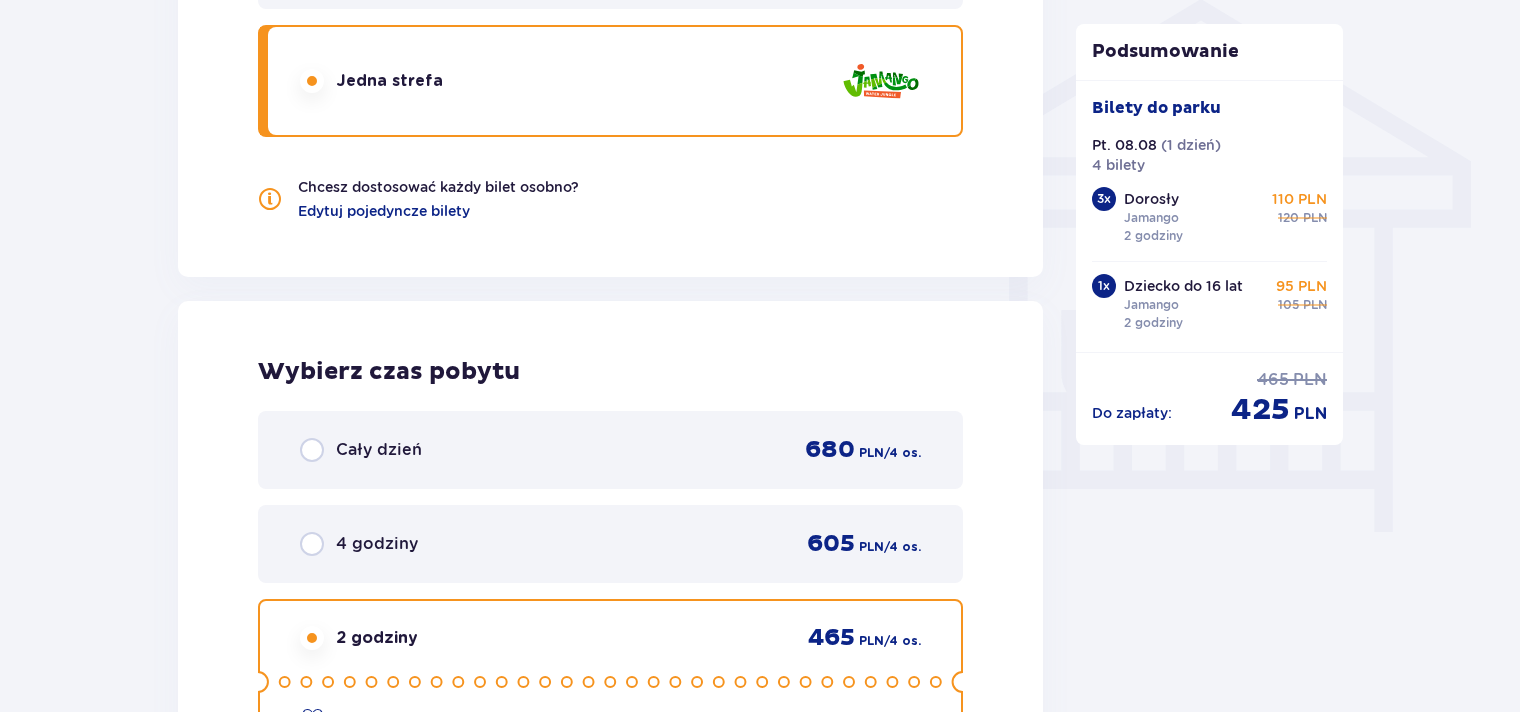 scroll, scrollTop: 1944, scrollLeft: 0, axis: vertical 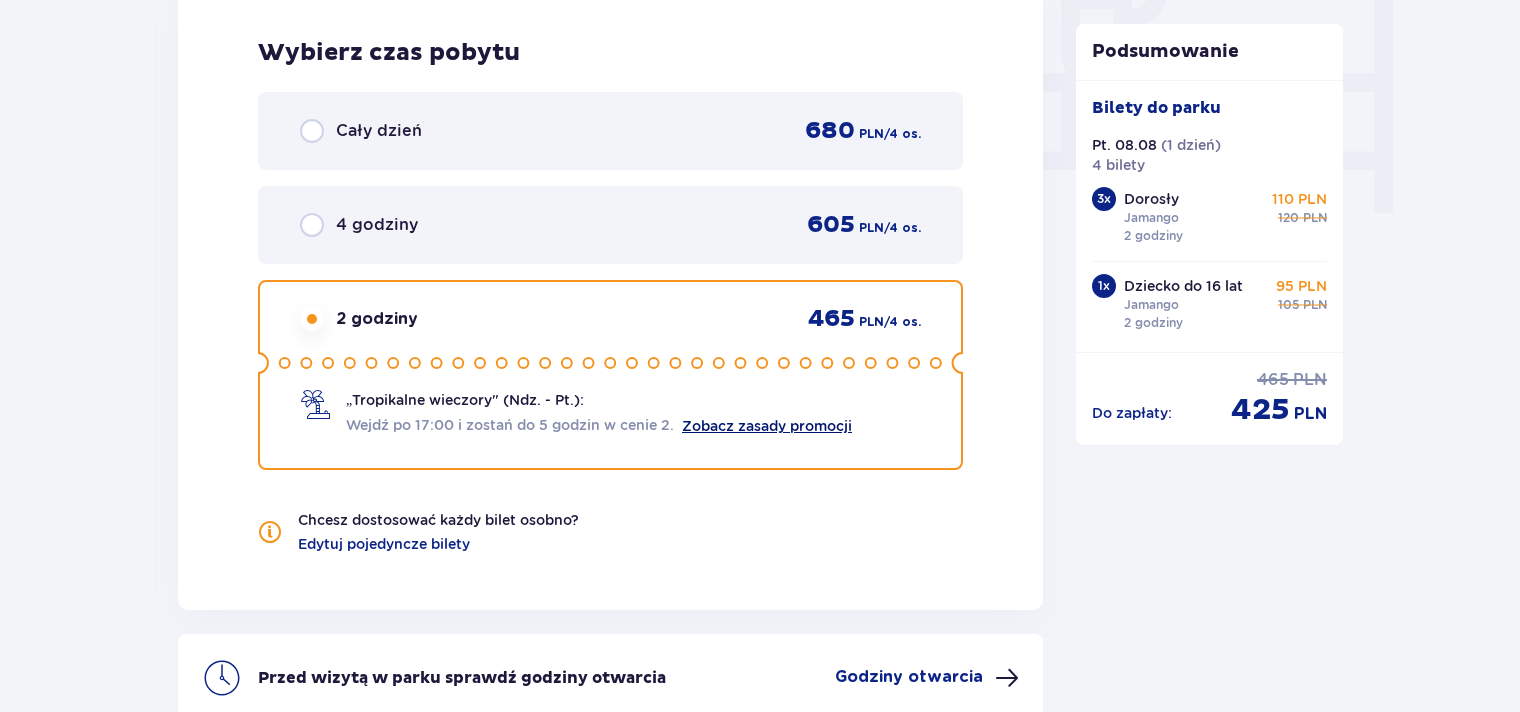 click on "Zobacz zasady promocji" at bounding box center [767, 426] 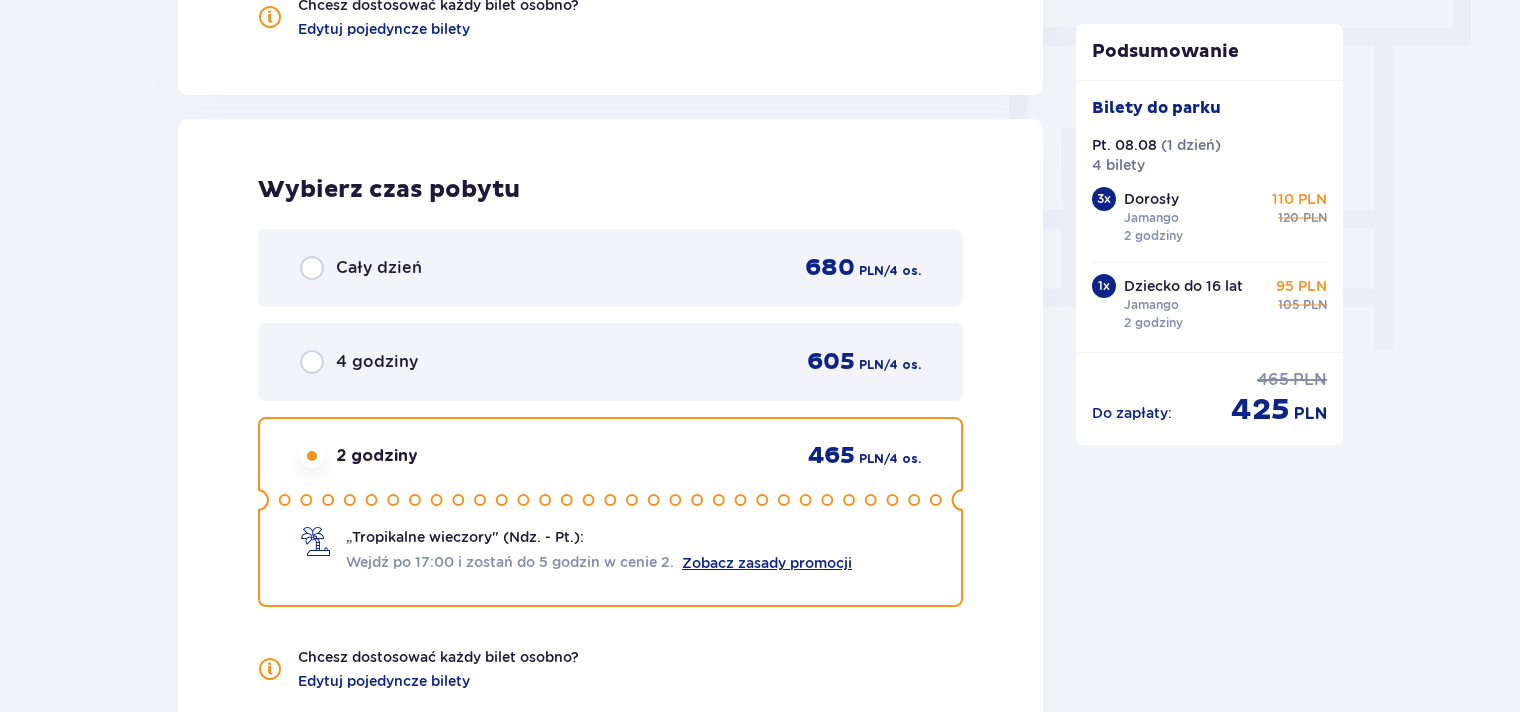 scroll, scrollTop: 1844, scrollLeft: 0, axis: vertical 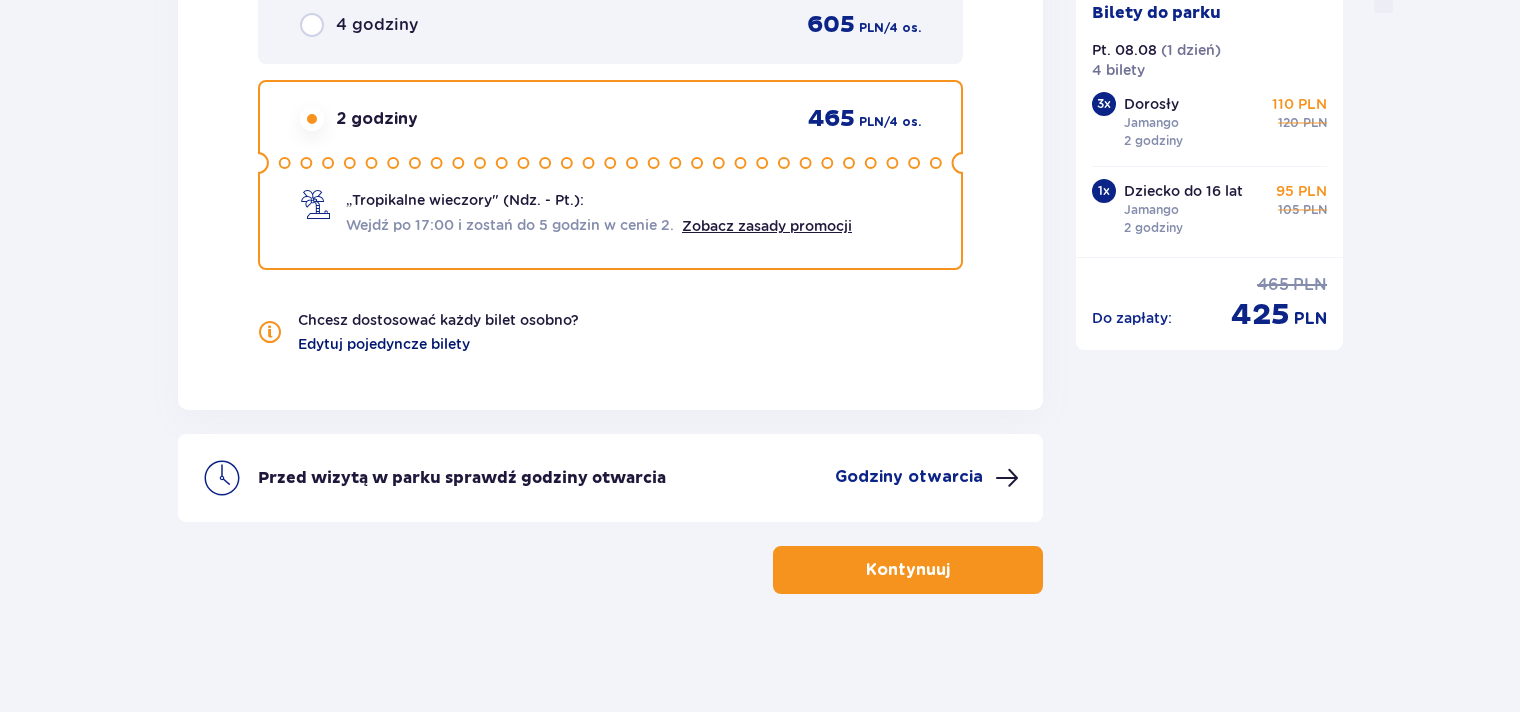 click on "Edytuj pojedyncze bilety" at bounding box center [384, 344] 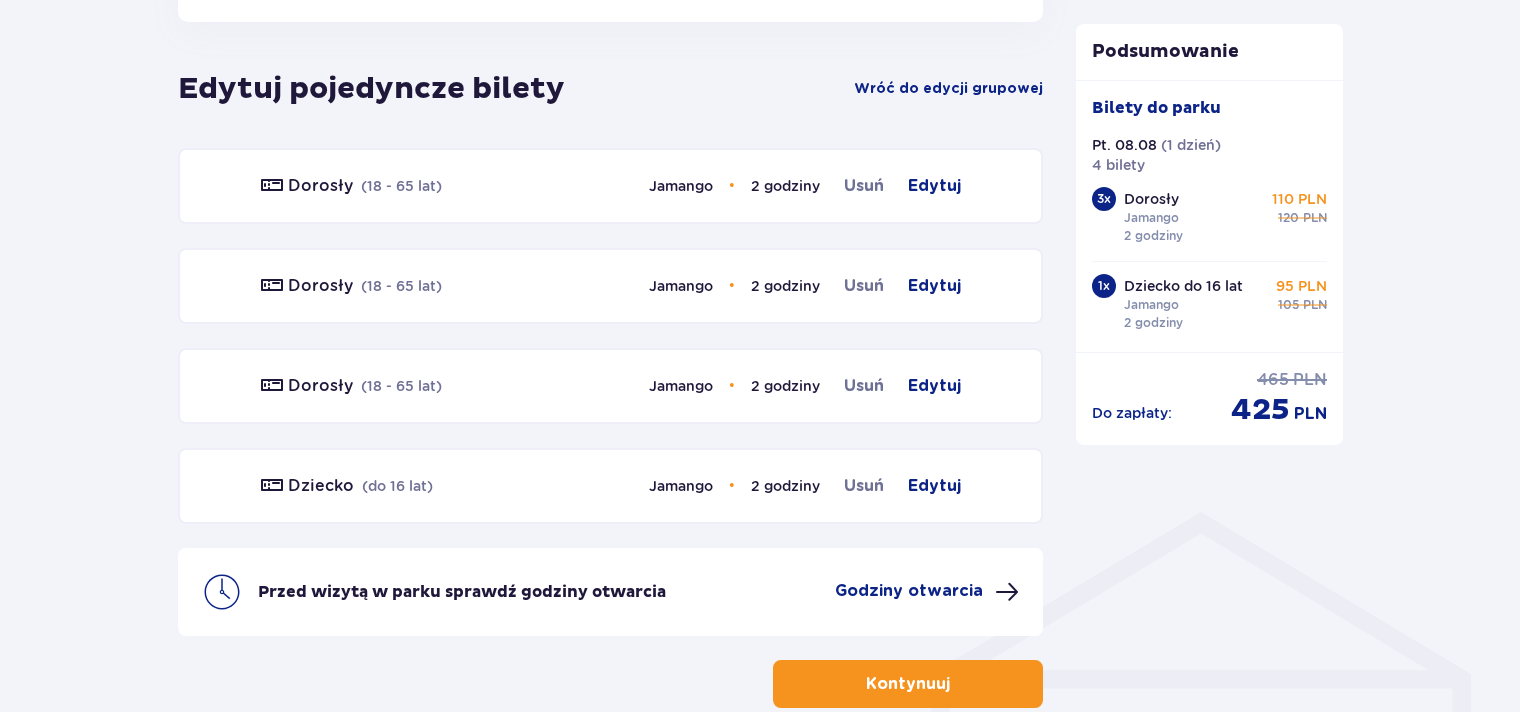 scroll, scrollTop: 1110, scrollLeft: 0, axis: vertical 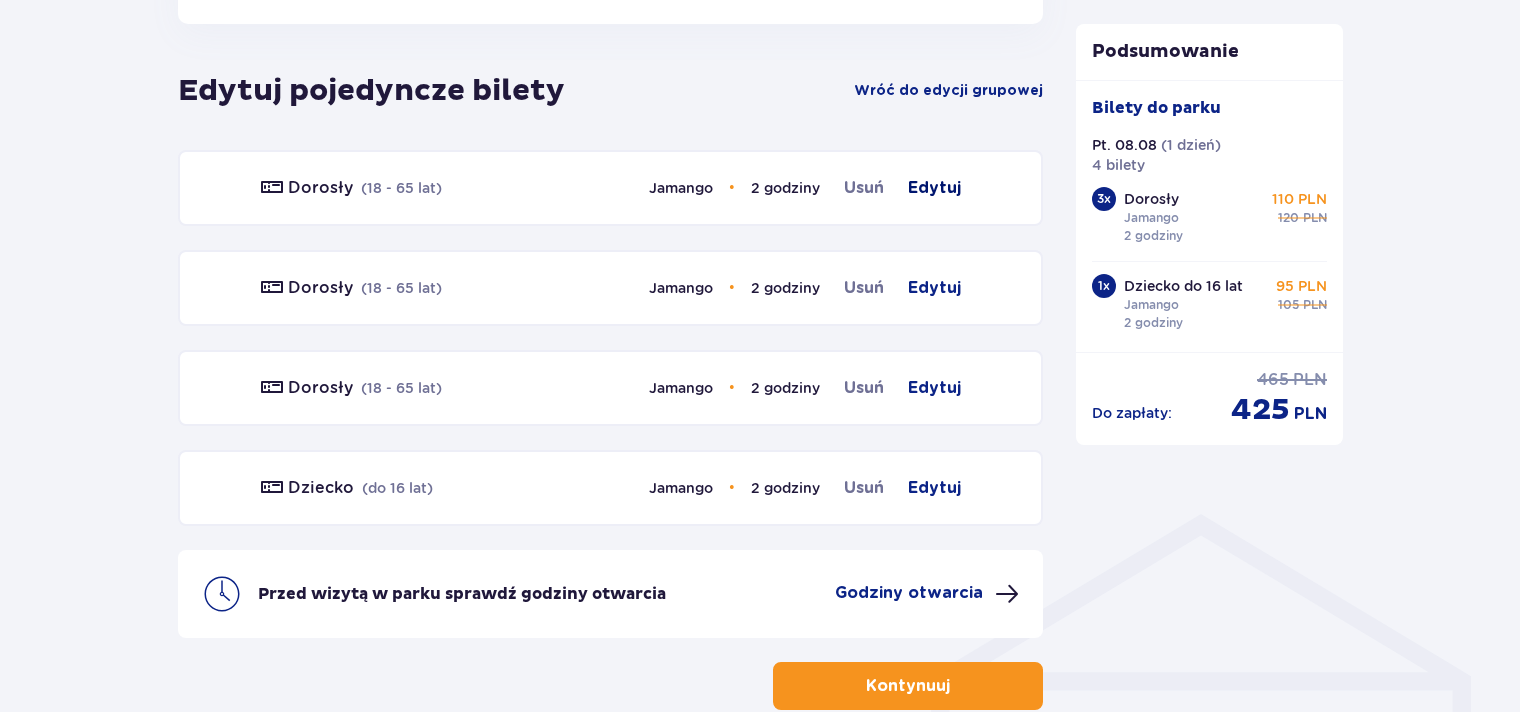 click on "Edytuj" at bounding box center [934, 188] 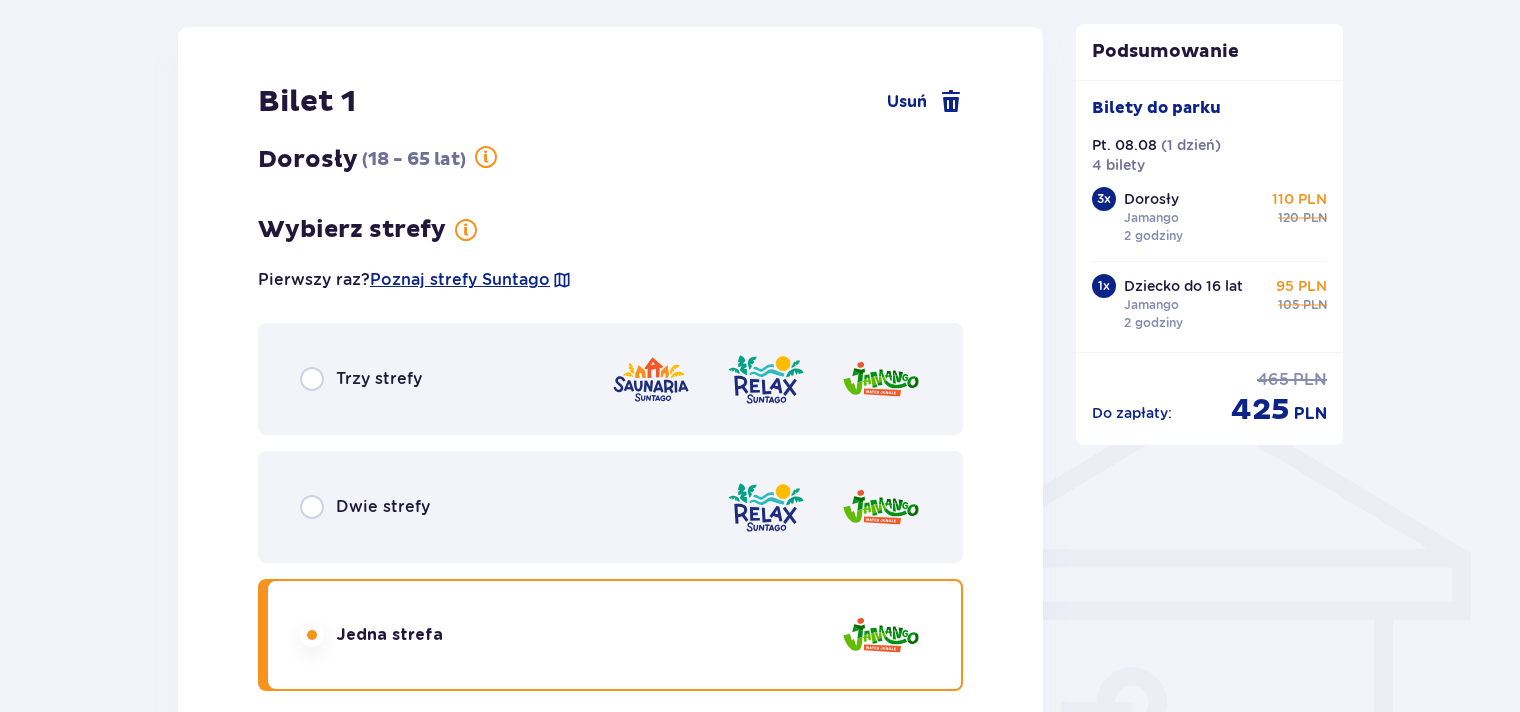 scroll, scrollTop: 1236, scrollLeft: 0, axis: vertical 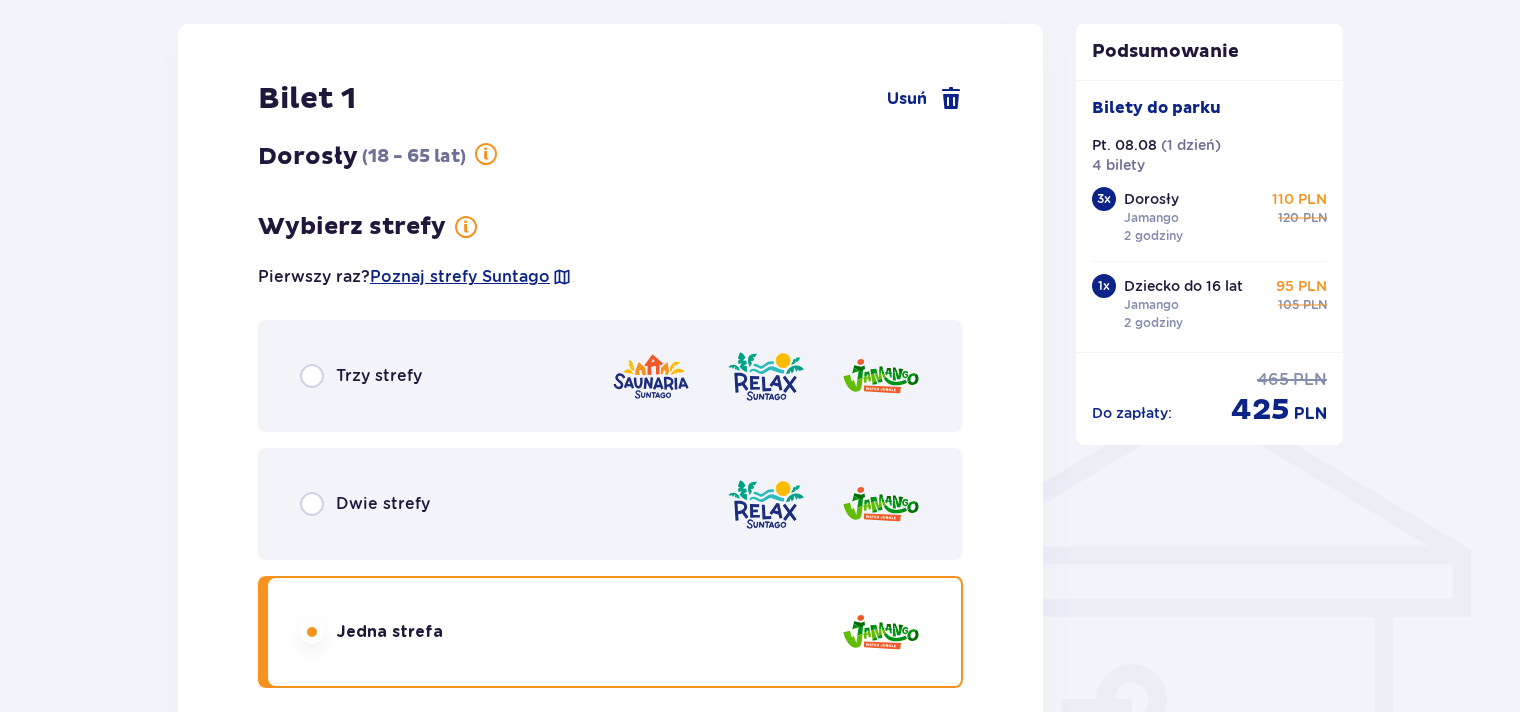 click on "Dwie strefy" at bounding box center [610, 504] 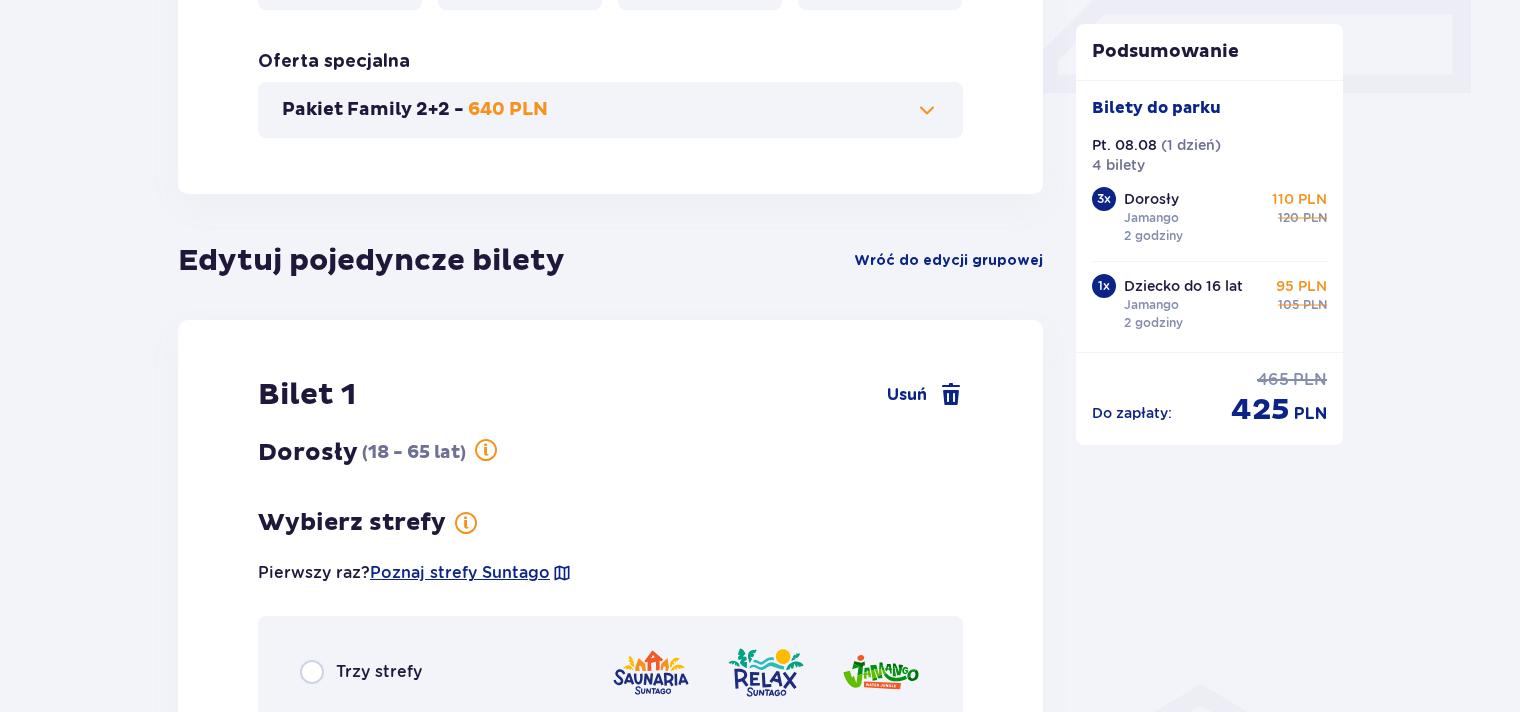 scroll, scrollTop: 1504, scrollLeft: 0, axis: vertical 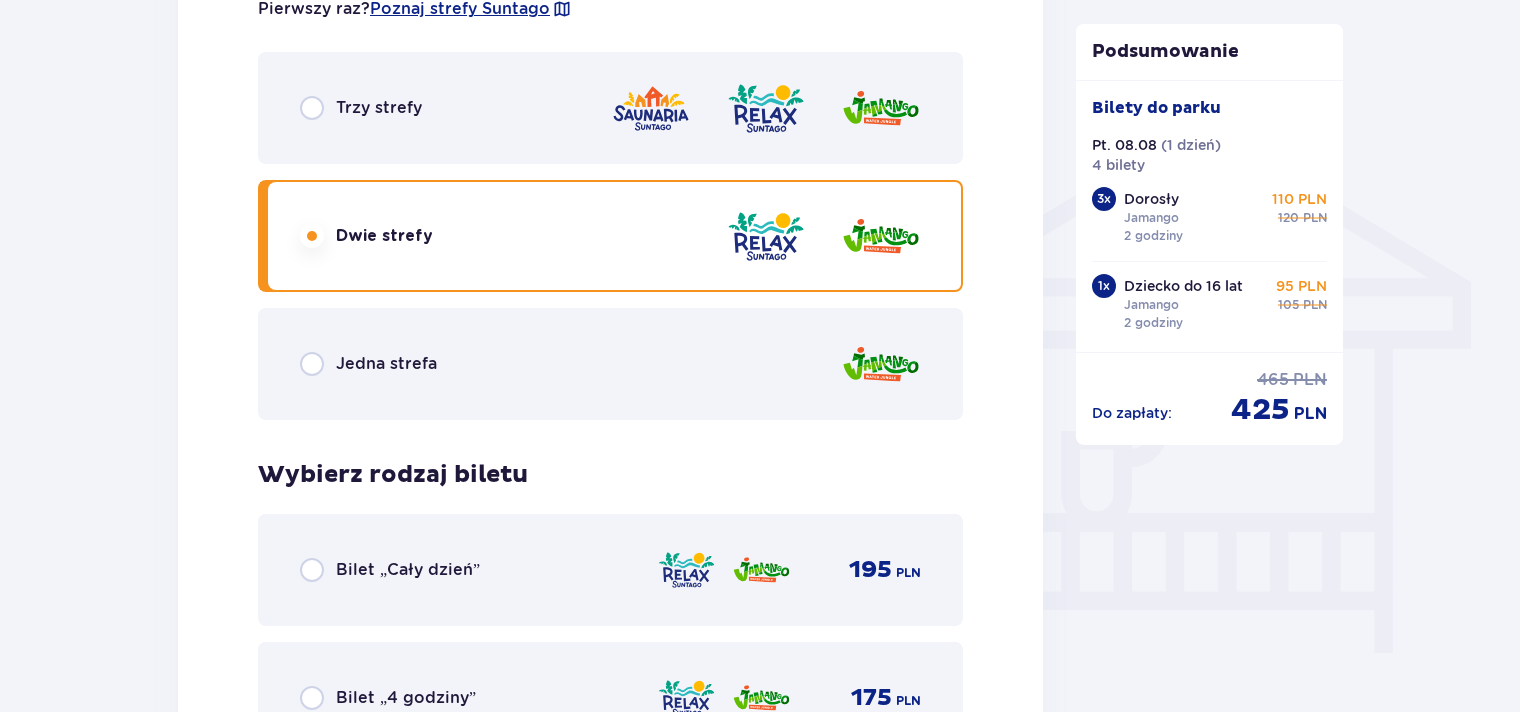 click on "Jedna strefa" at bounding box center [610, 364] 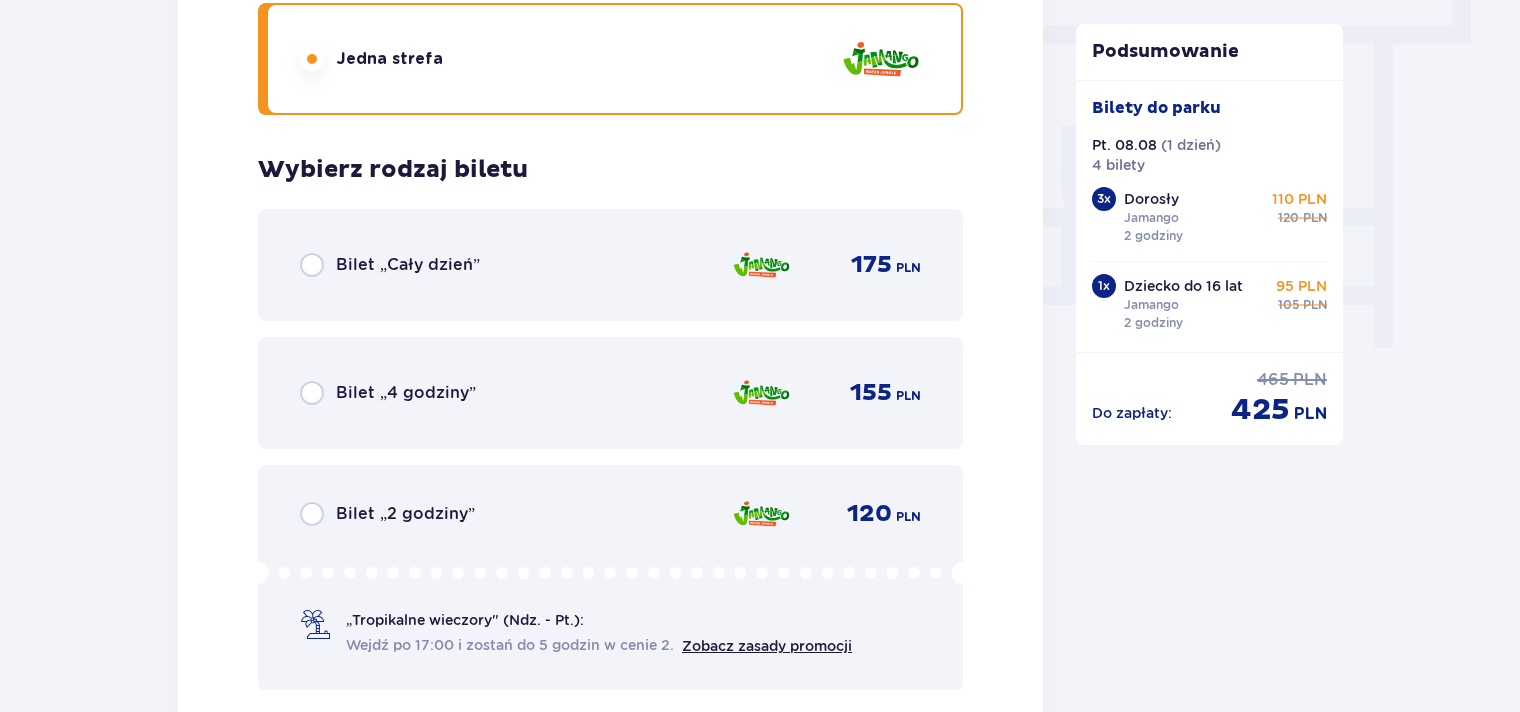scroll, scrollTop: 1640, scrollLeft: 0, axis: vertical 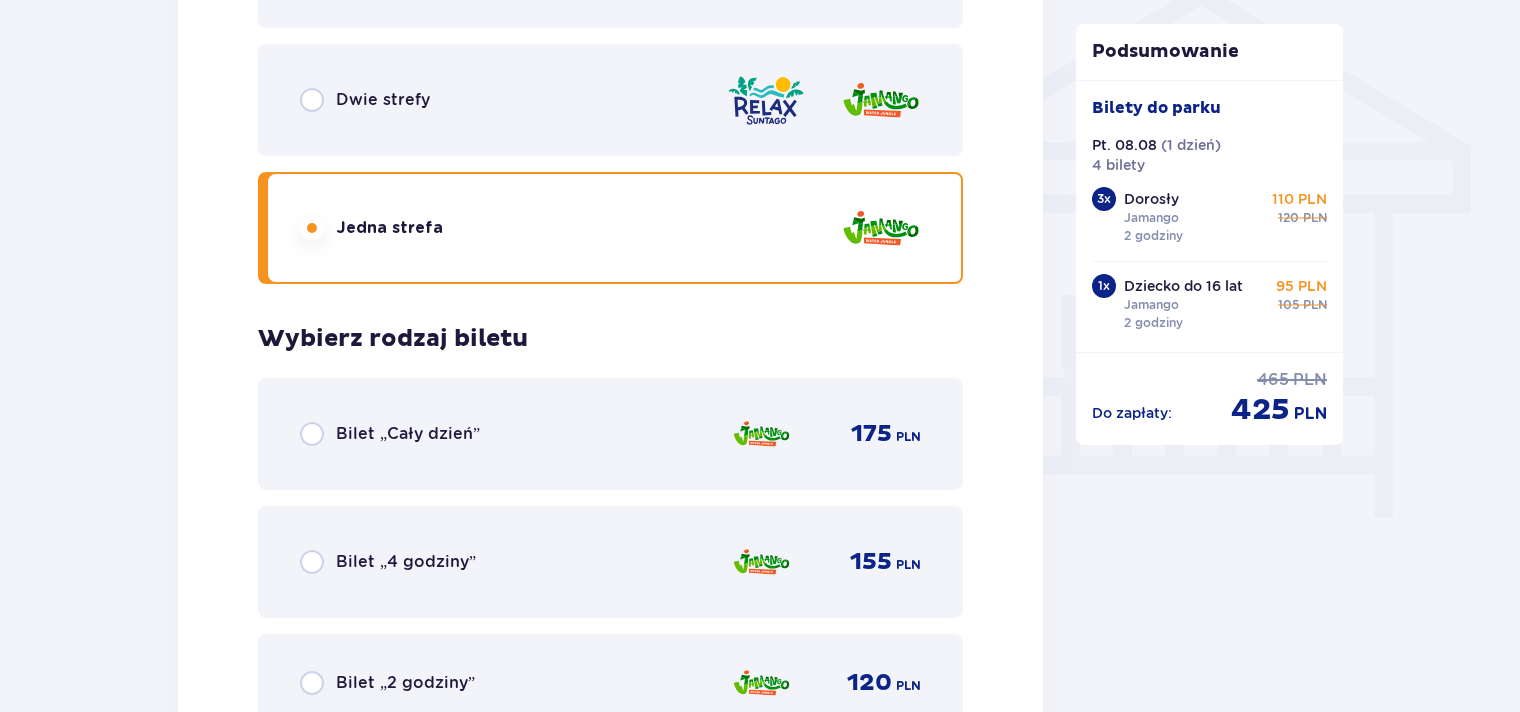 click on "Dwie strefy" at bounding box center [610, 100] 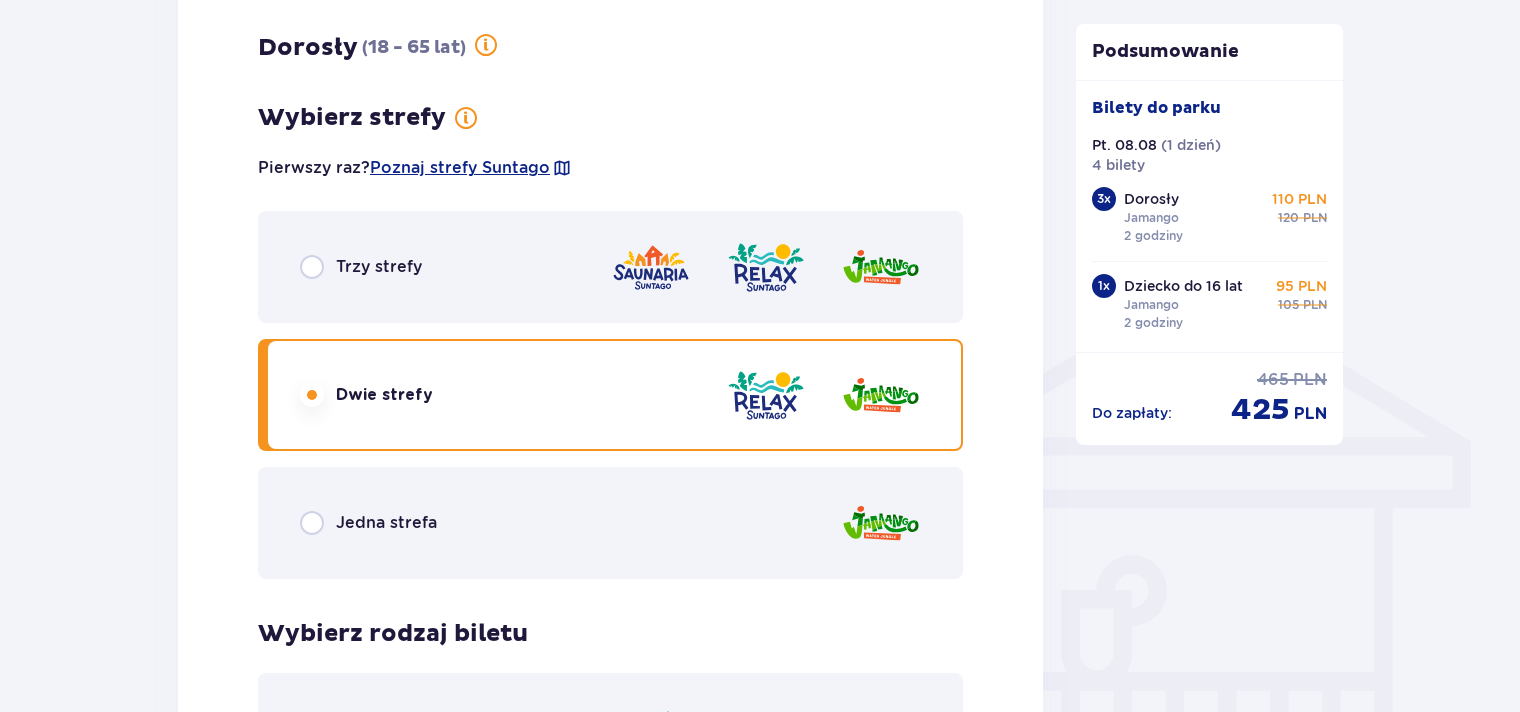 scroll, scrollTop: 540, scrollLeft: 0, axis: vertical 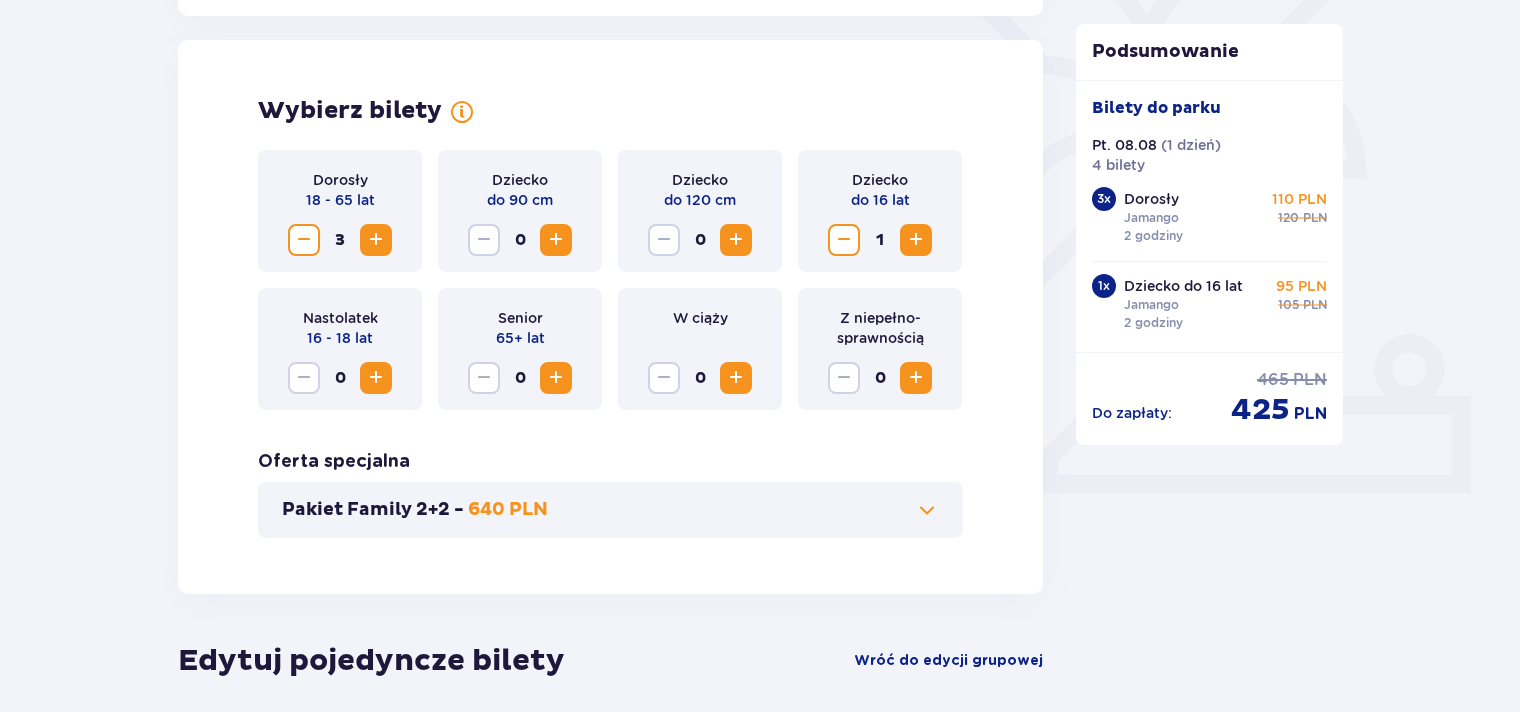 click at bounding box center (736, 240) 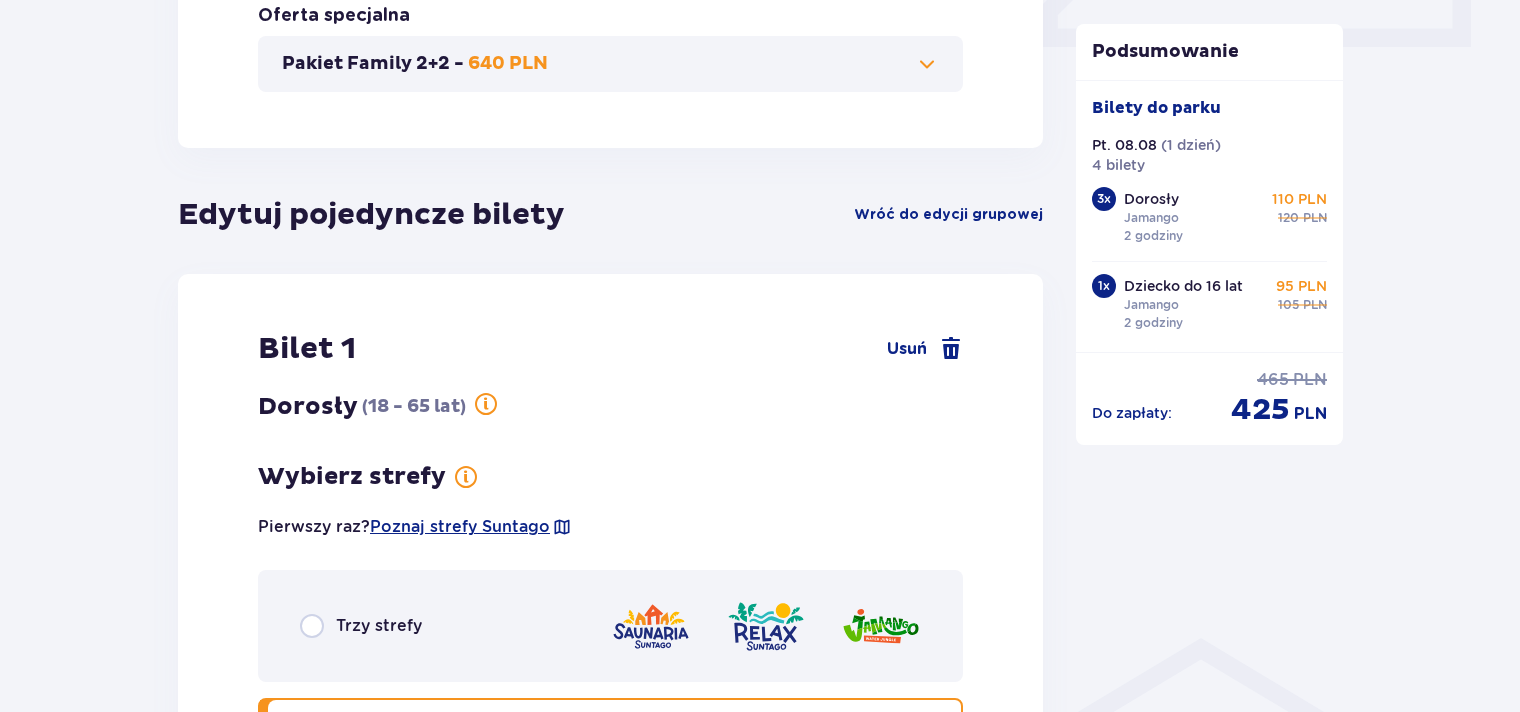 scroll, scrollTop: 940, scrollLeft: 0, axis: vertical 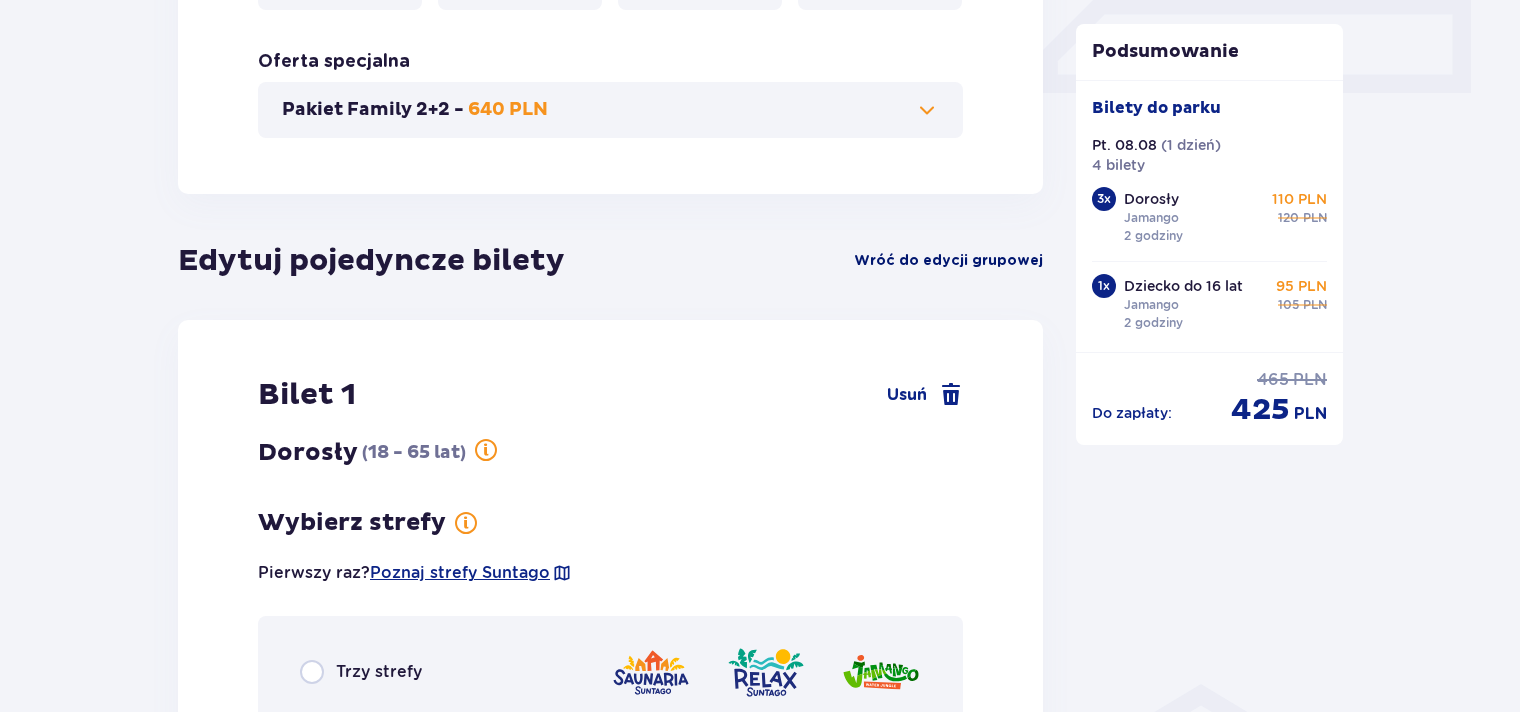 click on "Wróć do edycji grupowej" at bounding box center (948, 261) 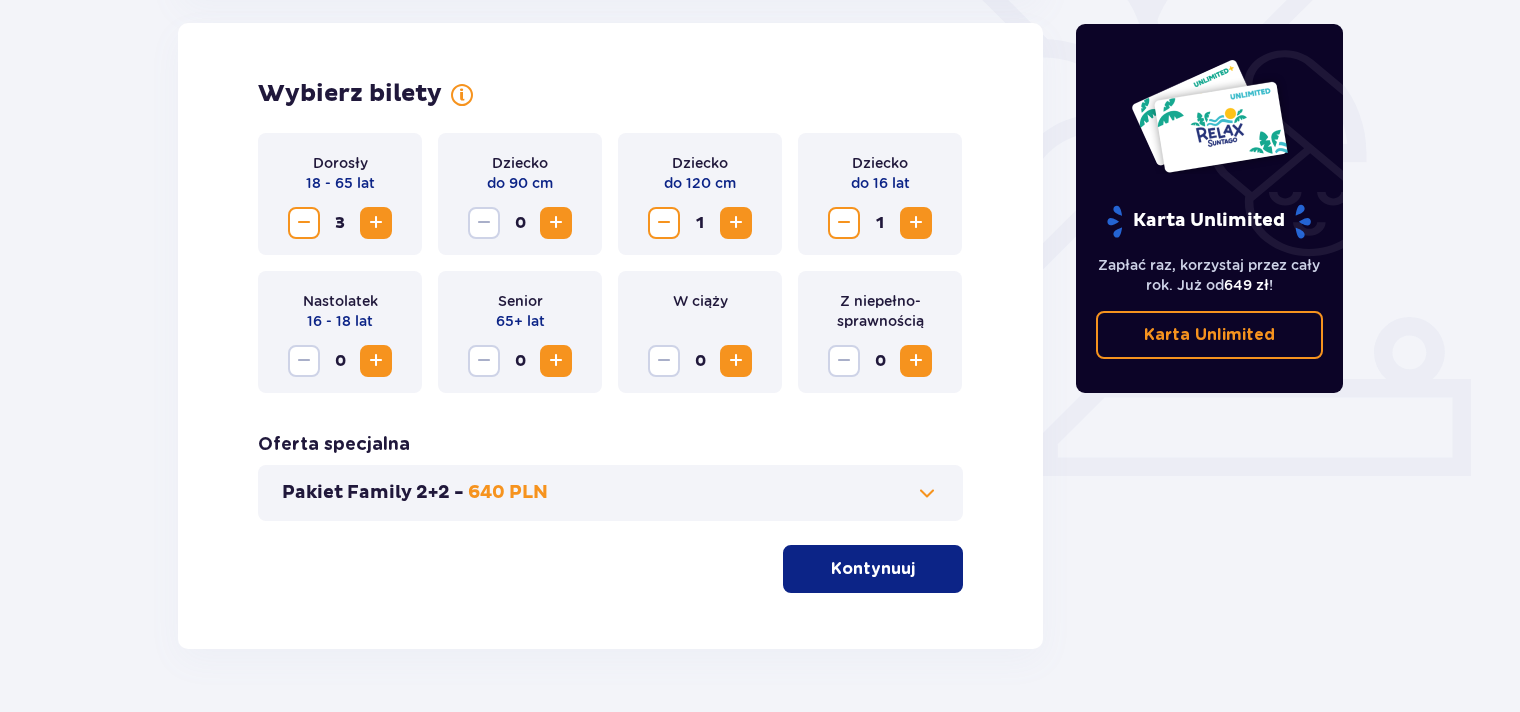scroll, scrollTop: 556, scrollLeft: 0, axis: vertical 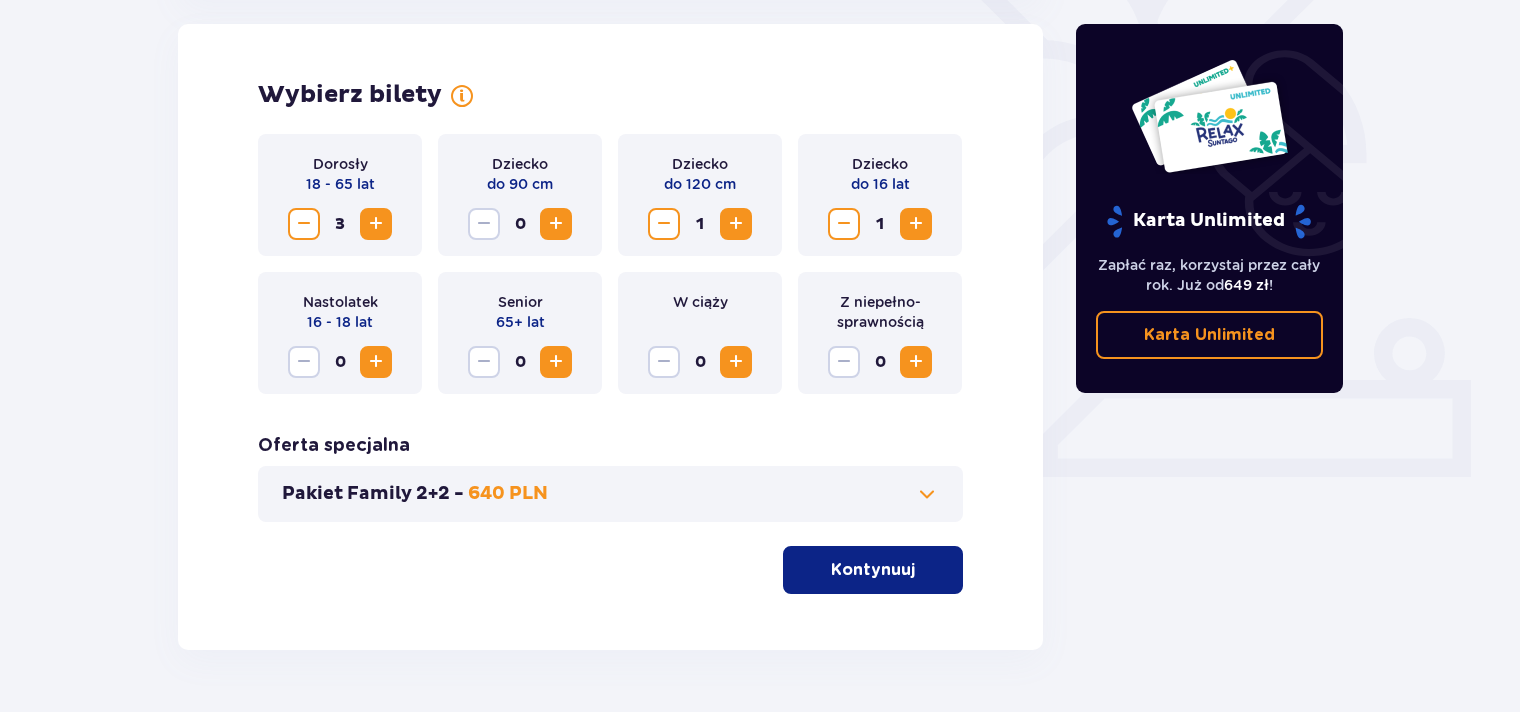 click on "Pakiet Family 2+2 -  640 PLN" at bounding box center (610, 494) 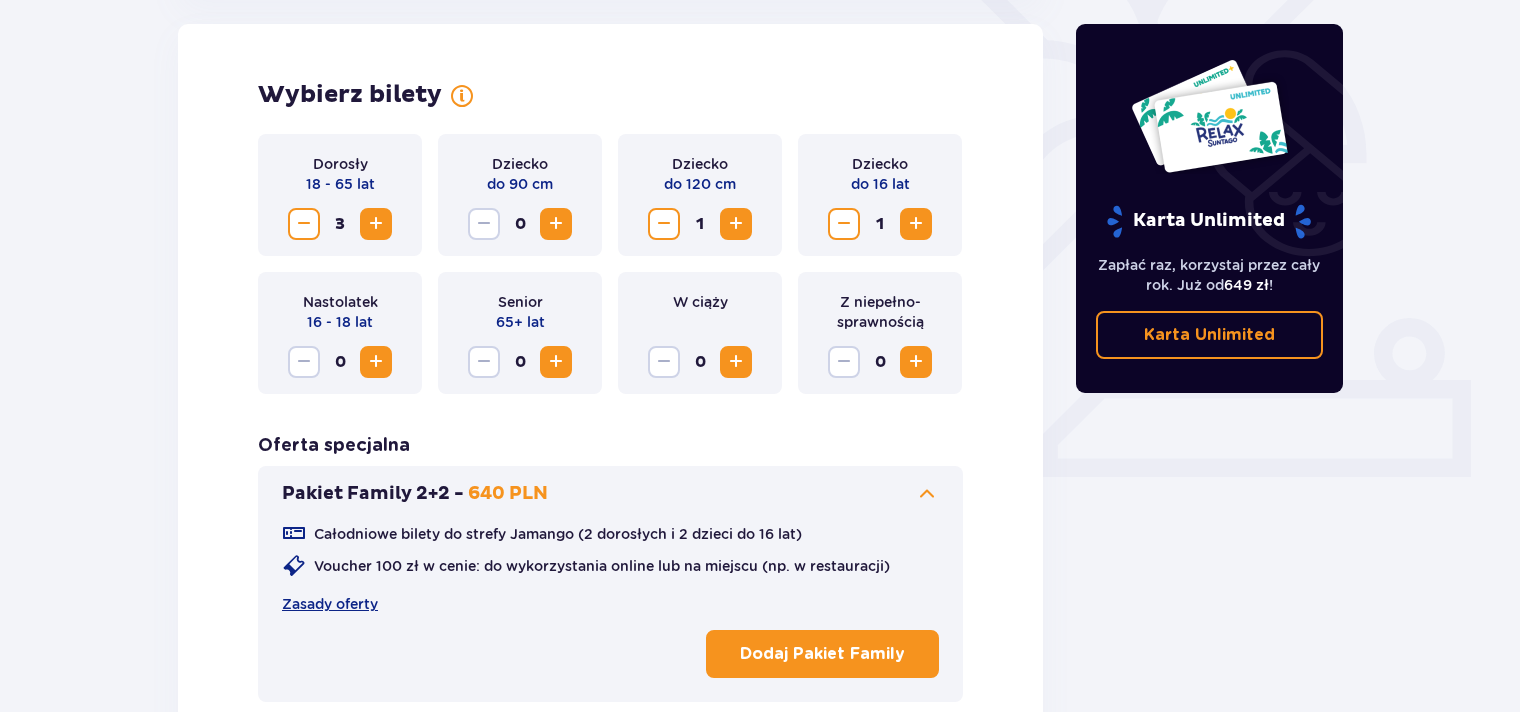 scroll, scrollTop: 794, scrollLeft: 0, axis: vertical 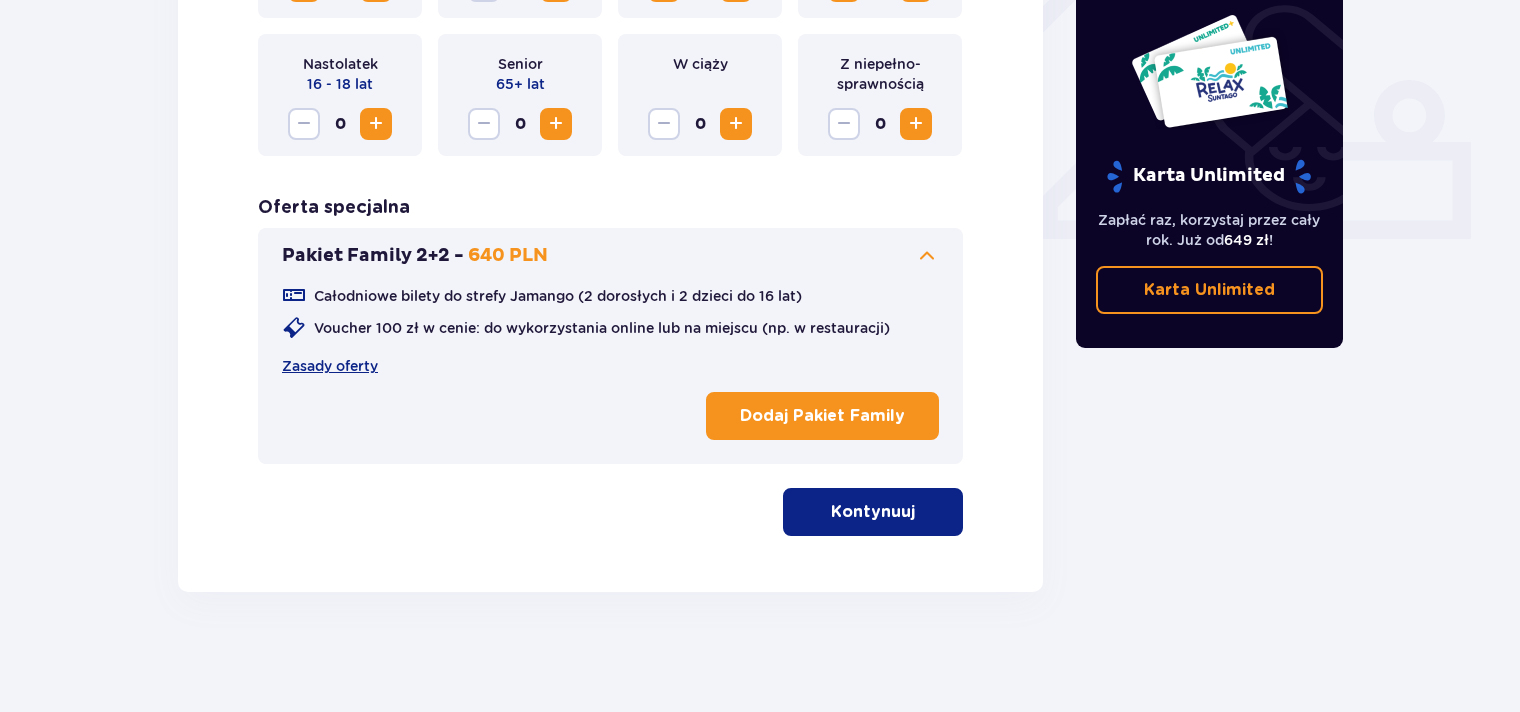 click on "Kontynuuj" at bounding box center [873, 512] 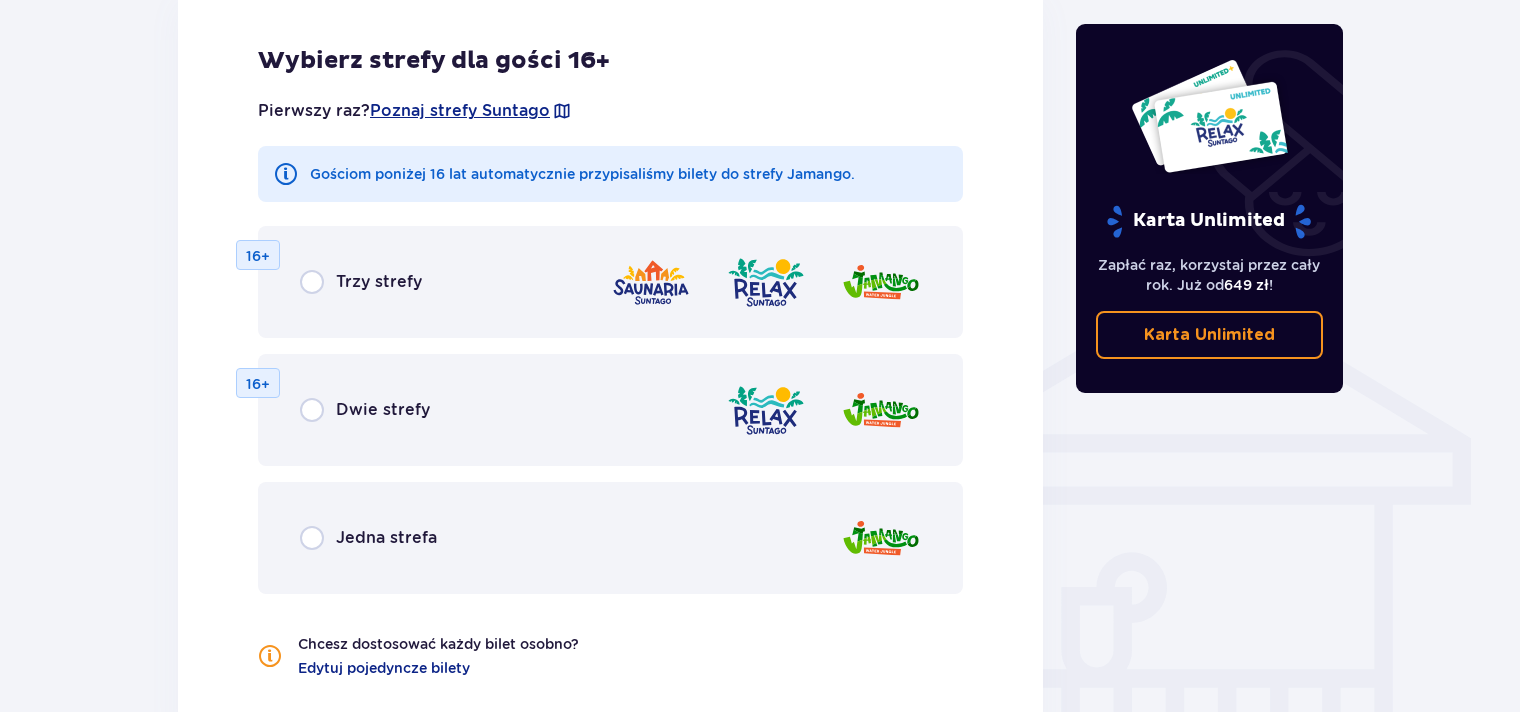 scroll, scrollTop: 1490, scrollLeft: 0, axis: vertical 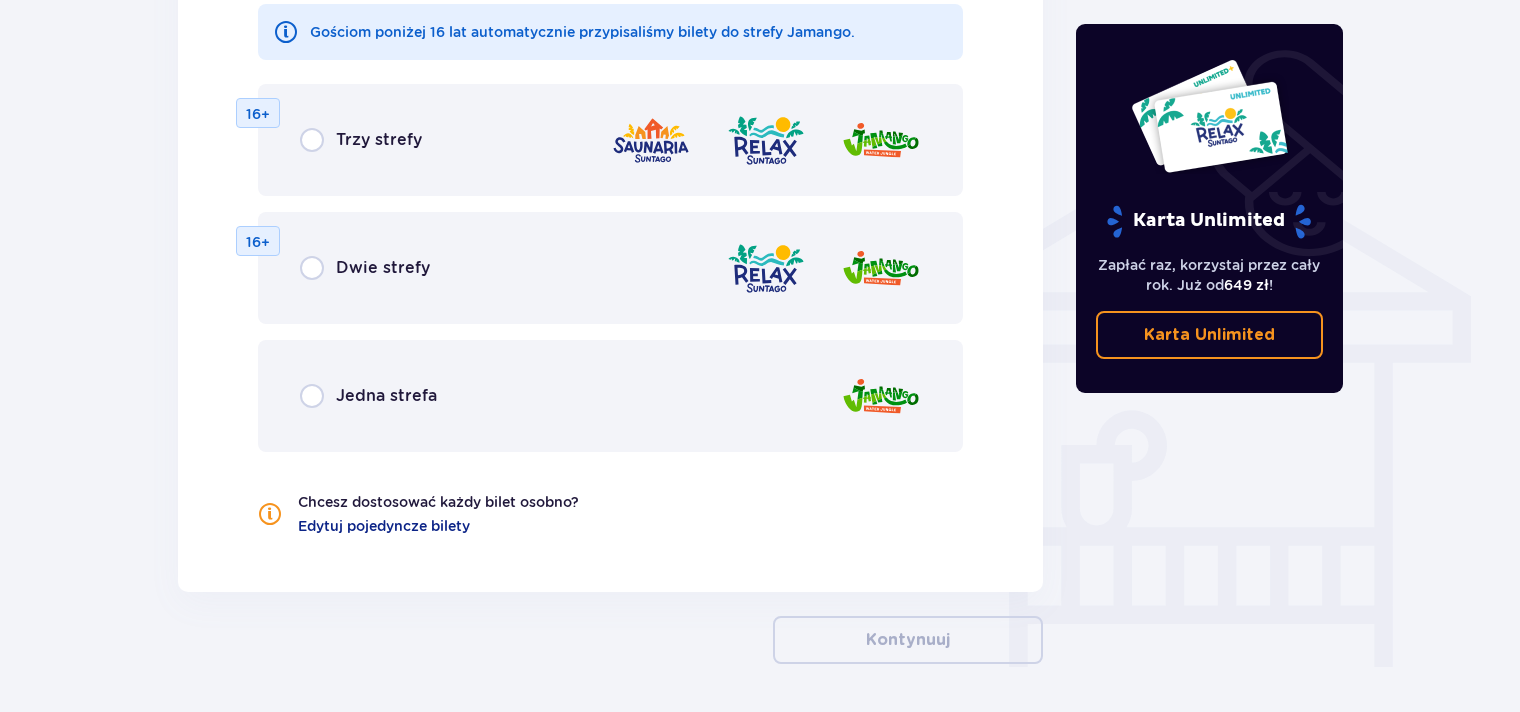 click on "Jedna strefa" at bounding box center (386, 396) 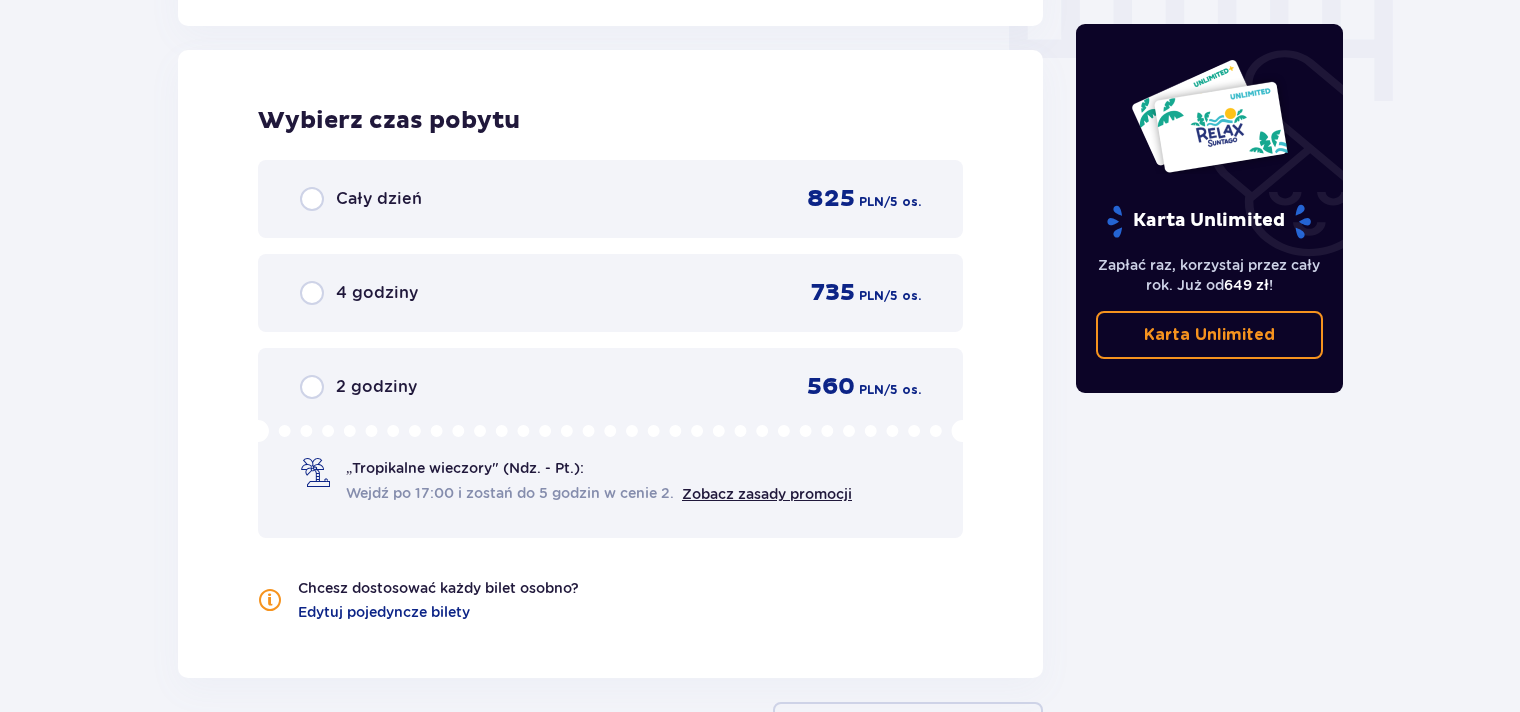 scroll, scrollTop: 2058, scrollLeft: 0, axis: vertical 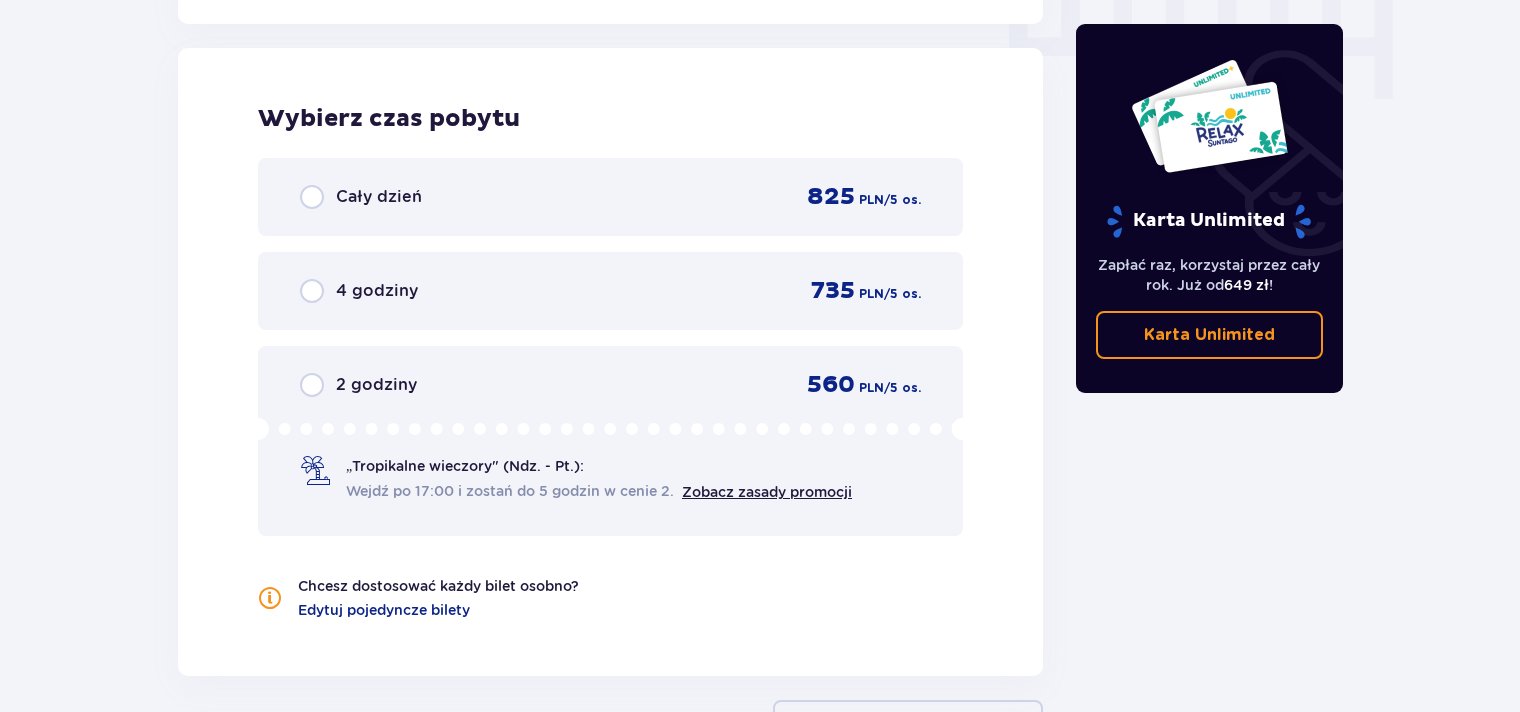 click on "2 godziny" at bounding box center [376, 385] 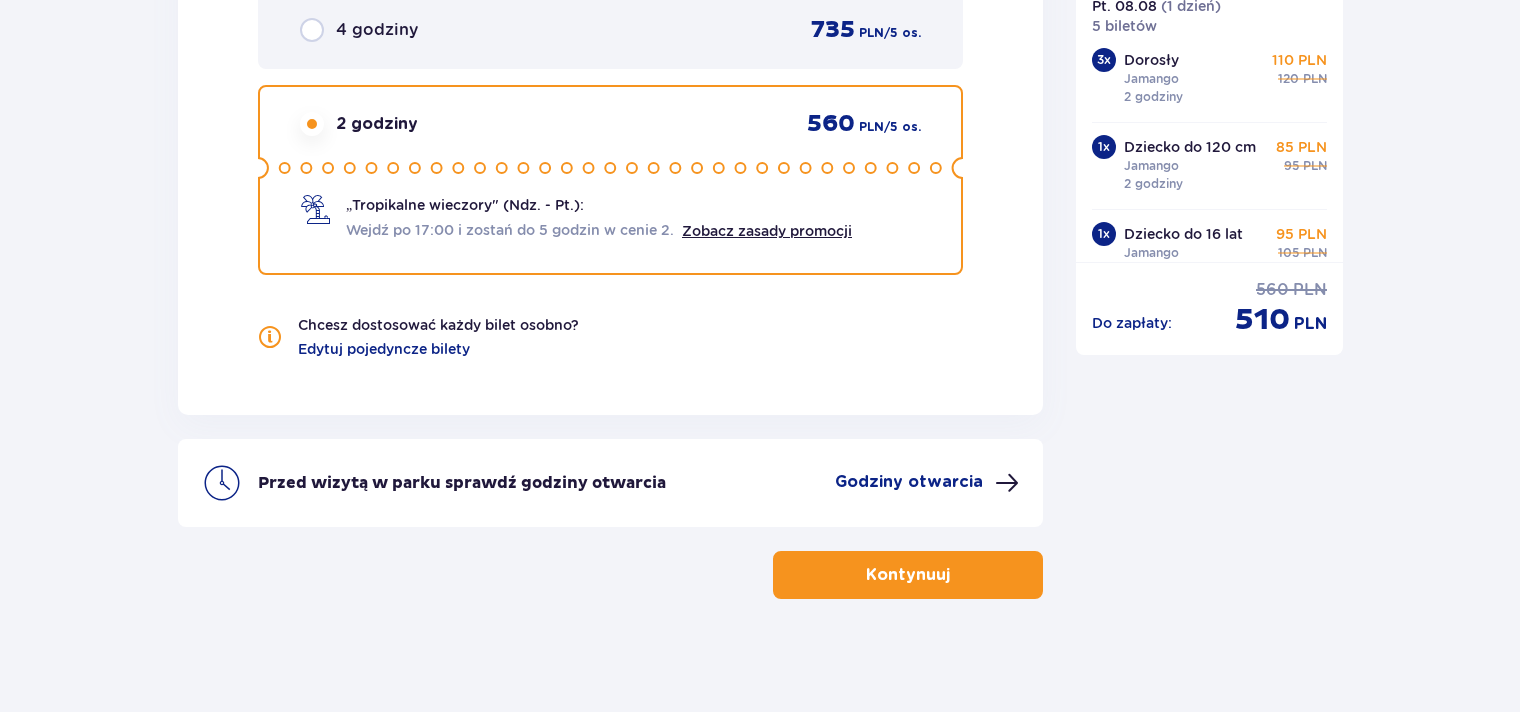 scroll, scrollTop: 2324, scrollLeft: 0, axis: vertical 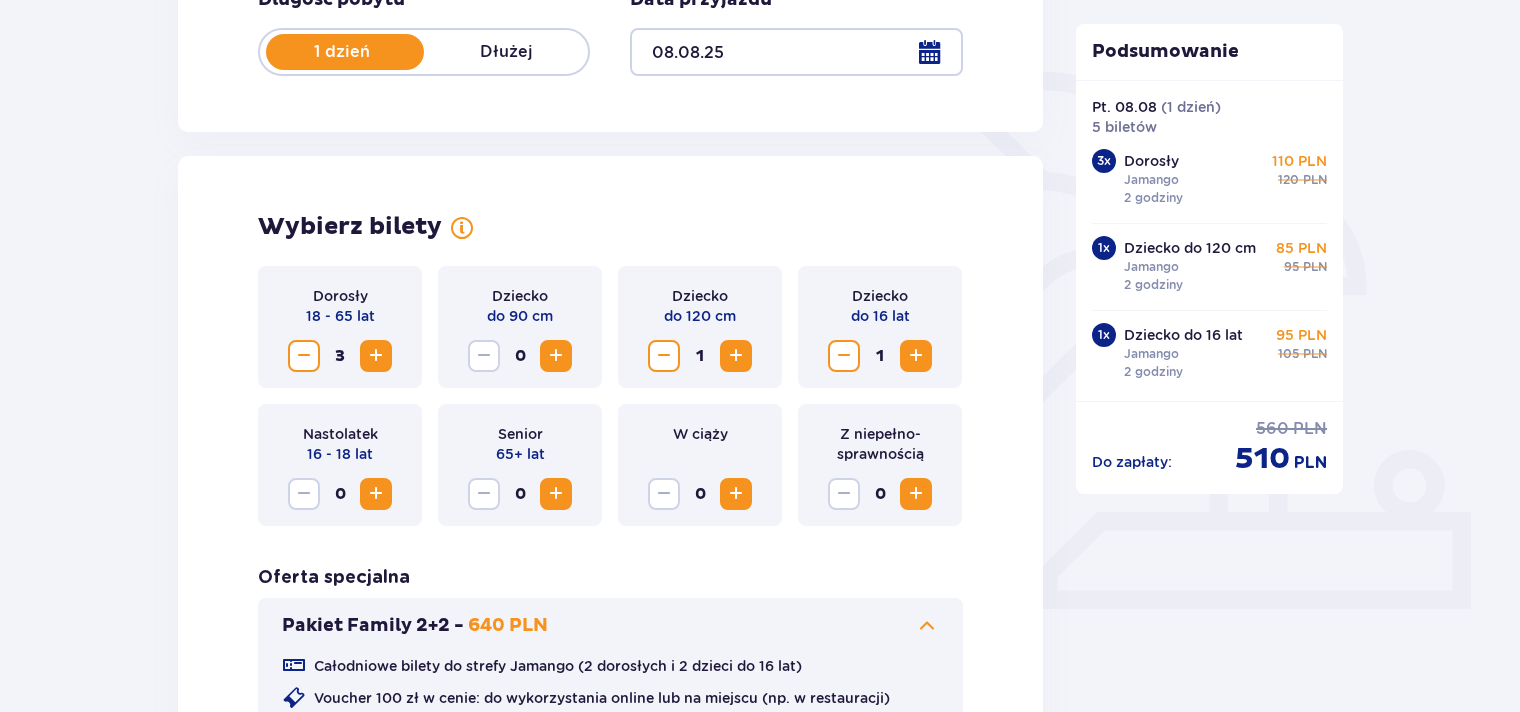 click at bounding box center (664, 356) 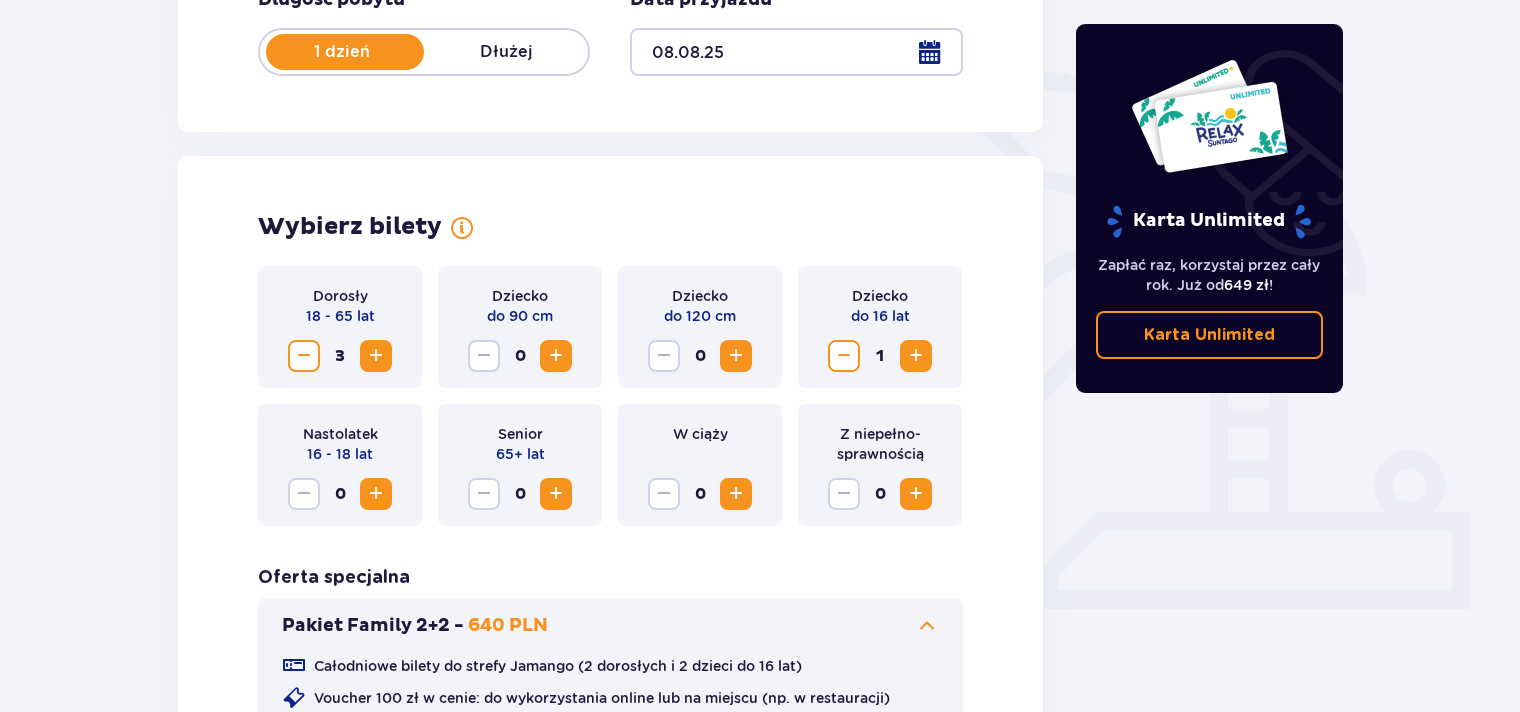 scroll, scrollTop: 724, scrollLeft: 0, axis: vertical 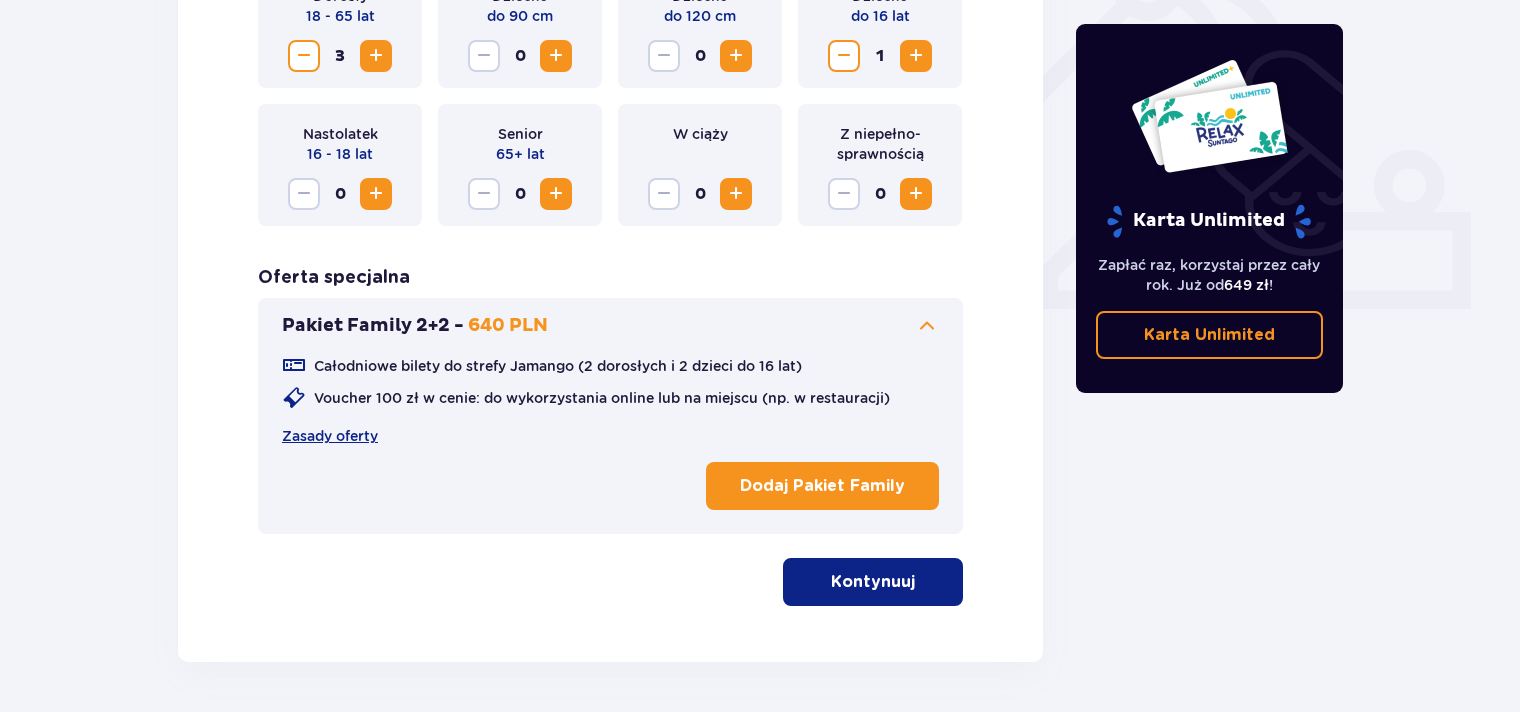 click on "Kontynuuj" at bounding box center (873, 582) 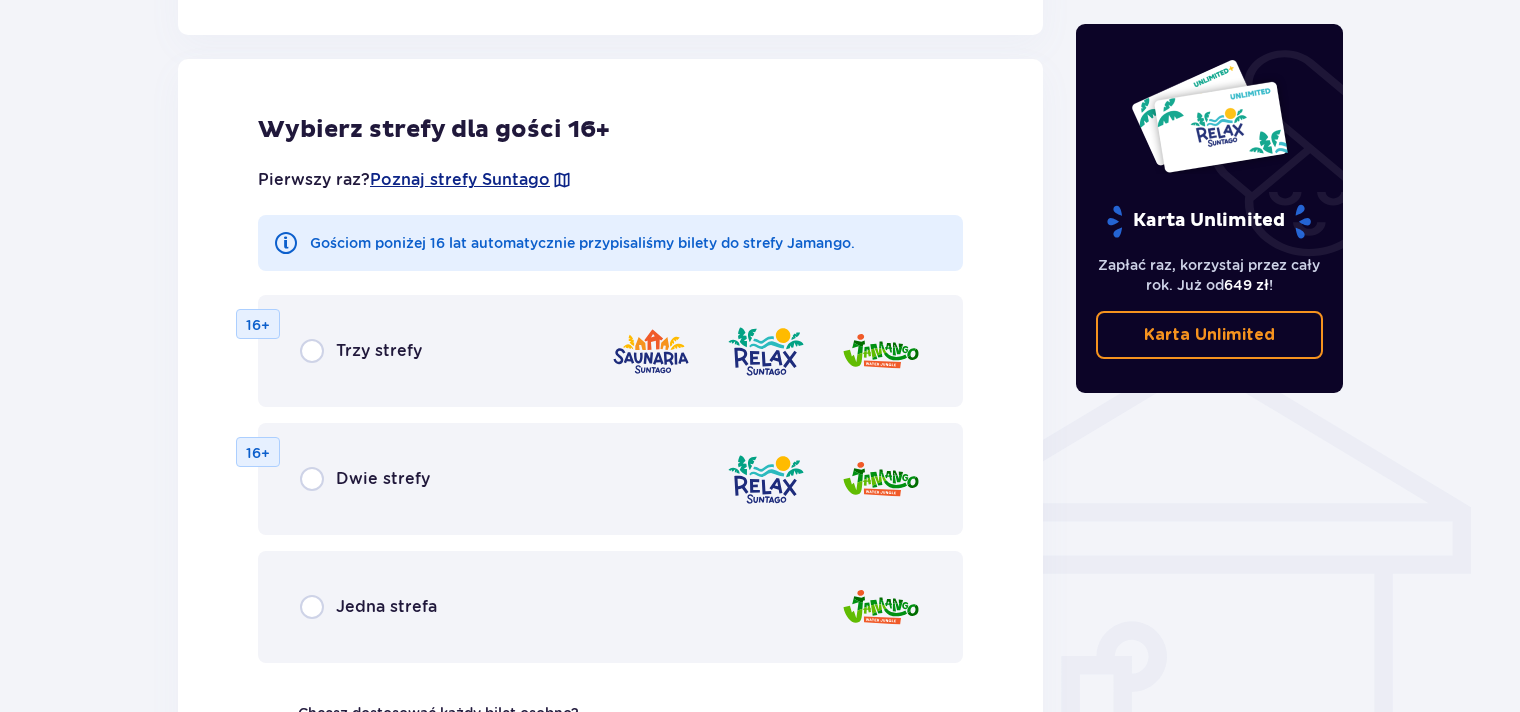 scroll, scrollTop: 1290, scrollLeft: 0, axis: vertical 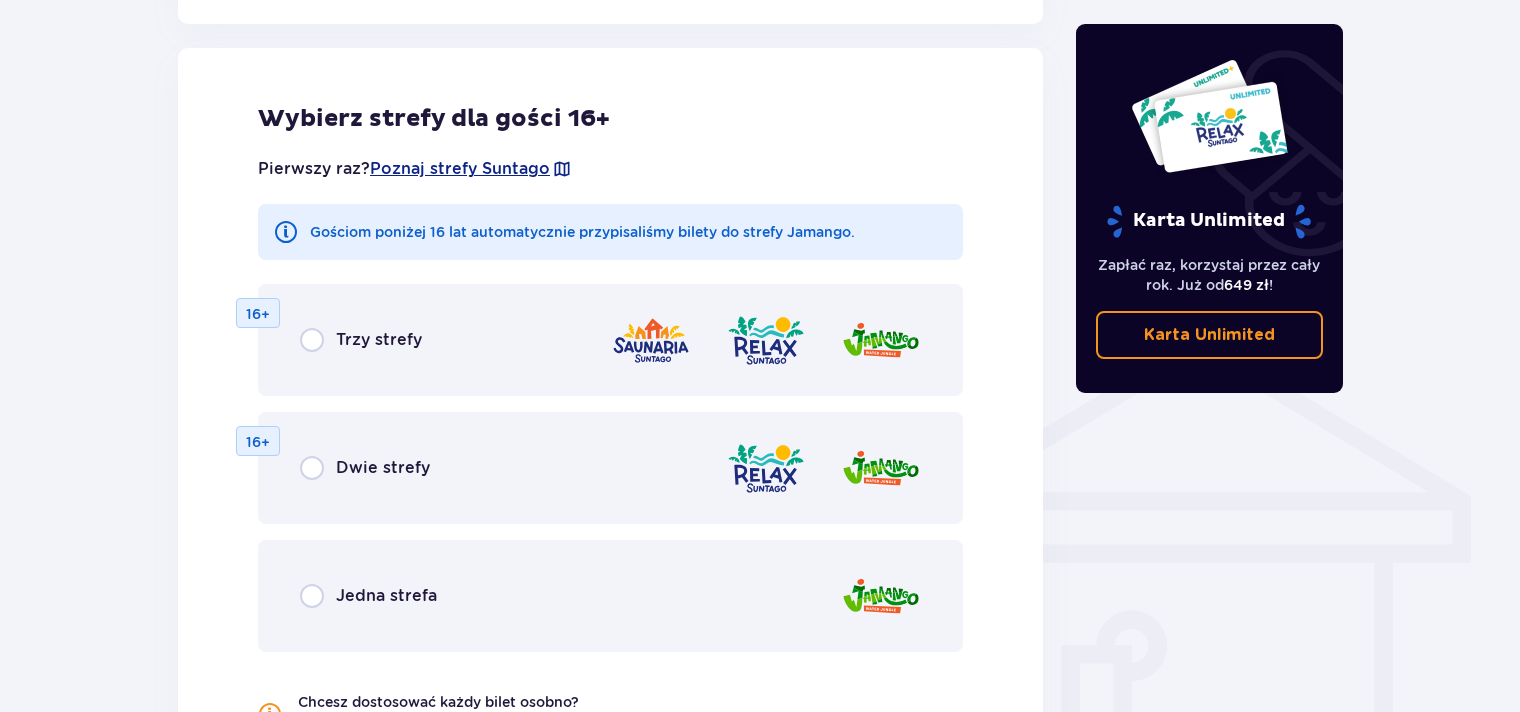 click on "Jedna strefa" at bounding box center [610, 596] 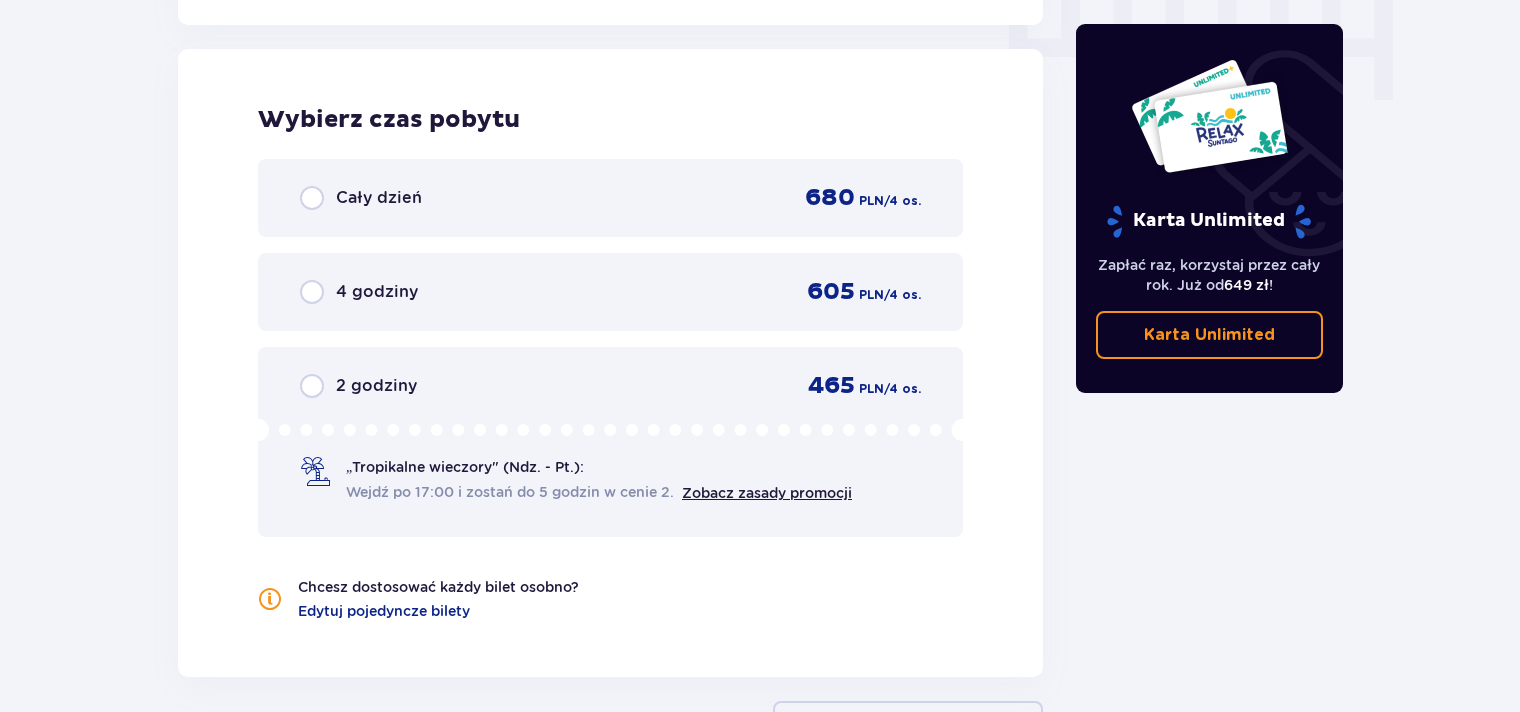 scroll, scrollTop: 2058, scrollLeft: 0, axis: vertical 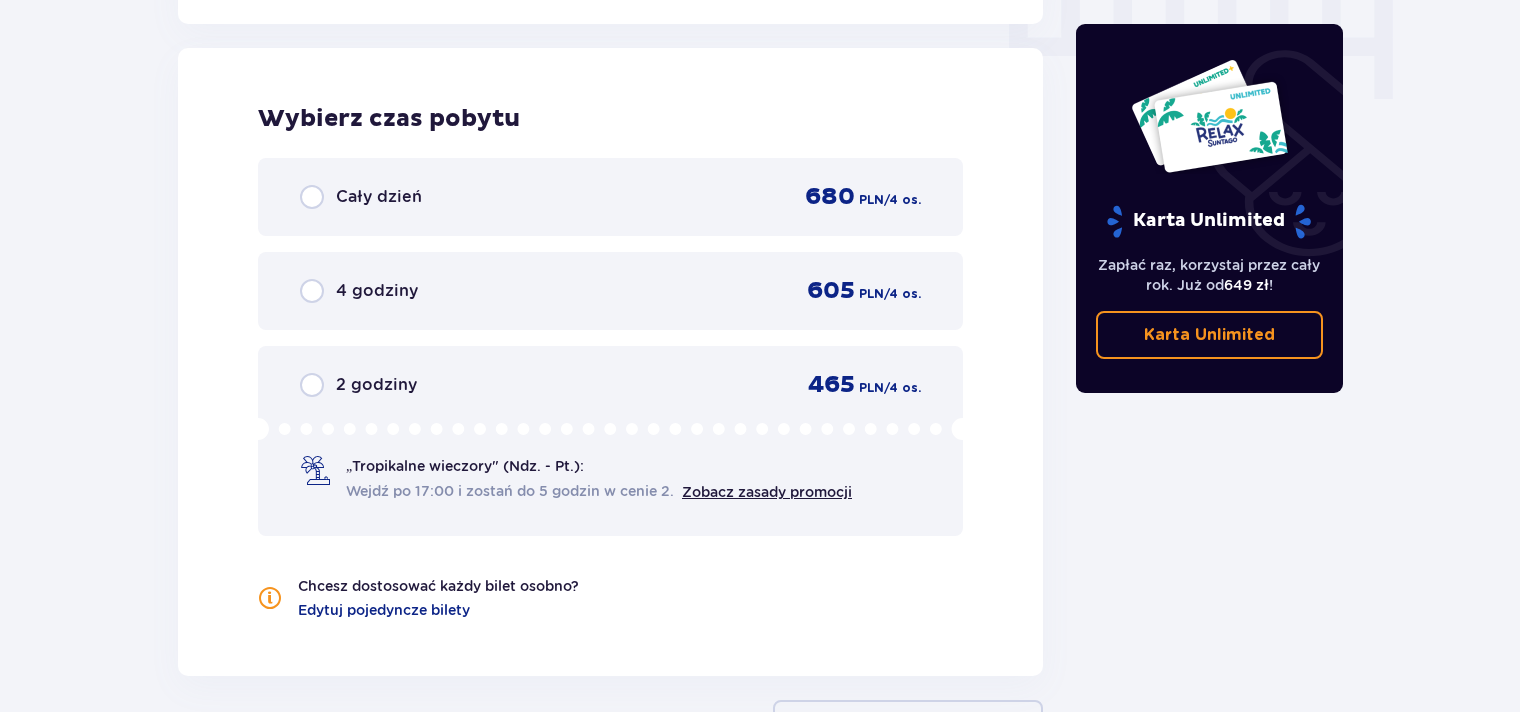 click on "2 godziny" at bounding box center [376, 385] 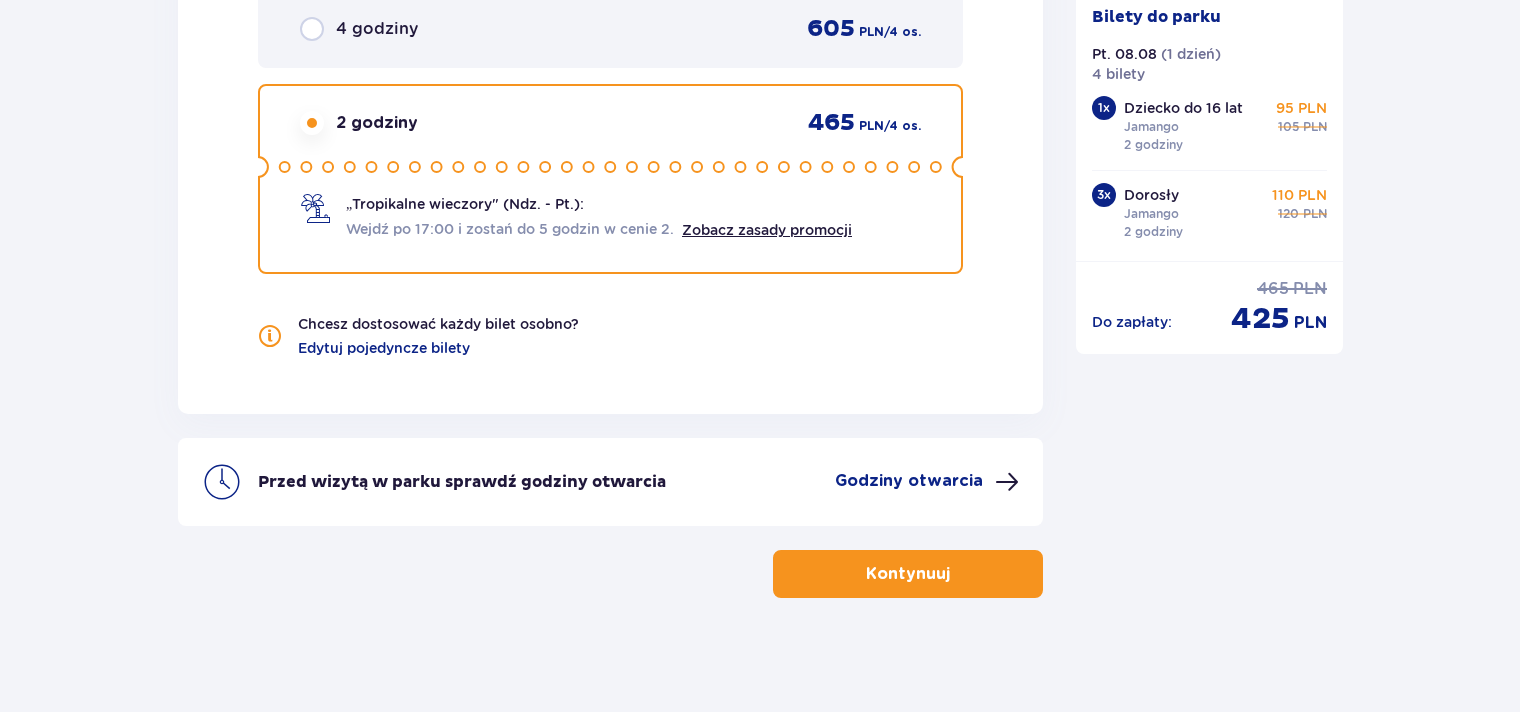 scroll, scrollTop: 2324, scrollLeft: 0, axis: vertical 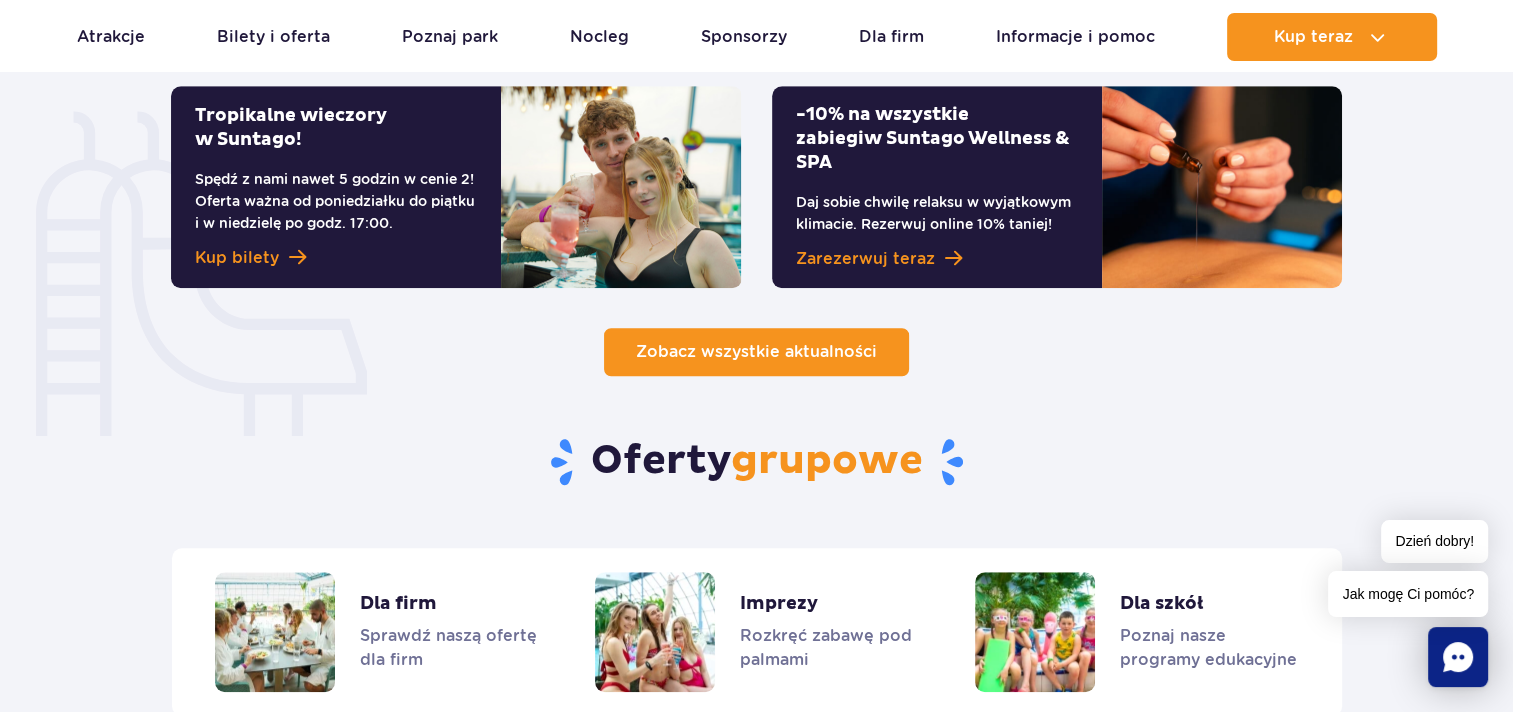 click on "Zobacz wszystkie aktualności" at bounding box center [756, 352] 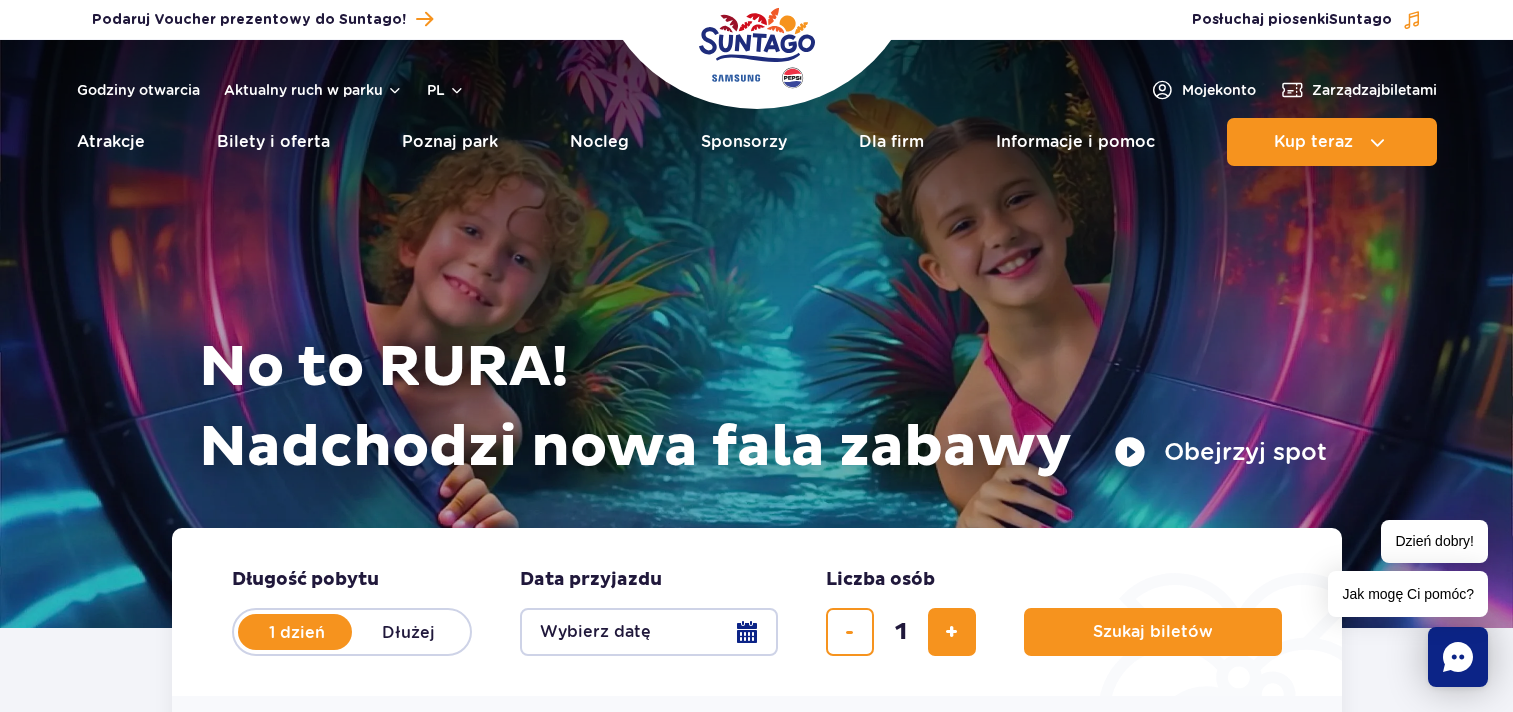 scroll, scrollTop: 0, scrollLeft: 0, axis: both 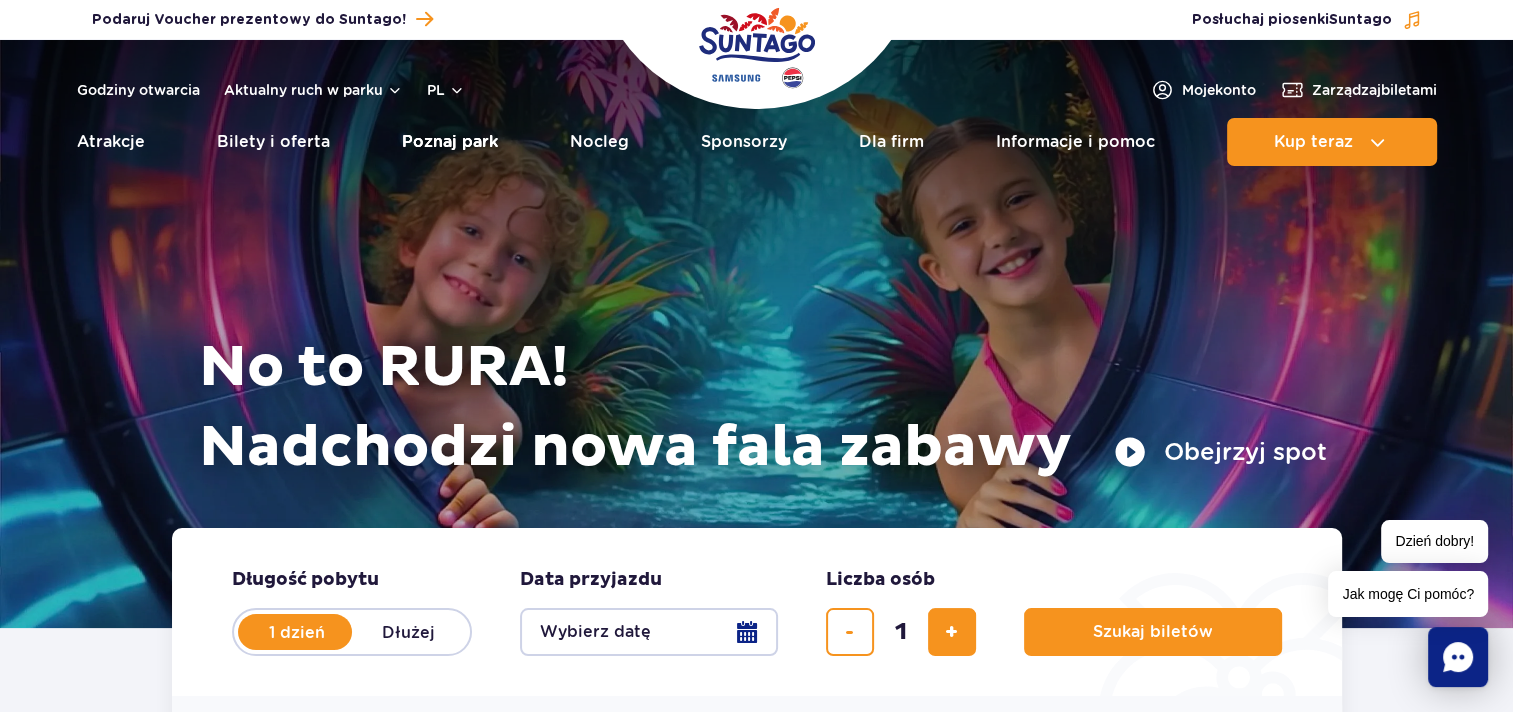 click on "Poznaj park" at bounding box center [450, 142] 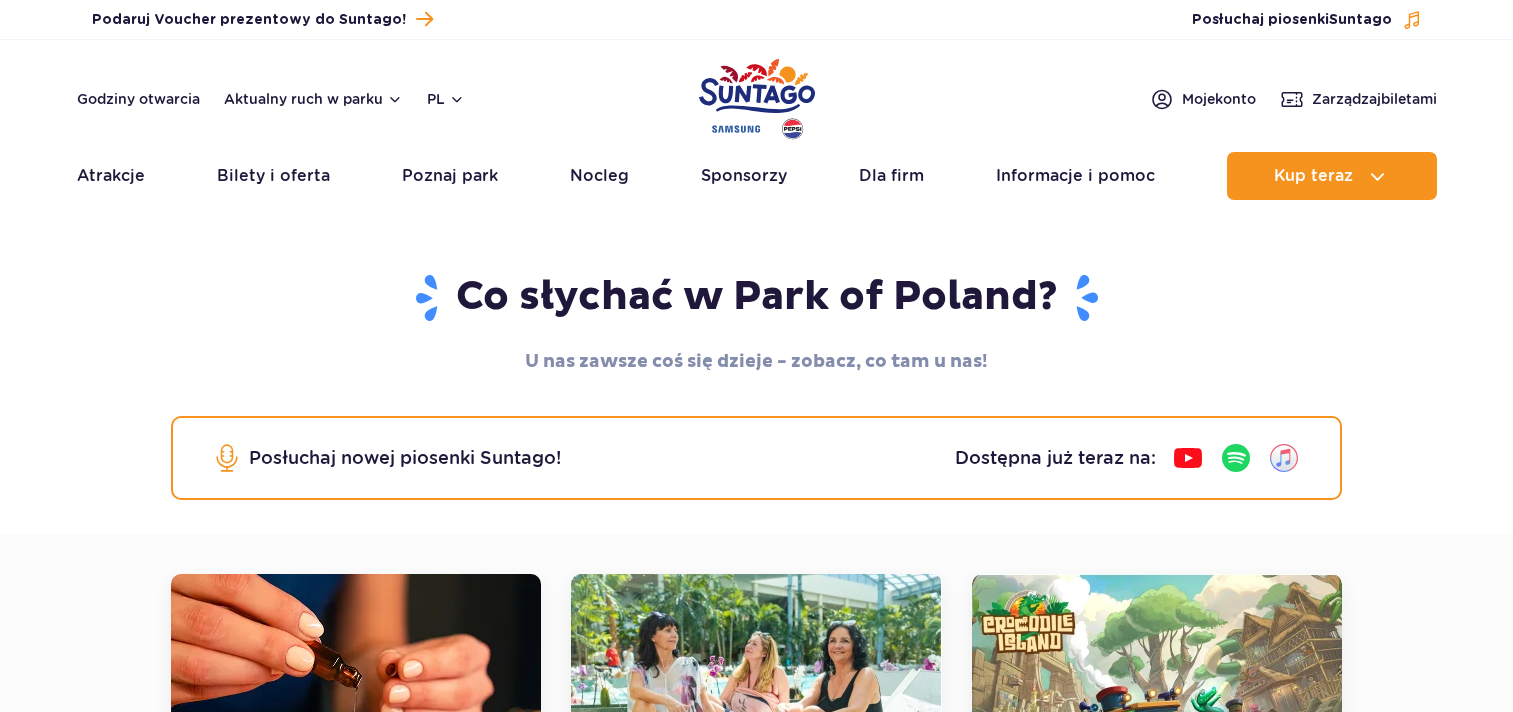 scroll, scrollTop: 0, scrollLeft: 0, axis: both 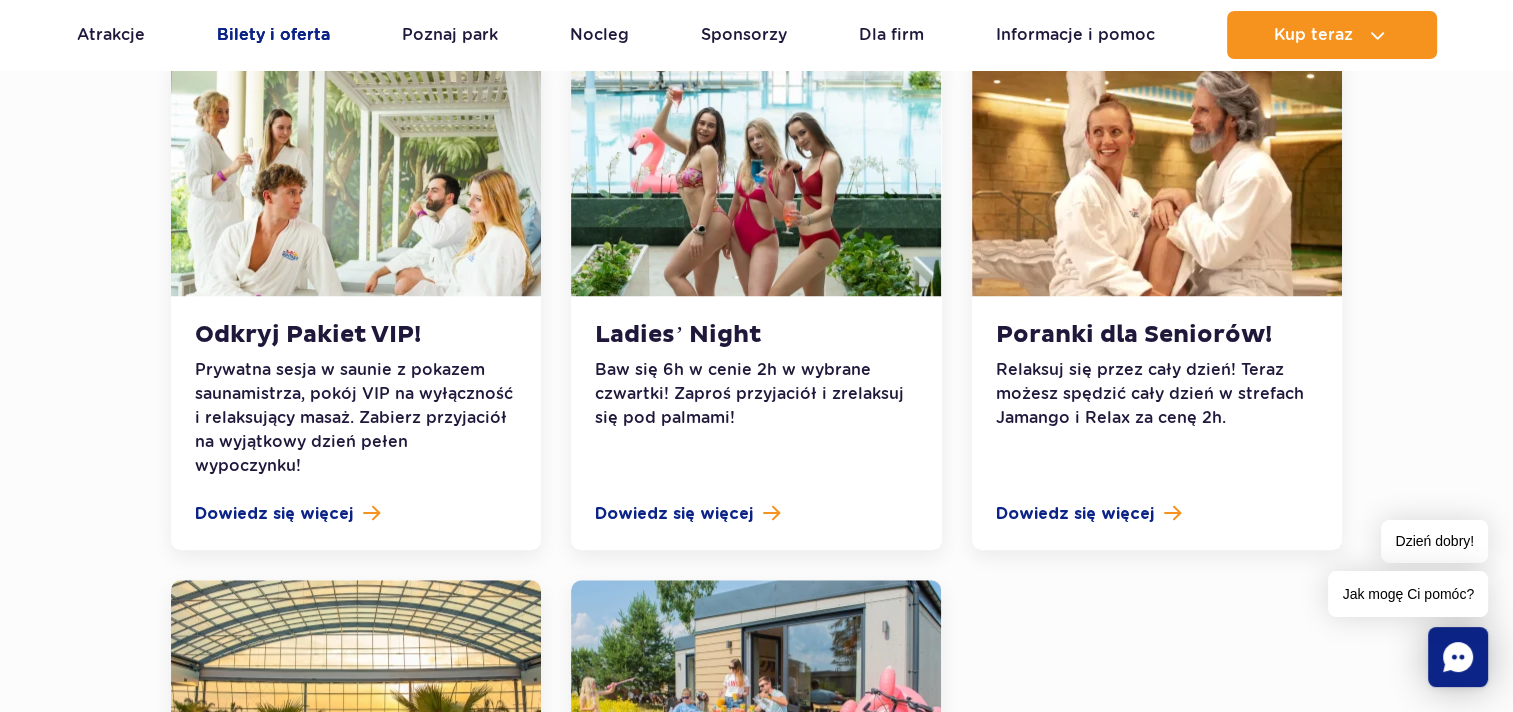 click on "Bilety i oferta" at bounding box center (273, 35) 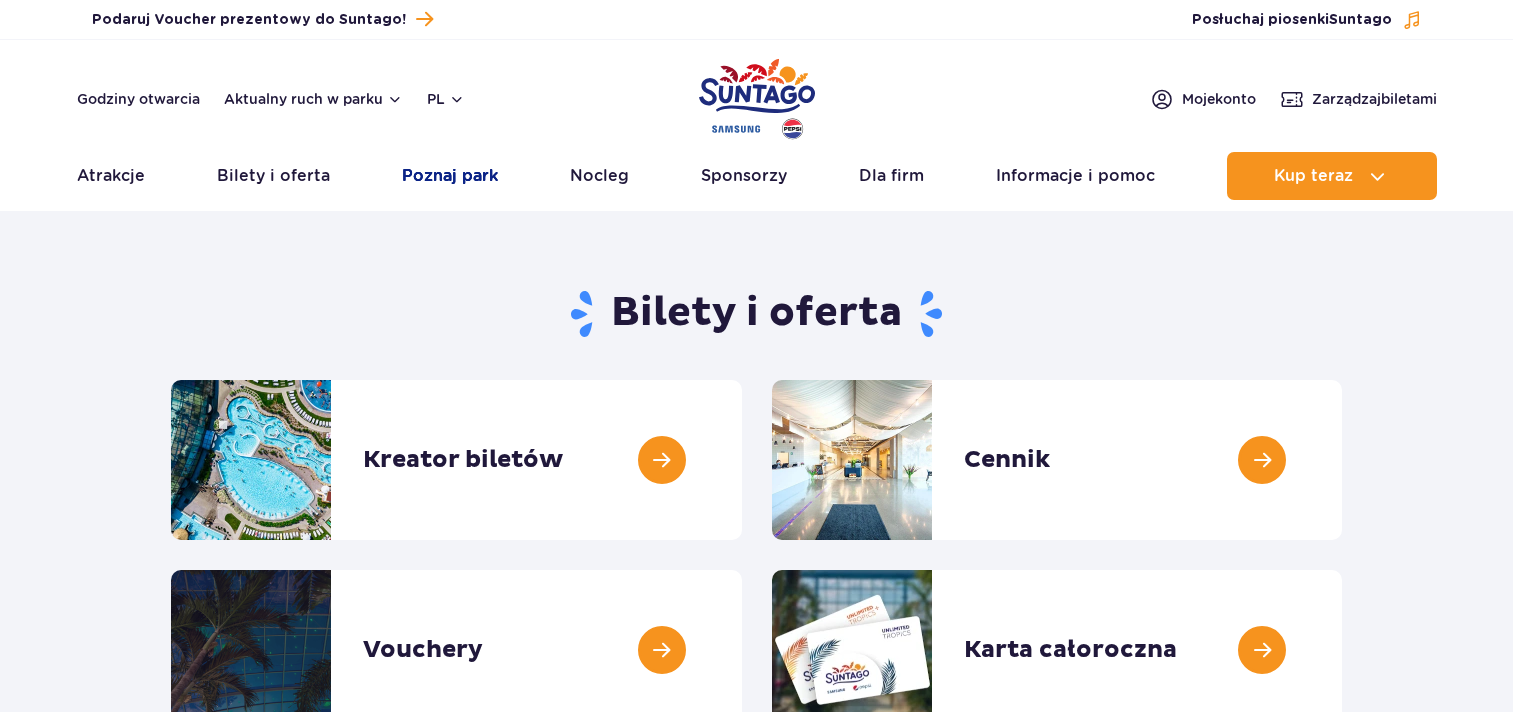 scroll, scrollTop: 0, scrollLeft: 0, axis: both 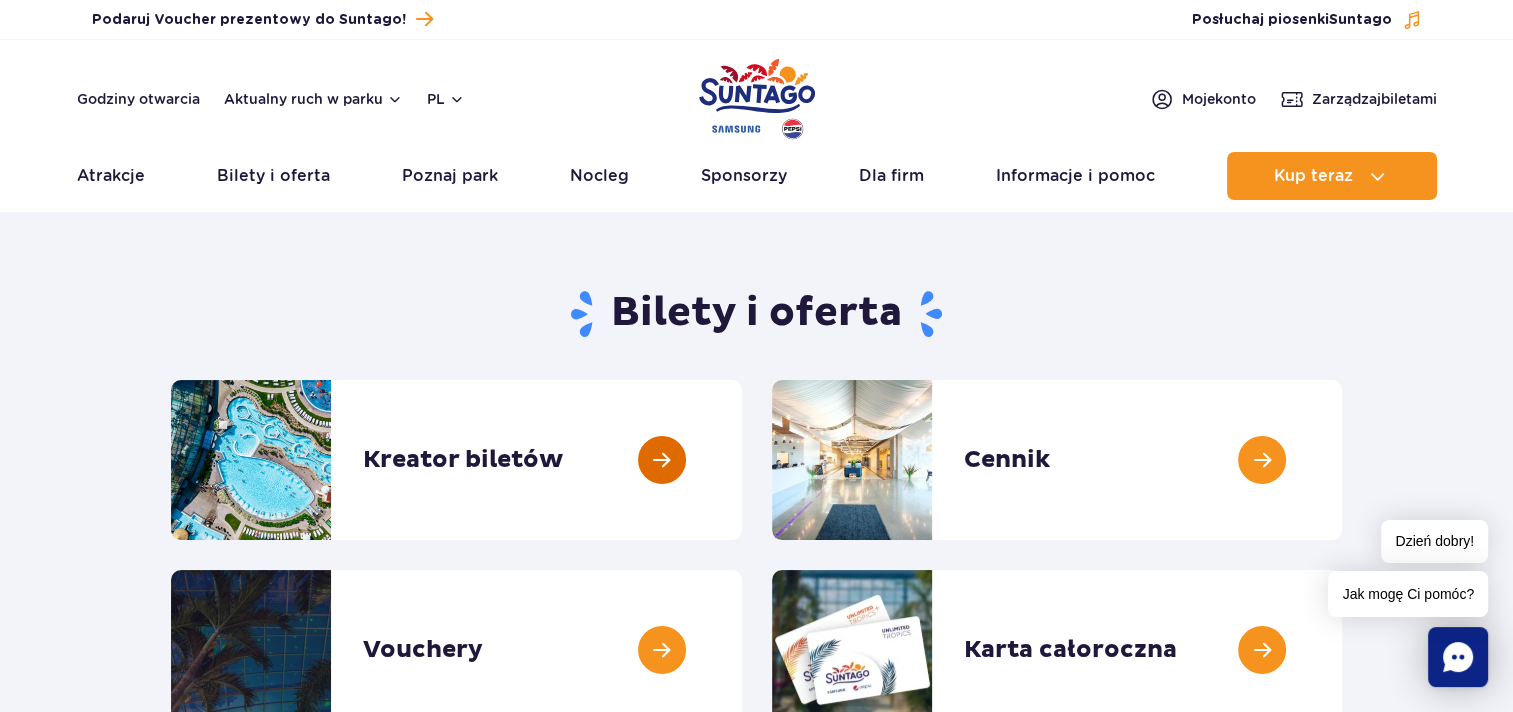 click at bounding box center [742, 460] 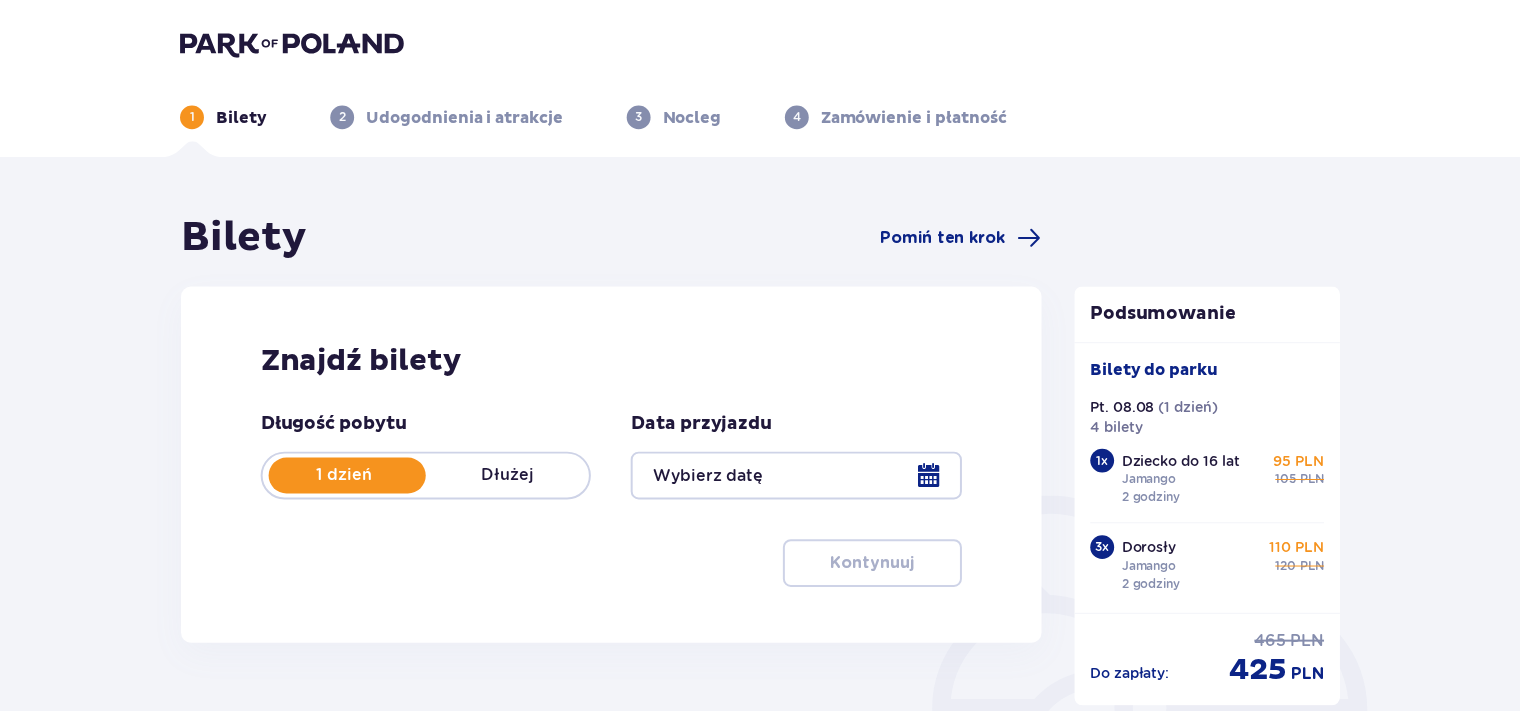 scroll, scrollTop: 0, scrollLeft: 0, axis: both 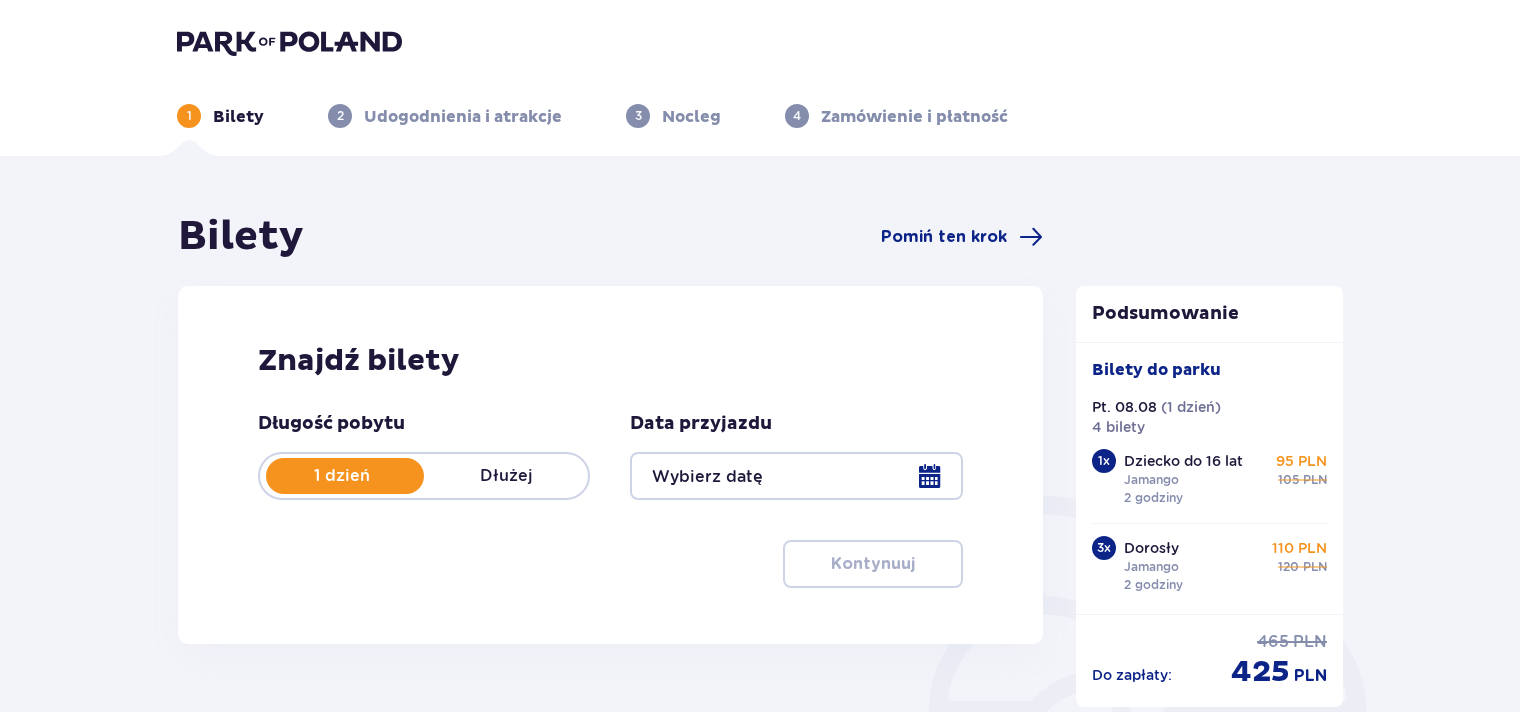 type on "08.08.25" 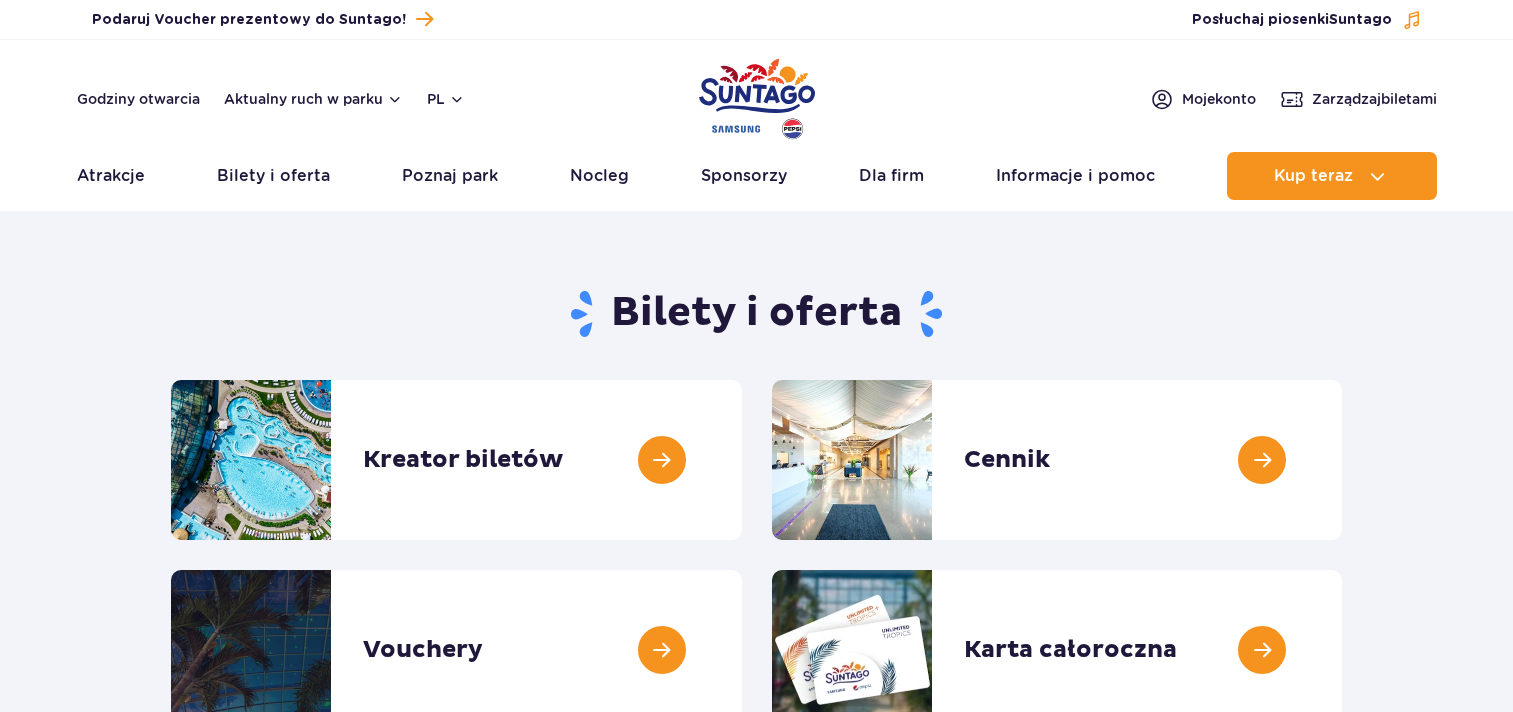 scroll, scrollTop: 0, scrollLeft: 0, axis: both 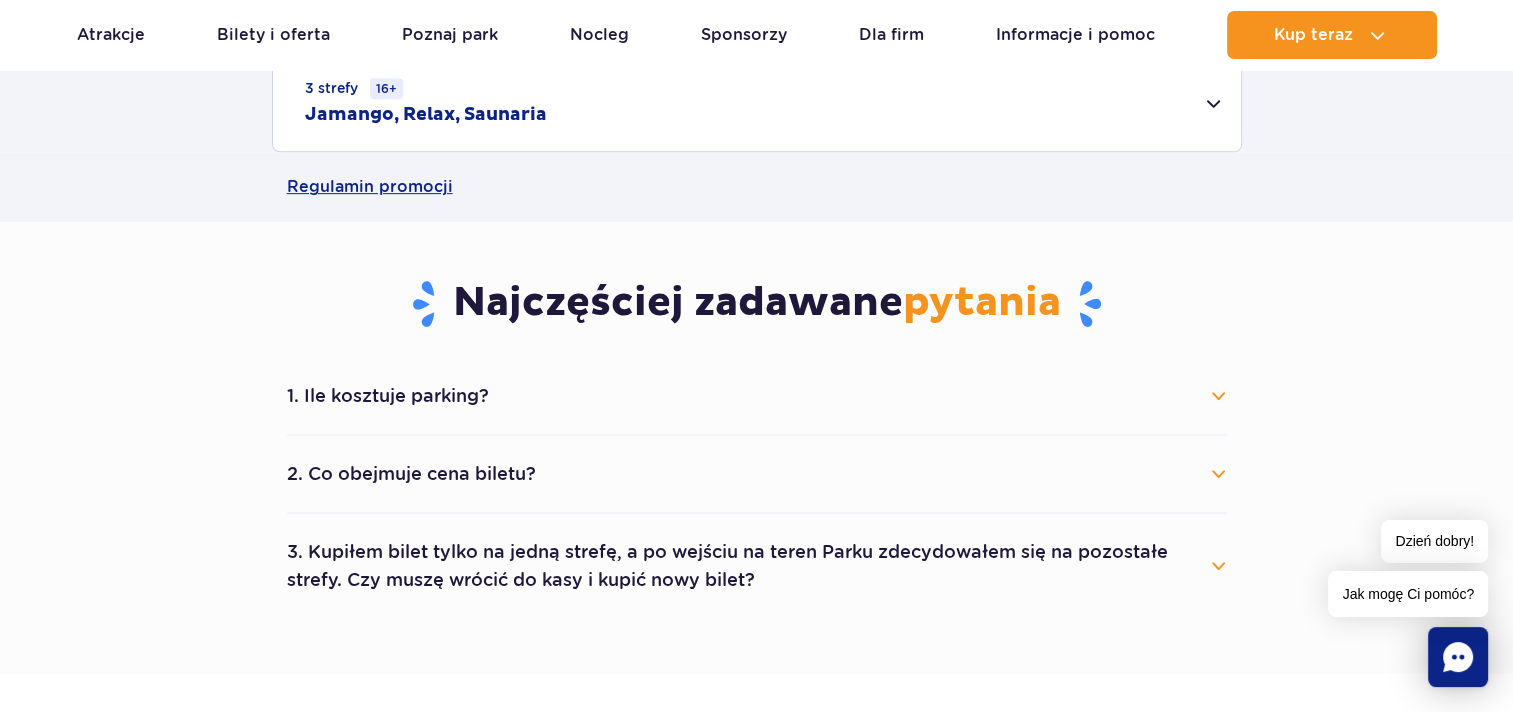 click on "1. Ile kosztuje parking?
Parking kosztuje 25 zł za każdy rozpoczęty dzień kalendarzowy.  Posiadacze kart Unlimited i Unlimited+ mają 50% zniżki.  Parking jest bezpłatny dla posiadaczy kart Unlimited Blue/Red, Unlimited+ Blue/Red oraz gości Suntago Village." at bounding box center (757, 397) 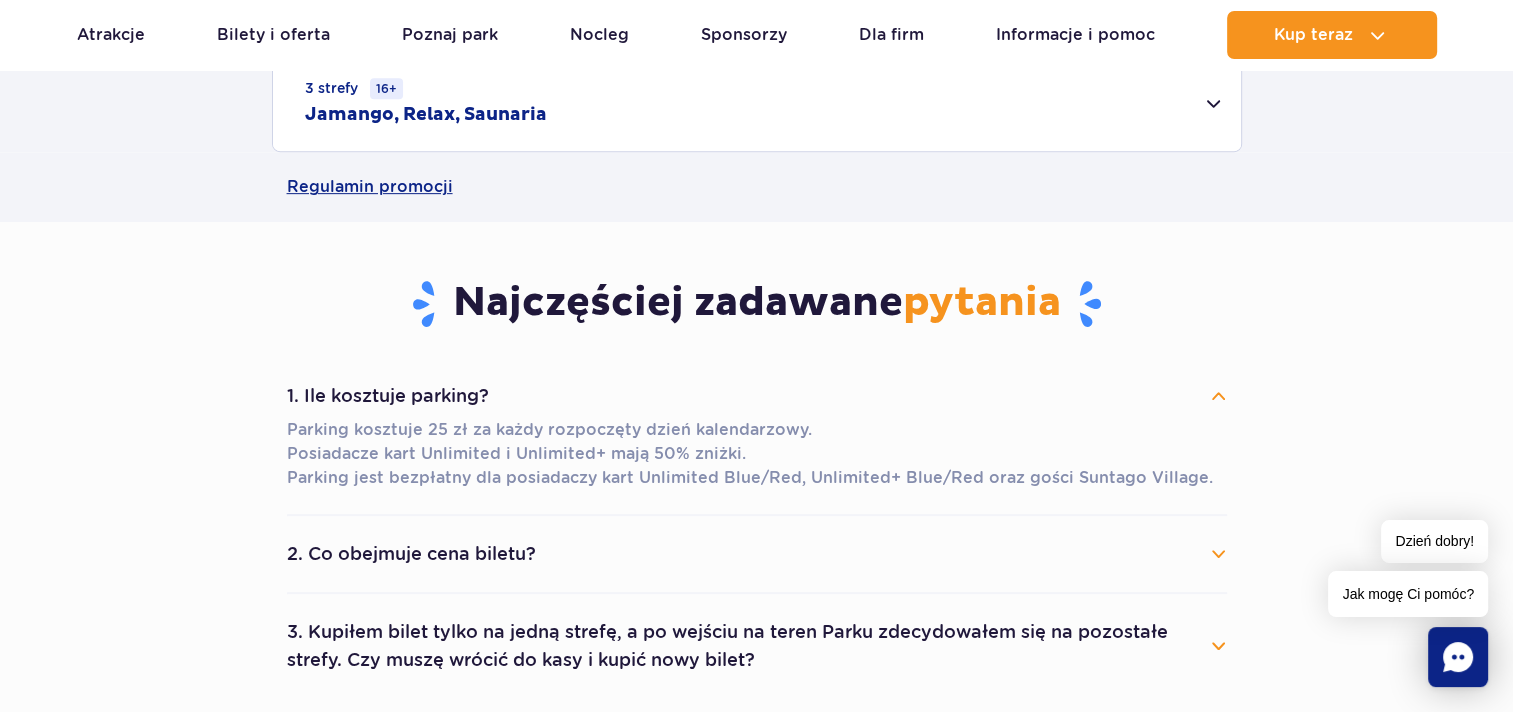 click on "2. Co obejmuje cena biletu?" at bounding box center (757, 554) 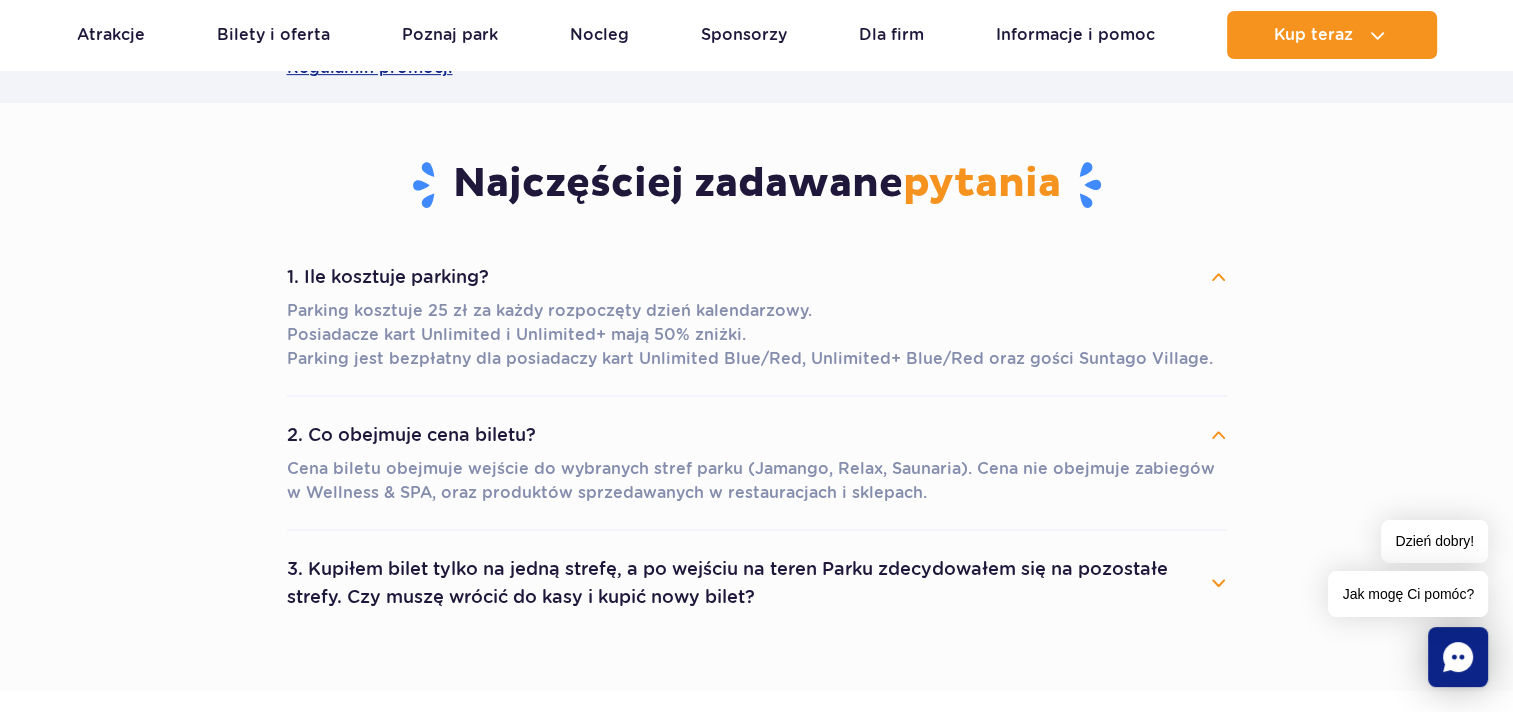 scroll, scrollTop: 1200, scrollLeft: 0, axis: vertical 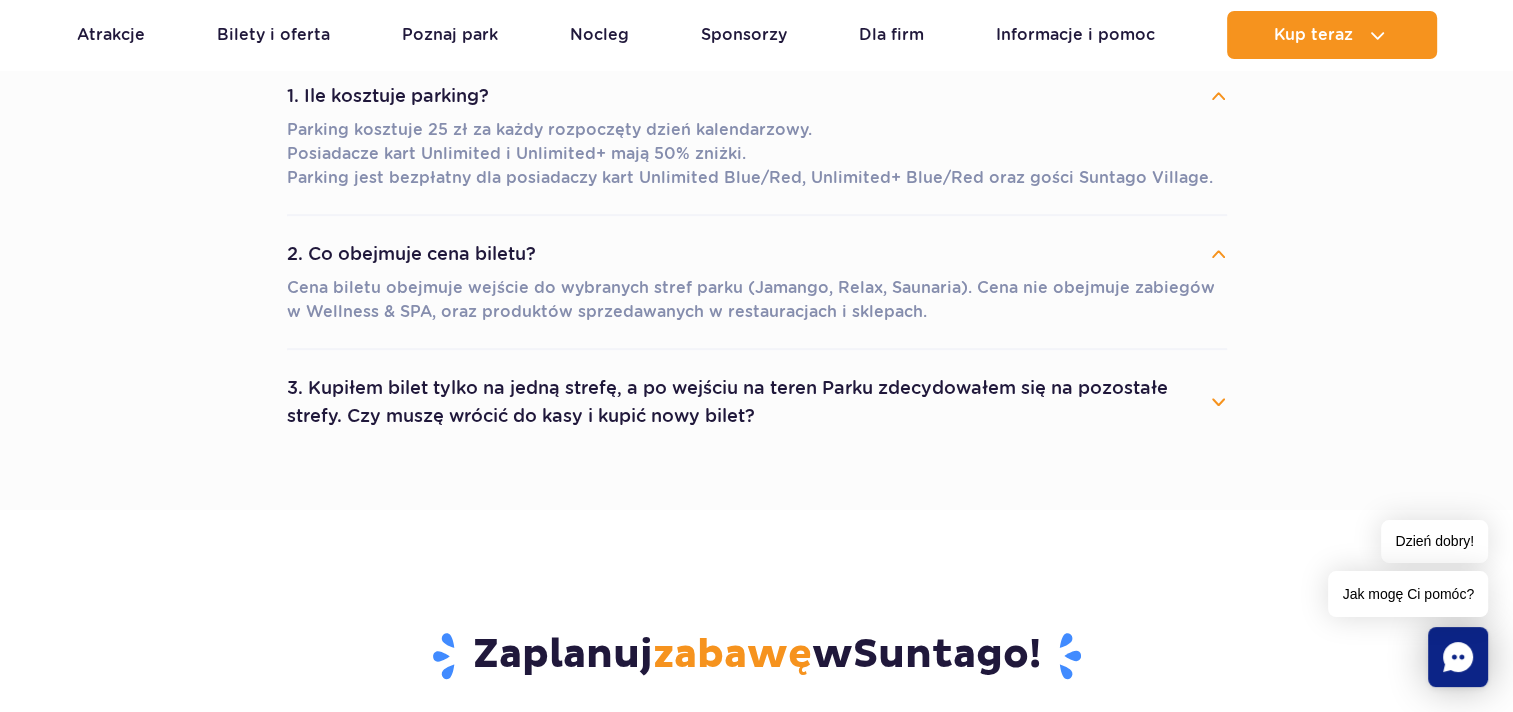 click on "3. Kupiłem bilet tylko na jedną strefę, a po wejściu na teren Parku zdecydowałem się na pozostałe strefy. Czy muszę wrócić do kasy i kupić nowy bilet?" at bounding box center (757, 402) 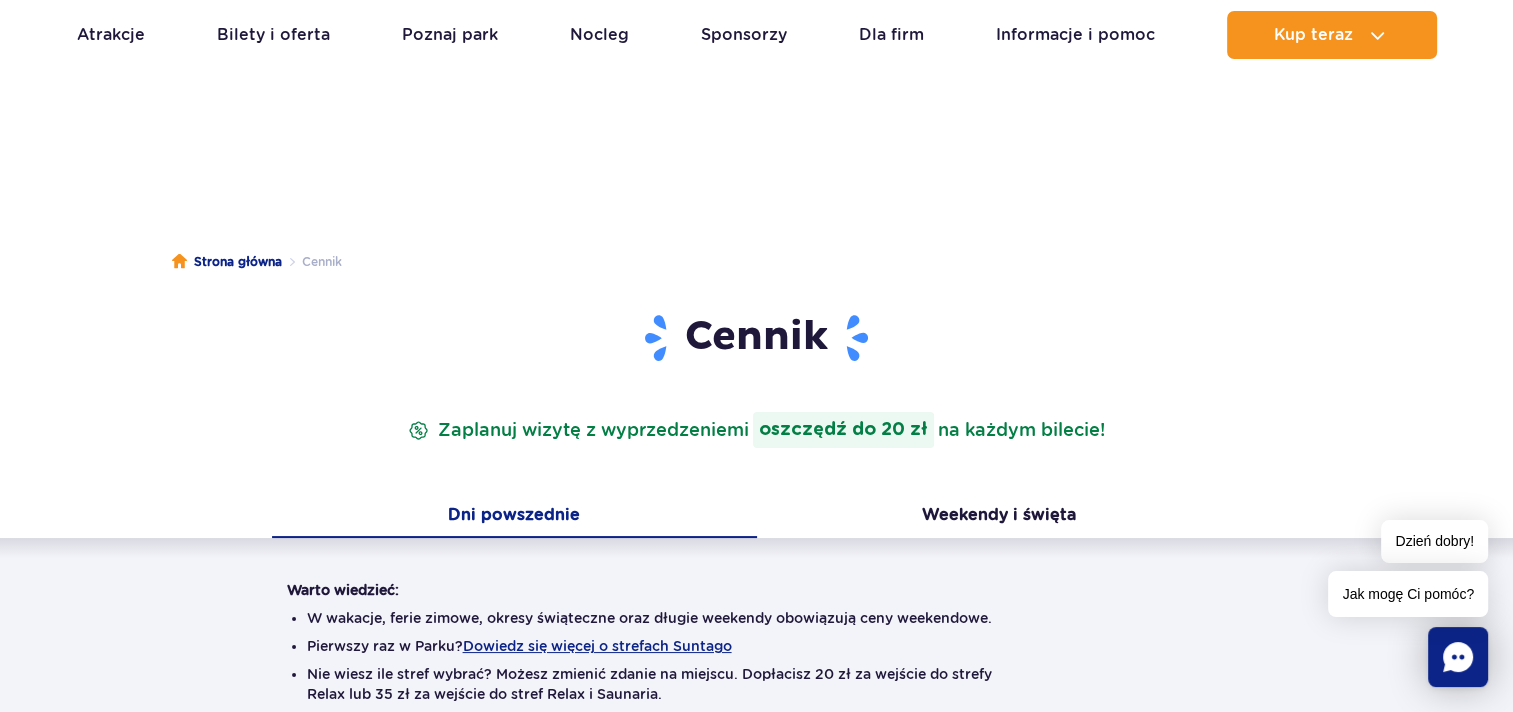 scroll, scrollTop: 0, scrollLeft: 0, axis: both 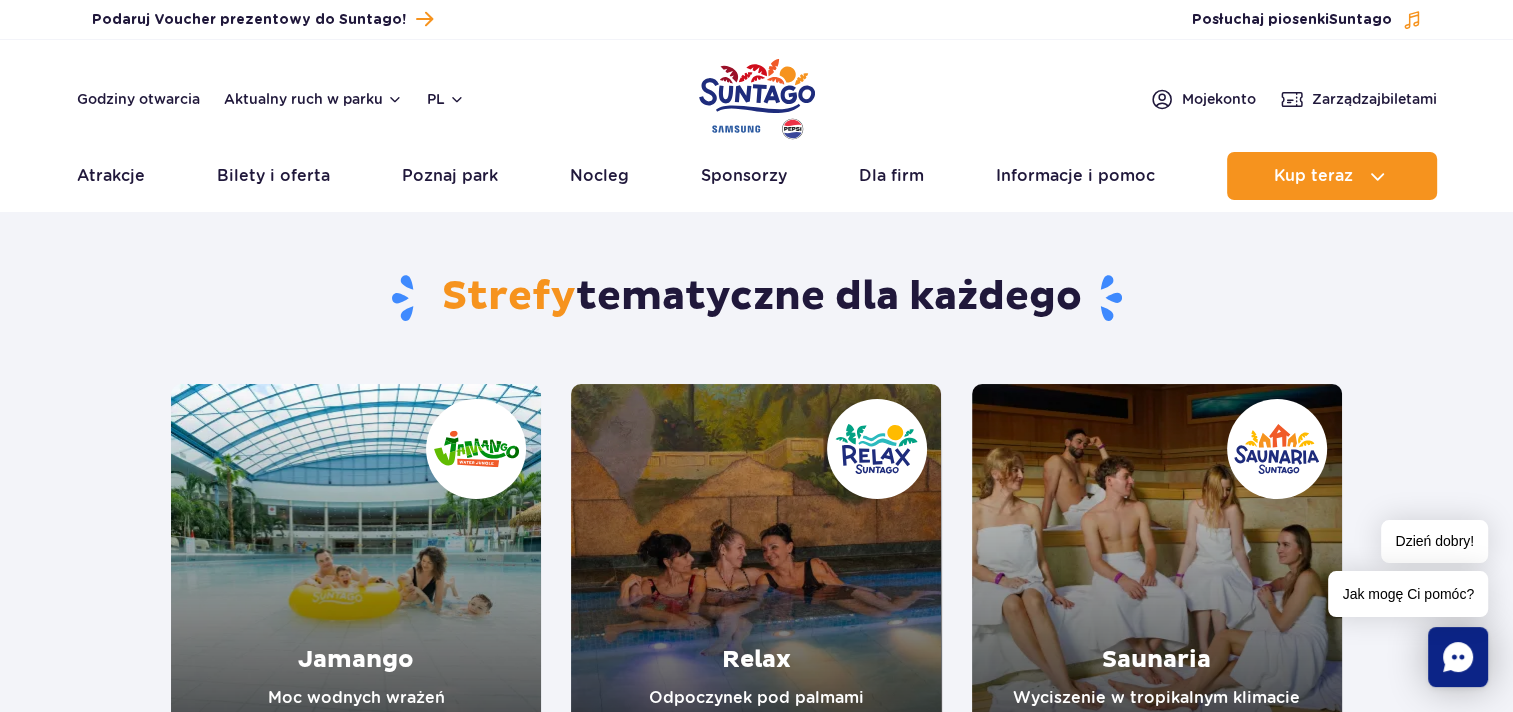 click at bounding box center [356, 569] 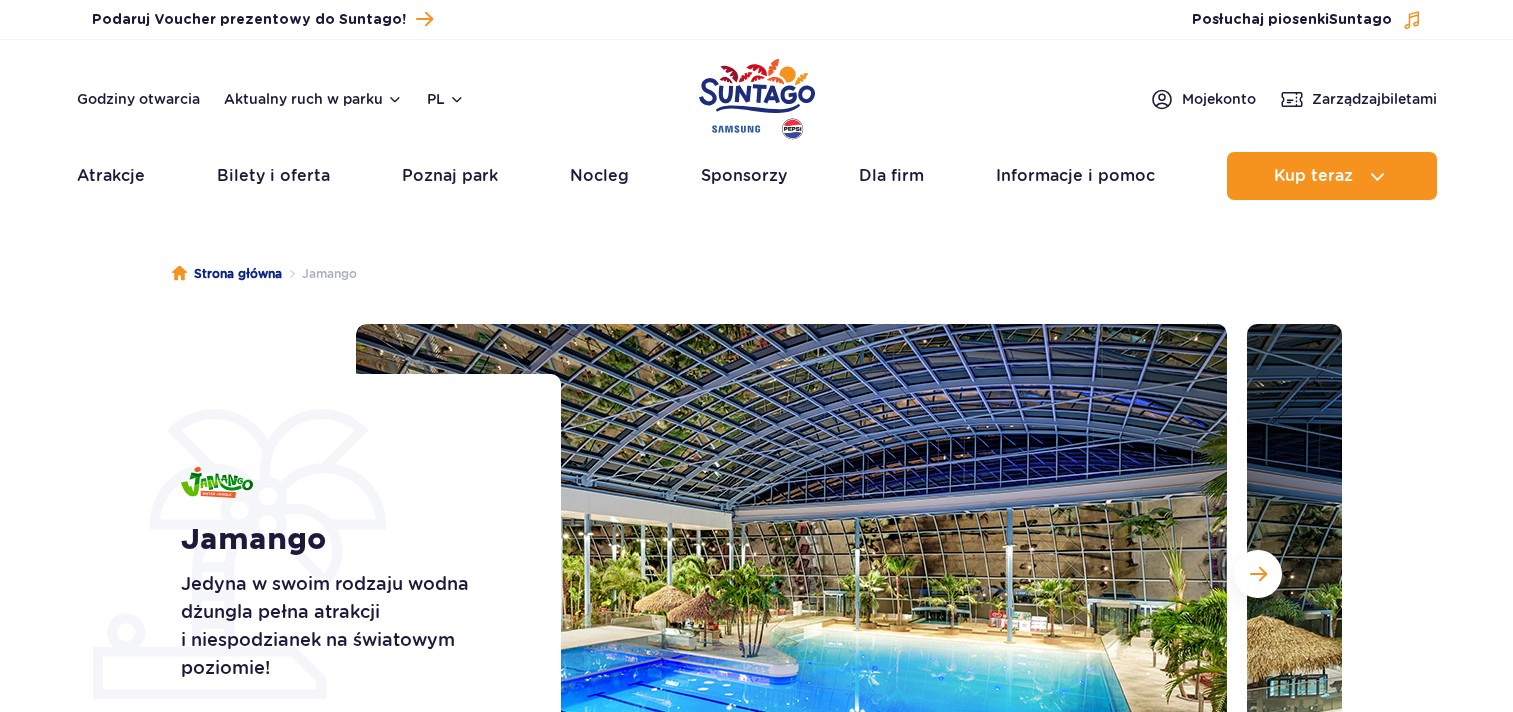 scroll, scrollTop: 0, scrollLeft: 0, axis: both 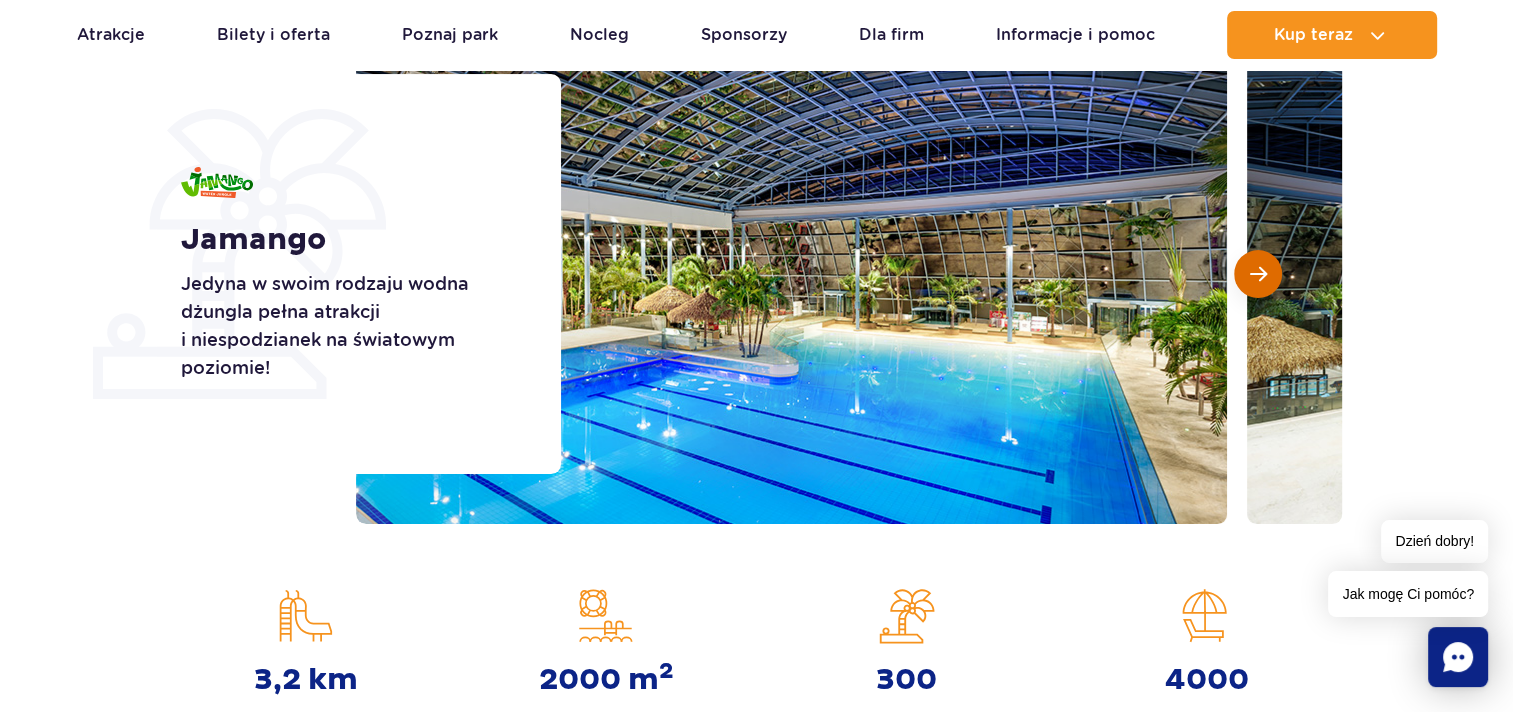 click at bounding box center [1258, 274] 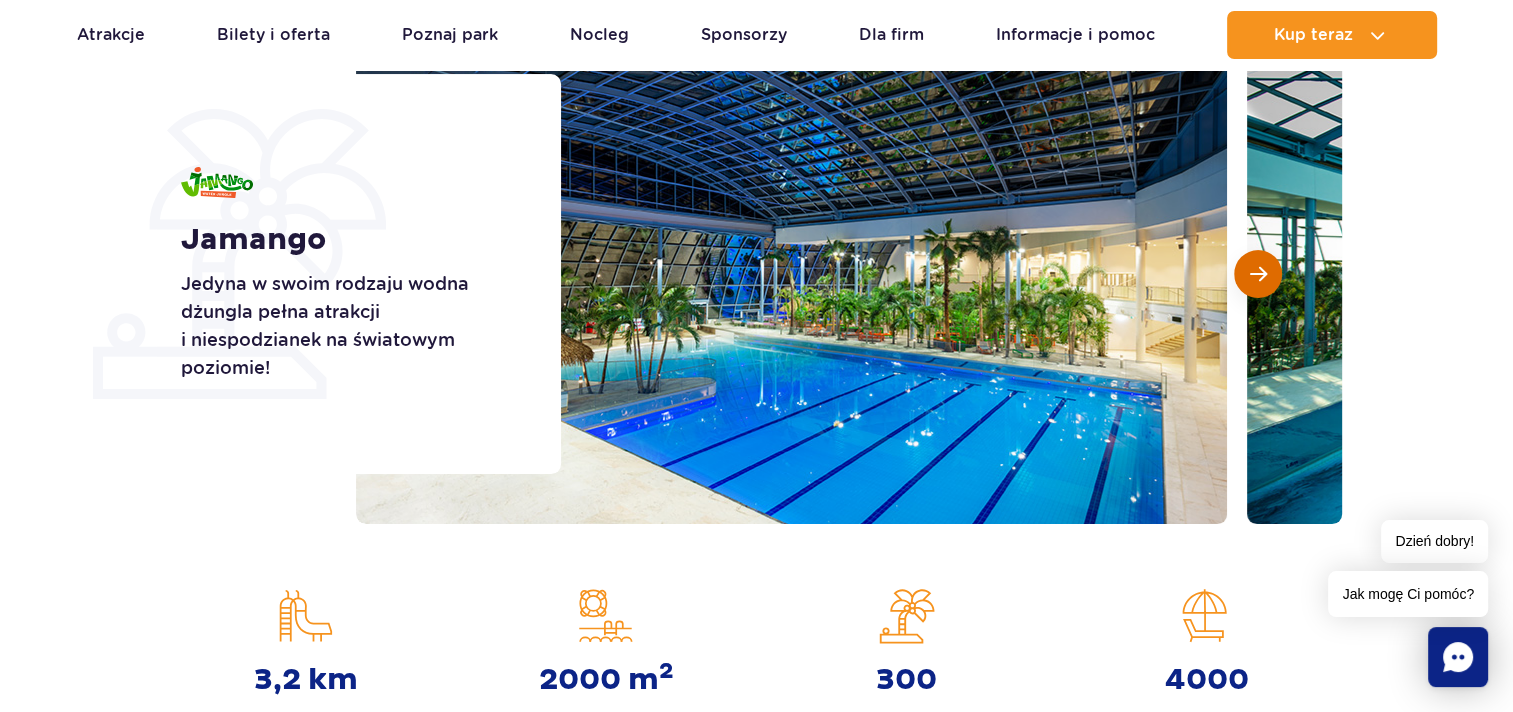 click at bounding box center (1258, 274) 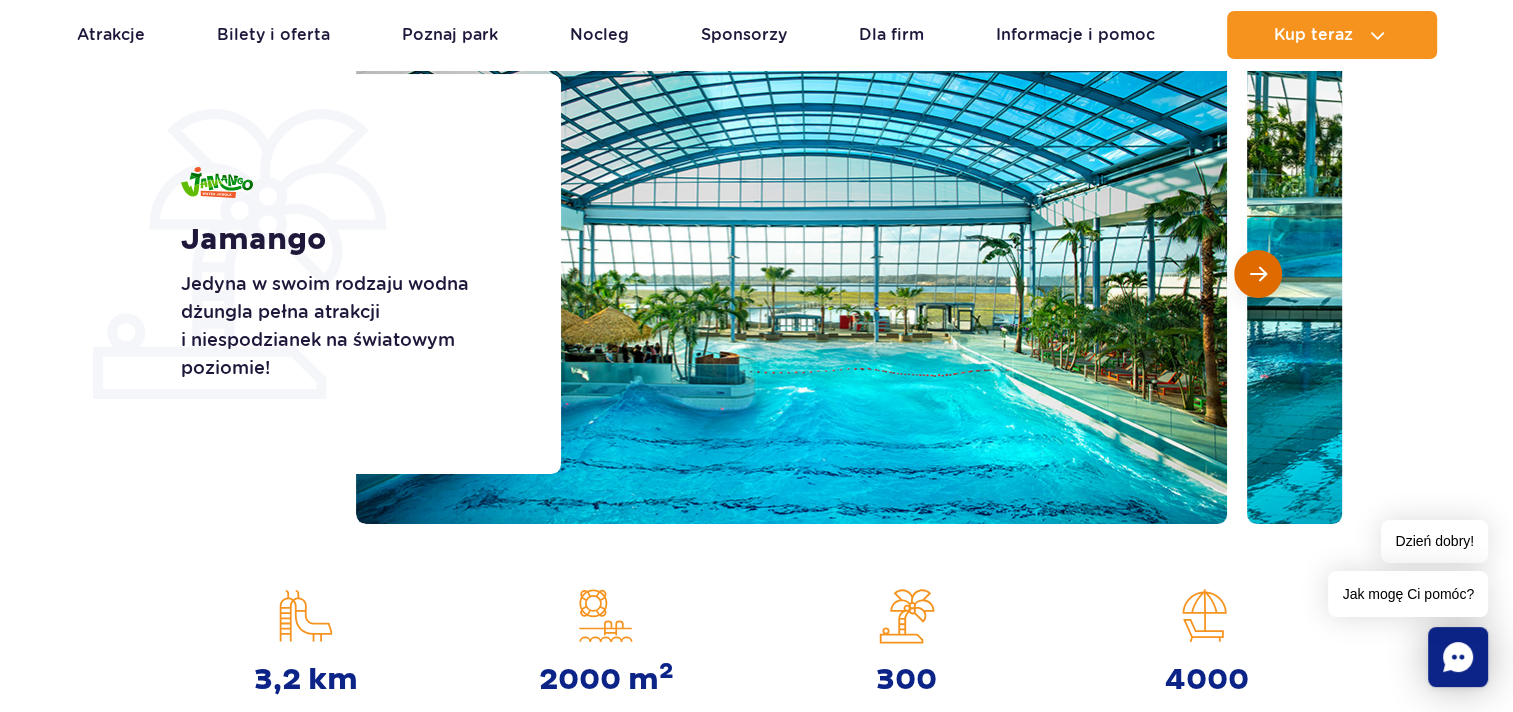 click at bounding box center (1258, 274) 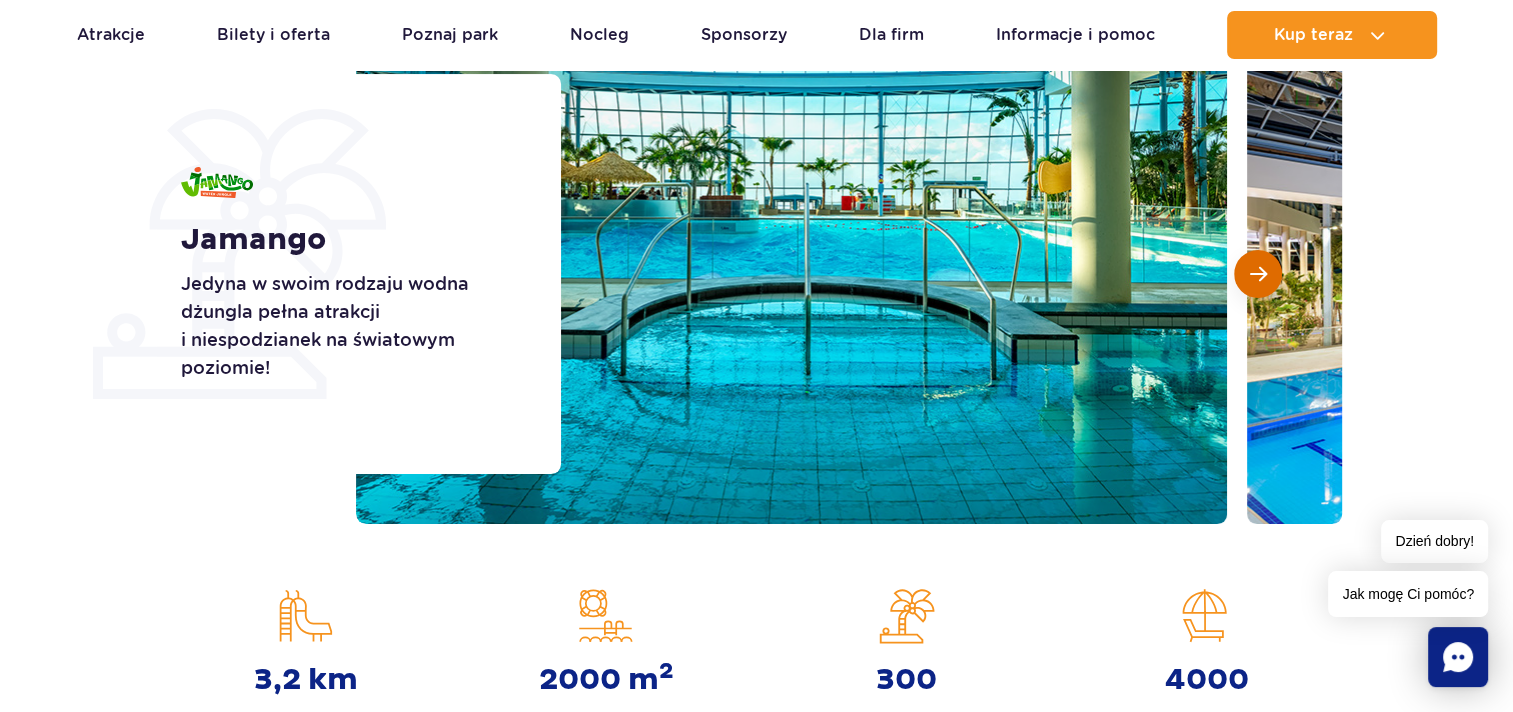 click at bounding box center (1258, 274) 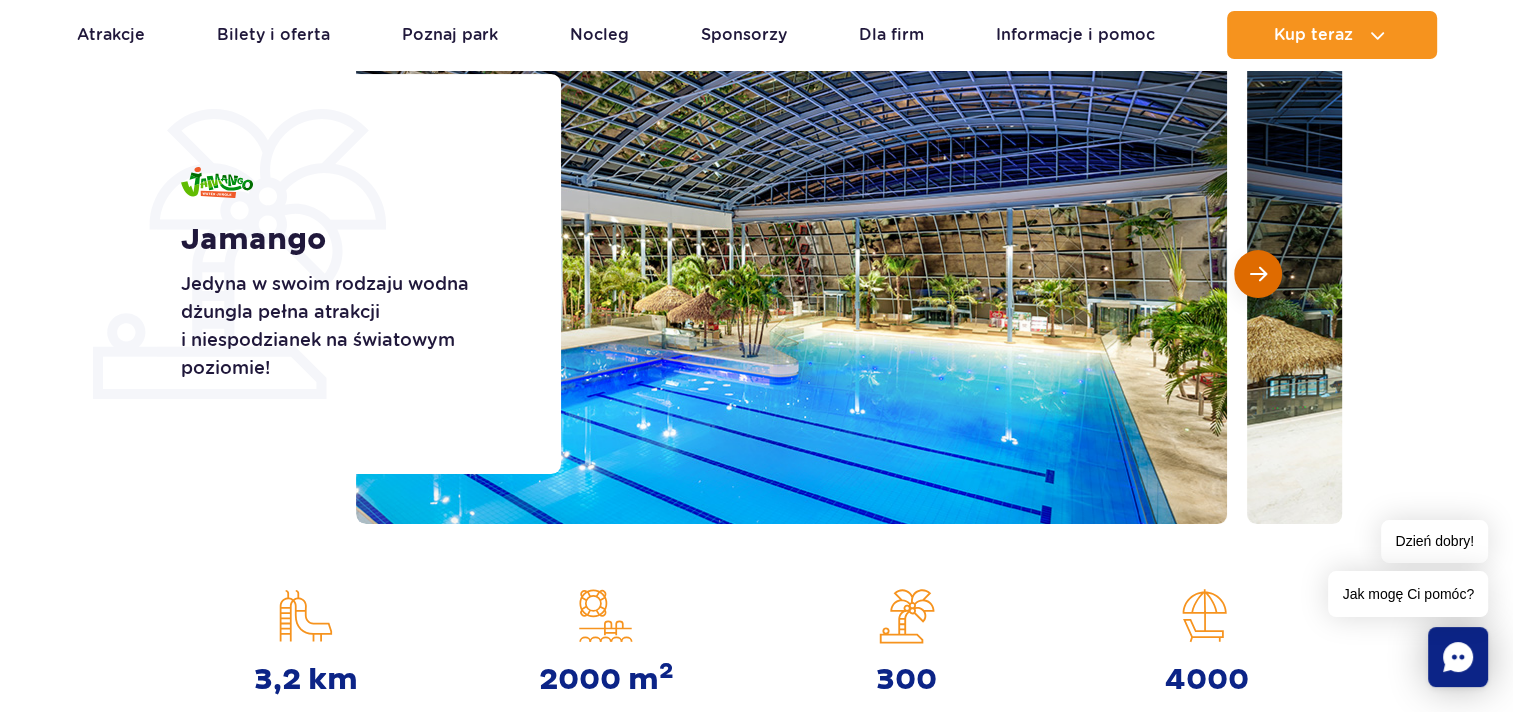 click at bounding box center (1258, 274) 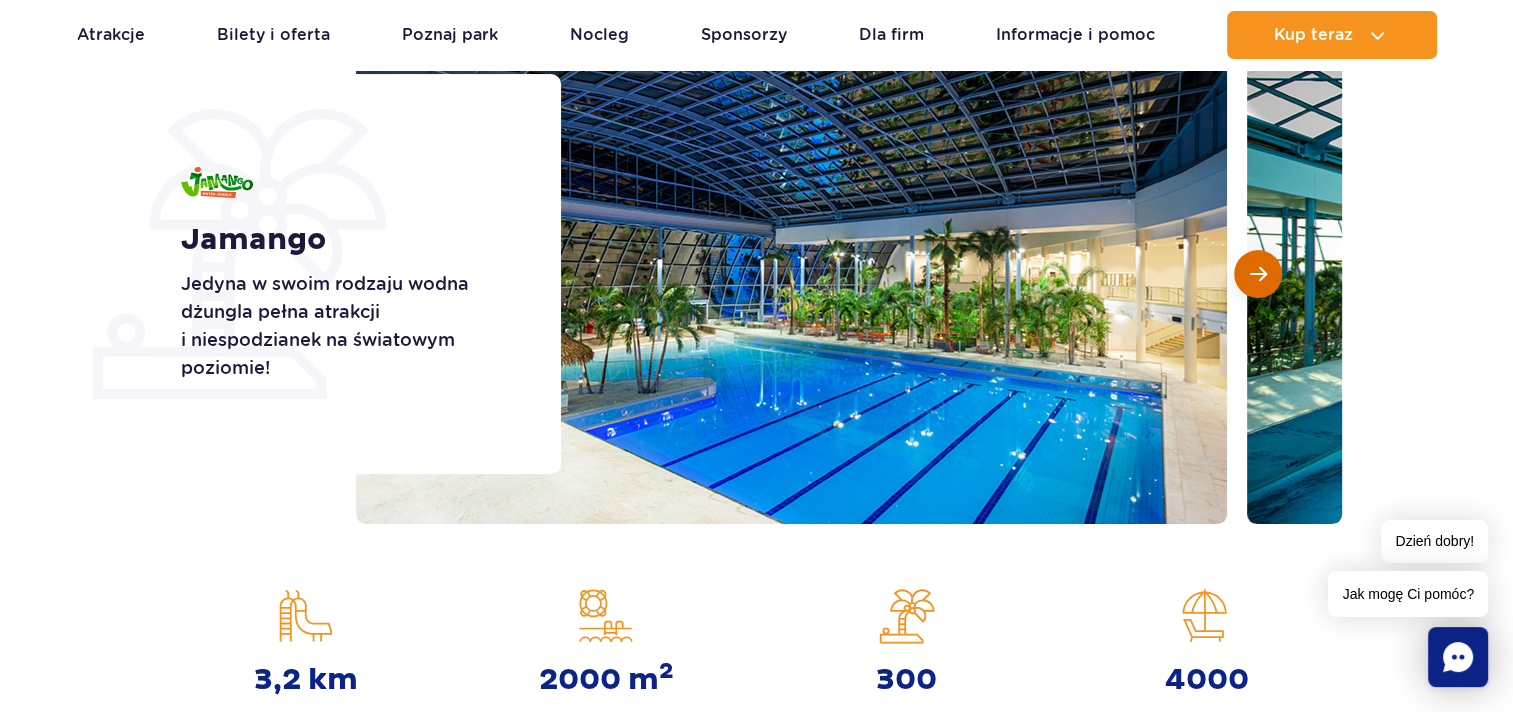 click at bounding box center [1258, 274] 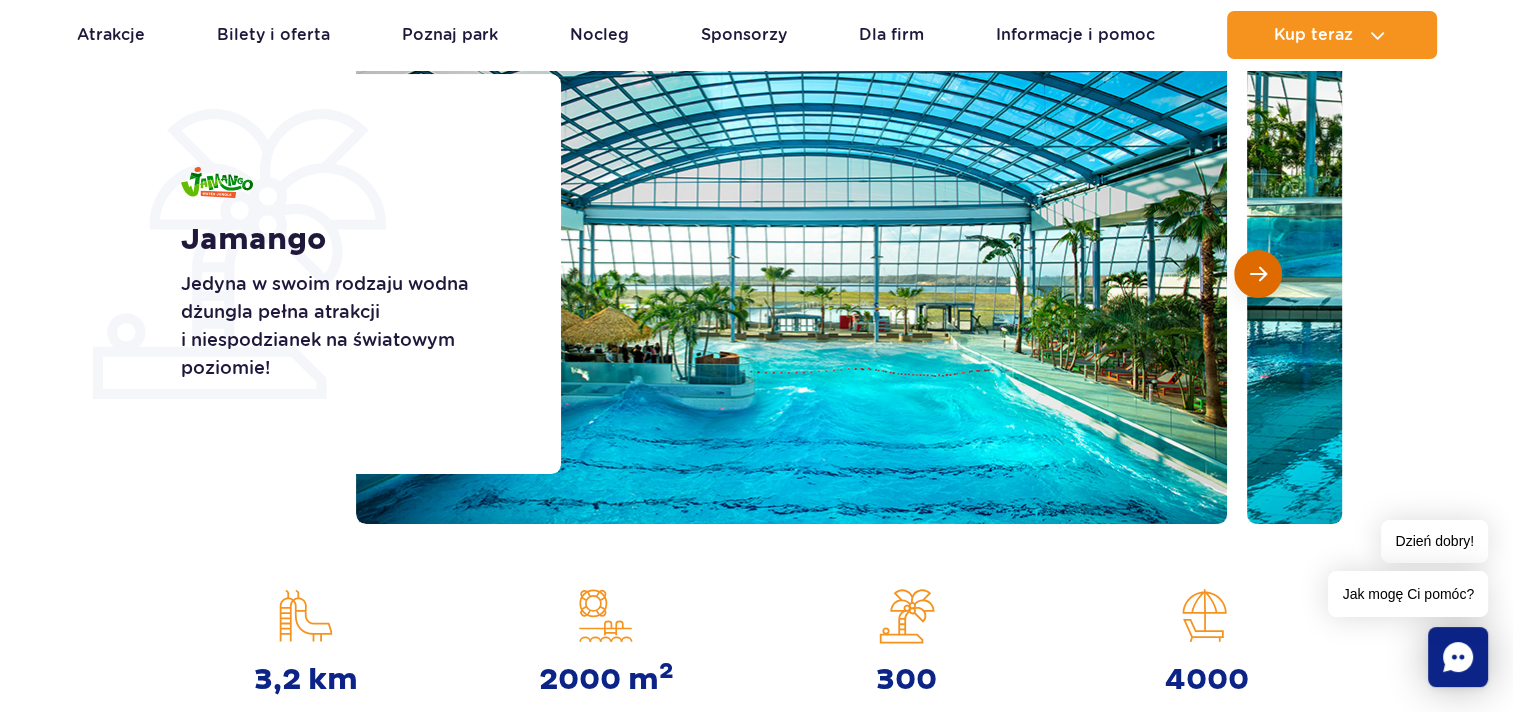 click at bounding box center (1258, 274) 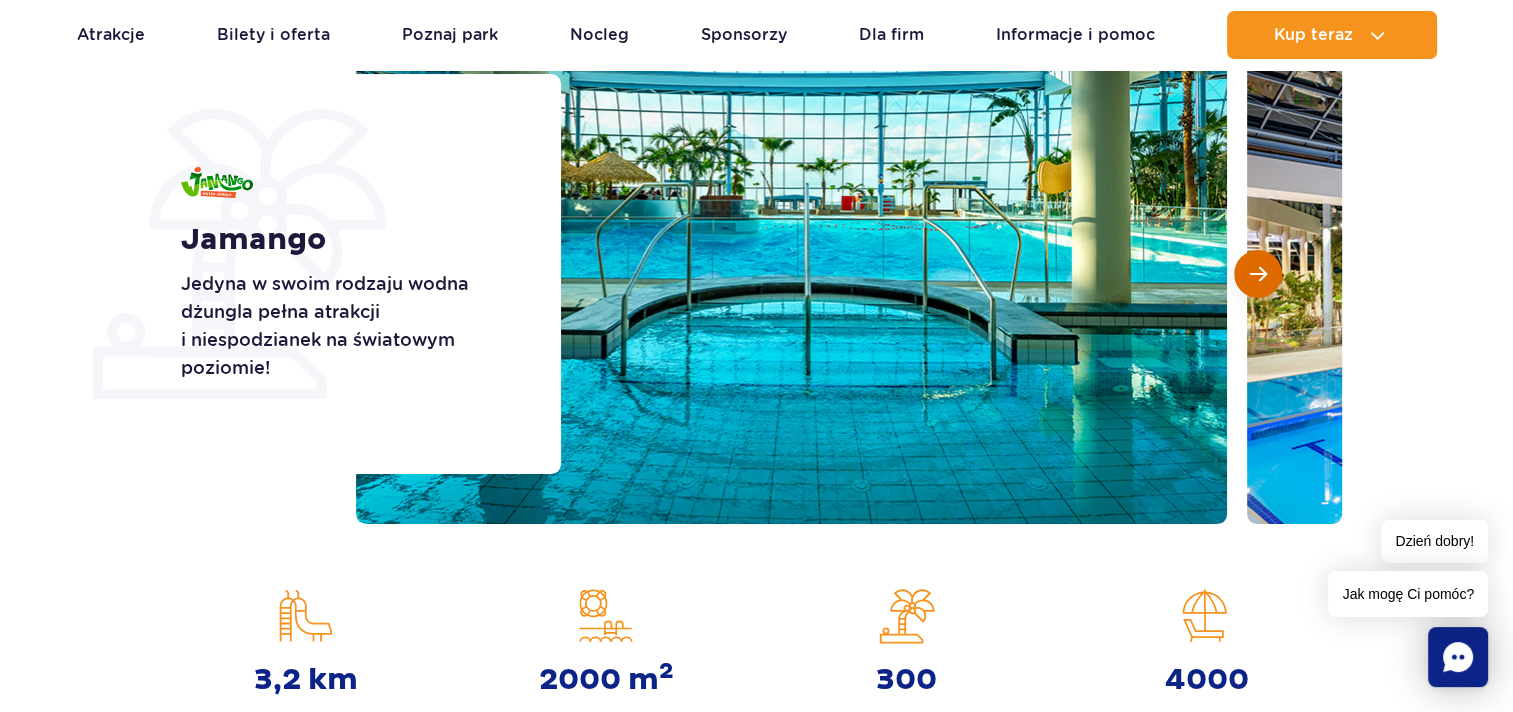 click at bounding box center [1258, 274] 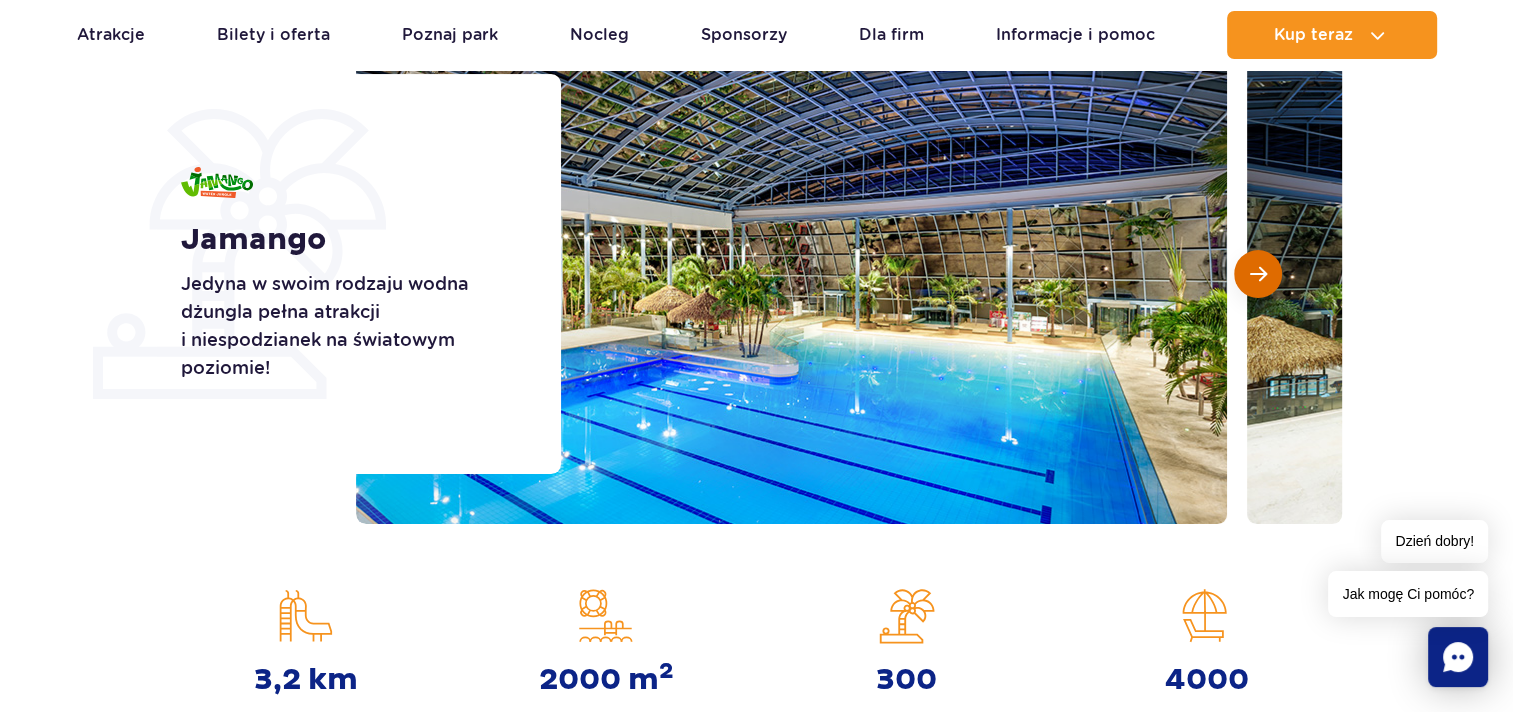 click at bounding box center (1258, 274) 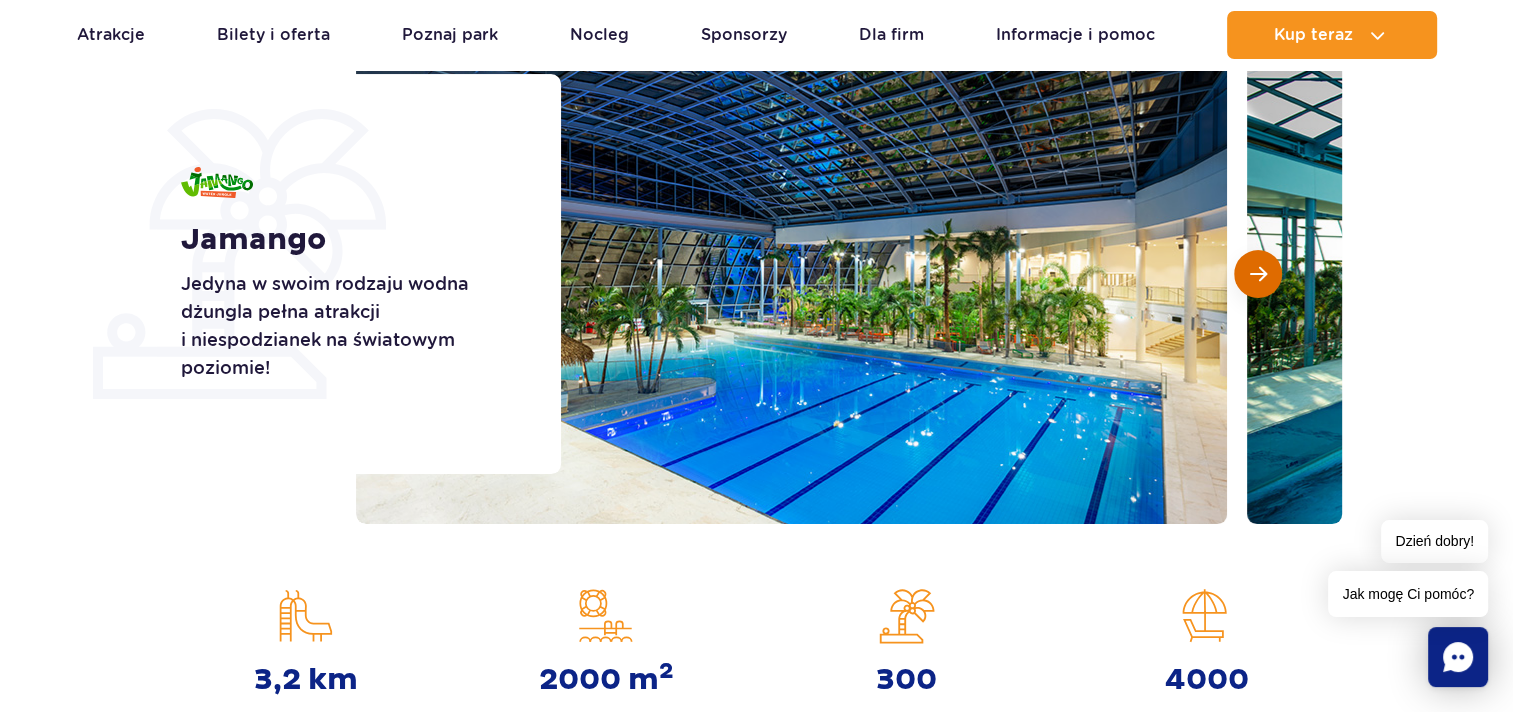 click at bounding box center [1258, 274] 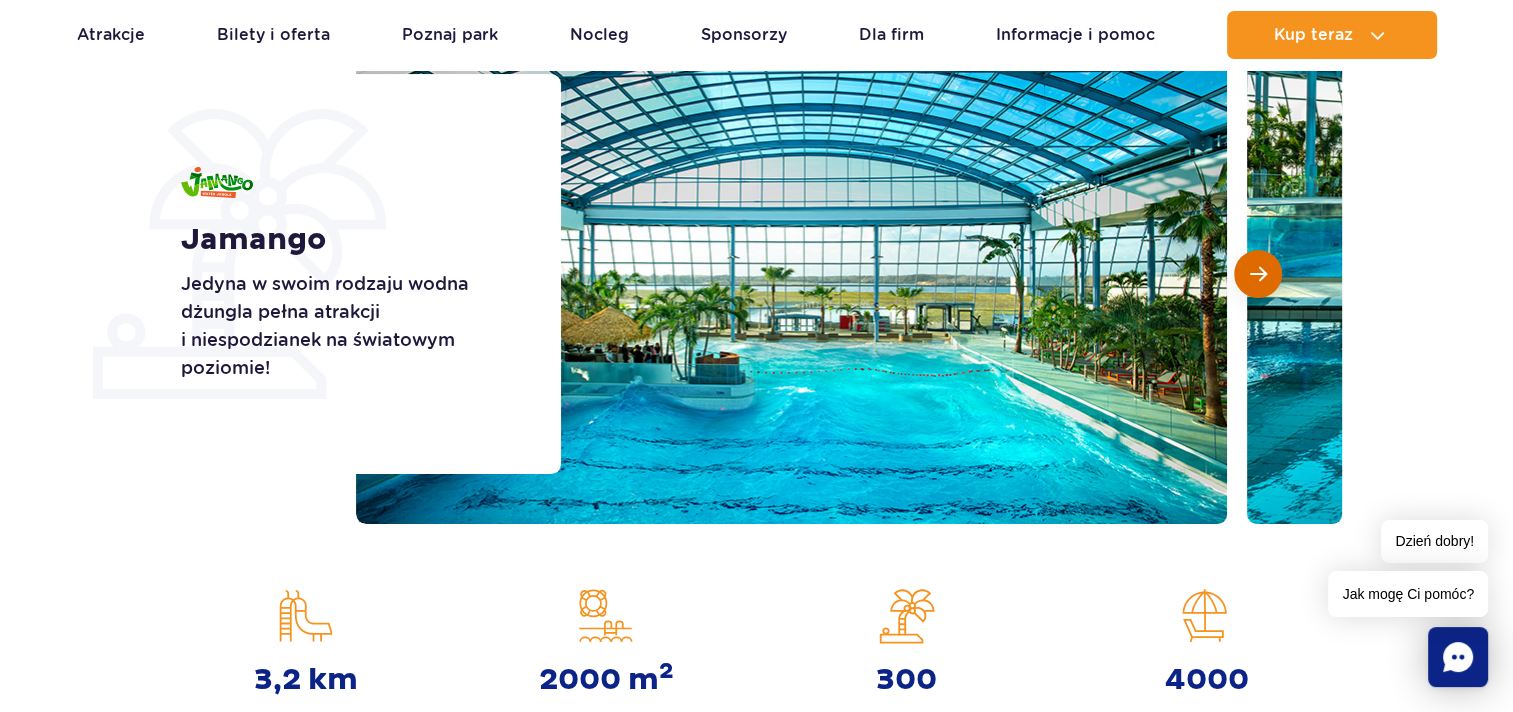 click at bounding box center (1258, 274) 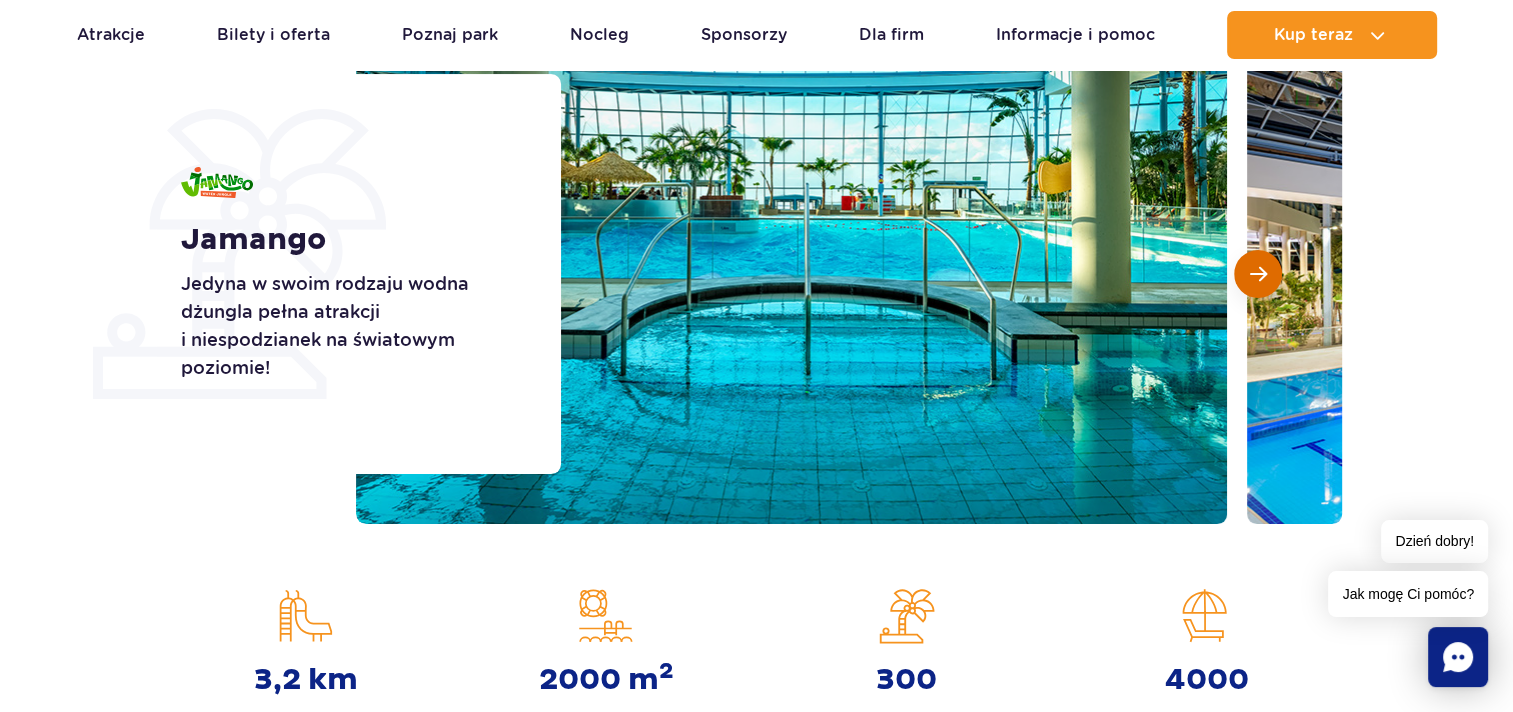 click at bounding box center [1258, 274] 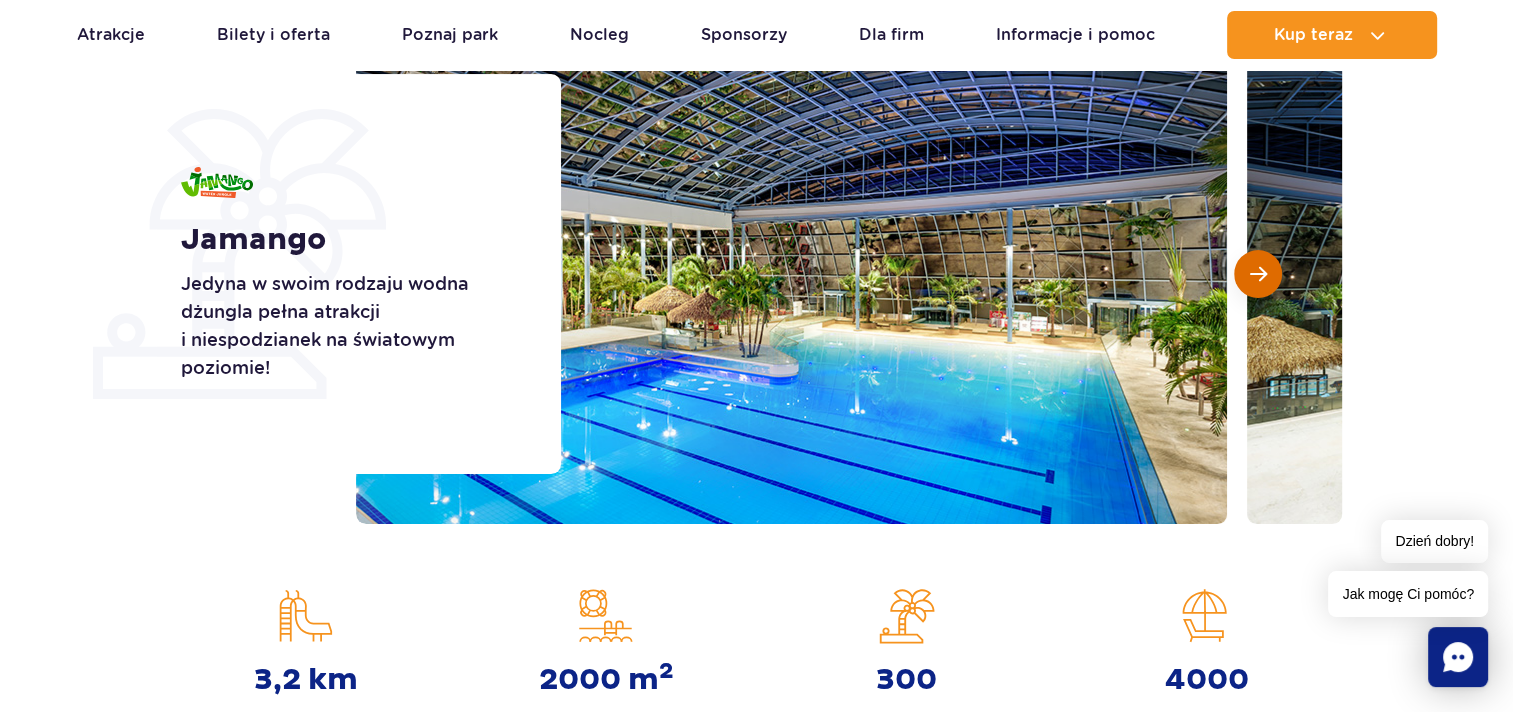 click at bounding box center [1258, 274] 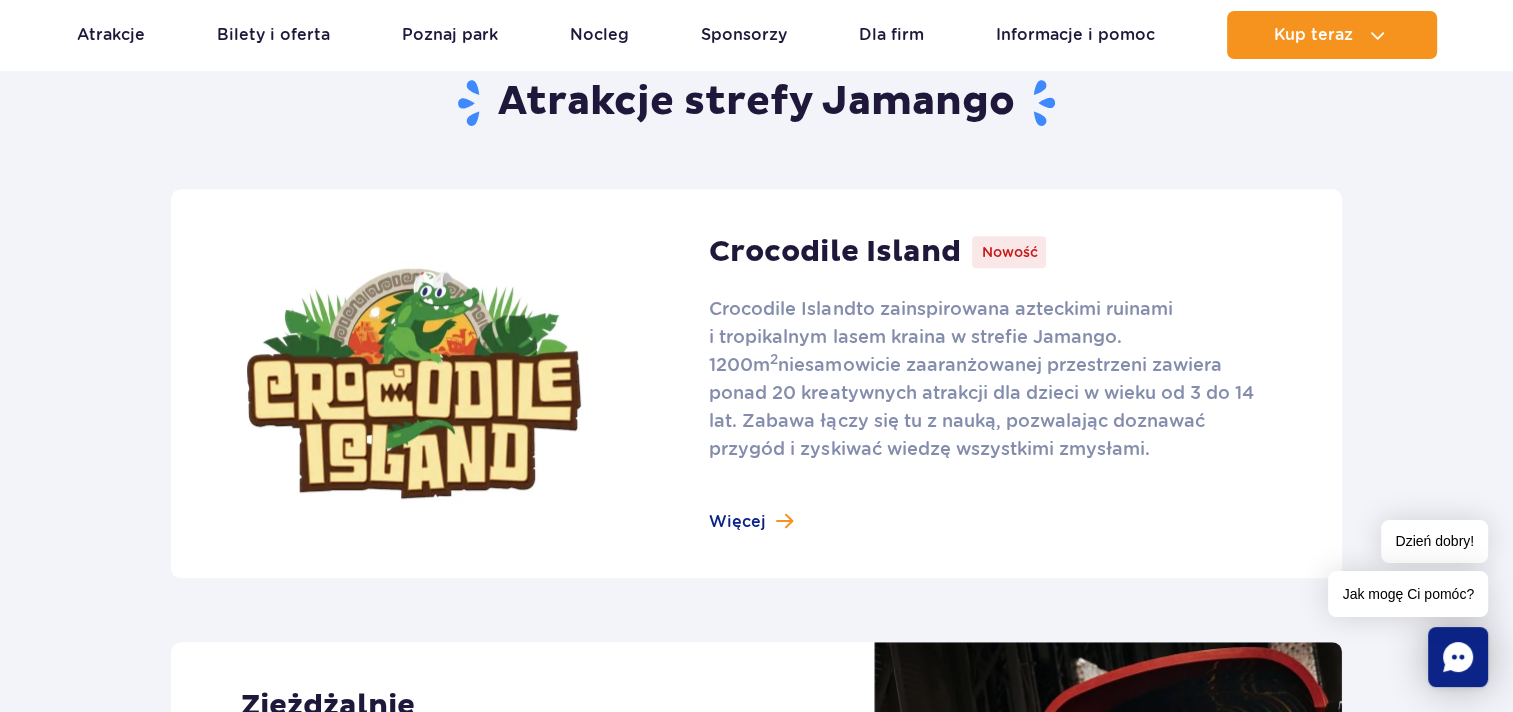 scroll, scrollTop: 1400, scrollLeft: 0, axis: vertical 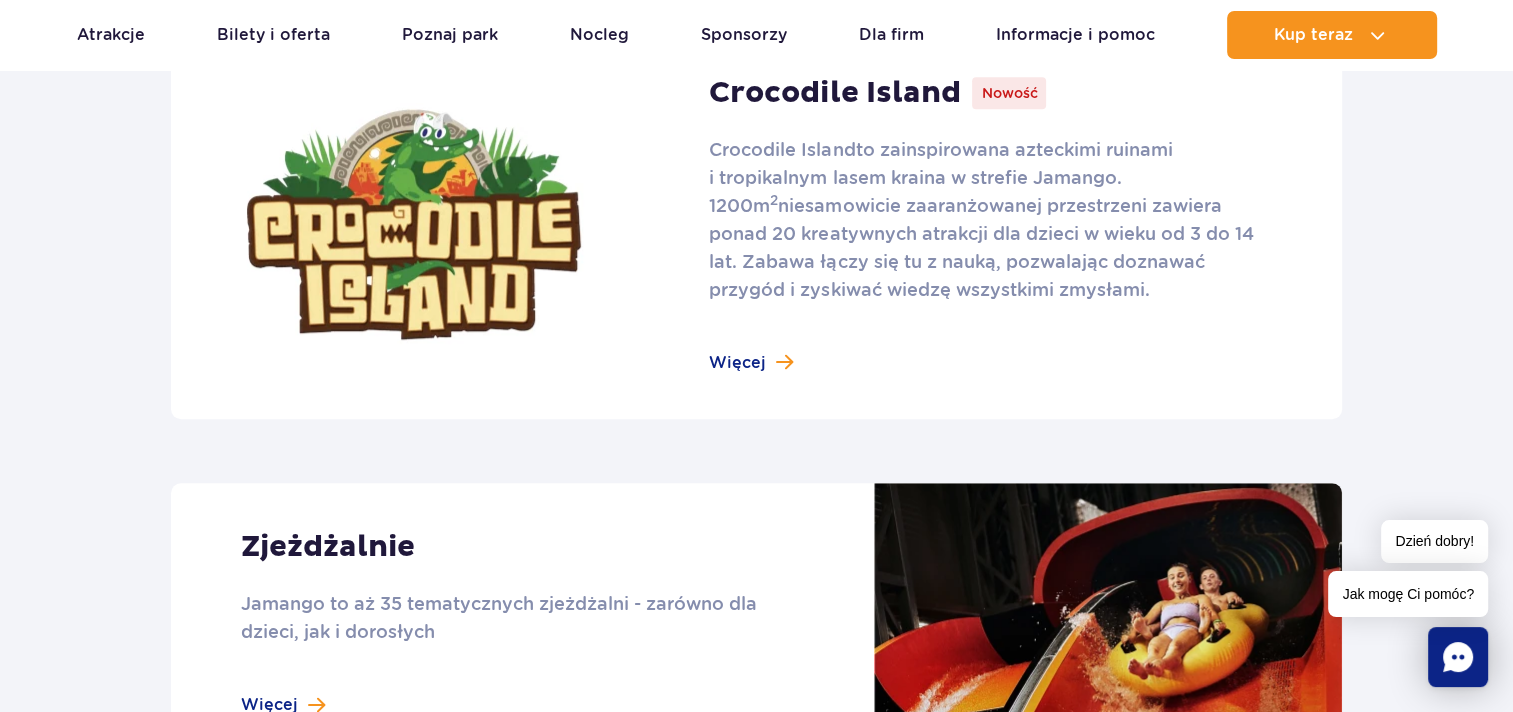 click at bounding box center (756, 224) 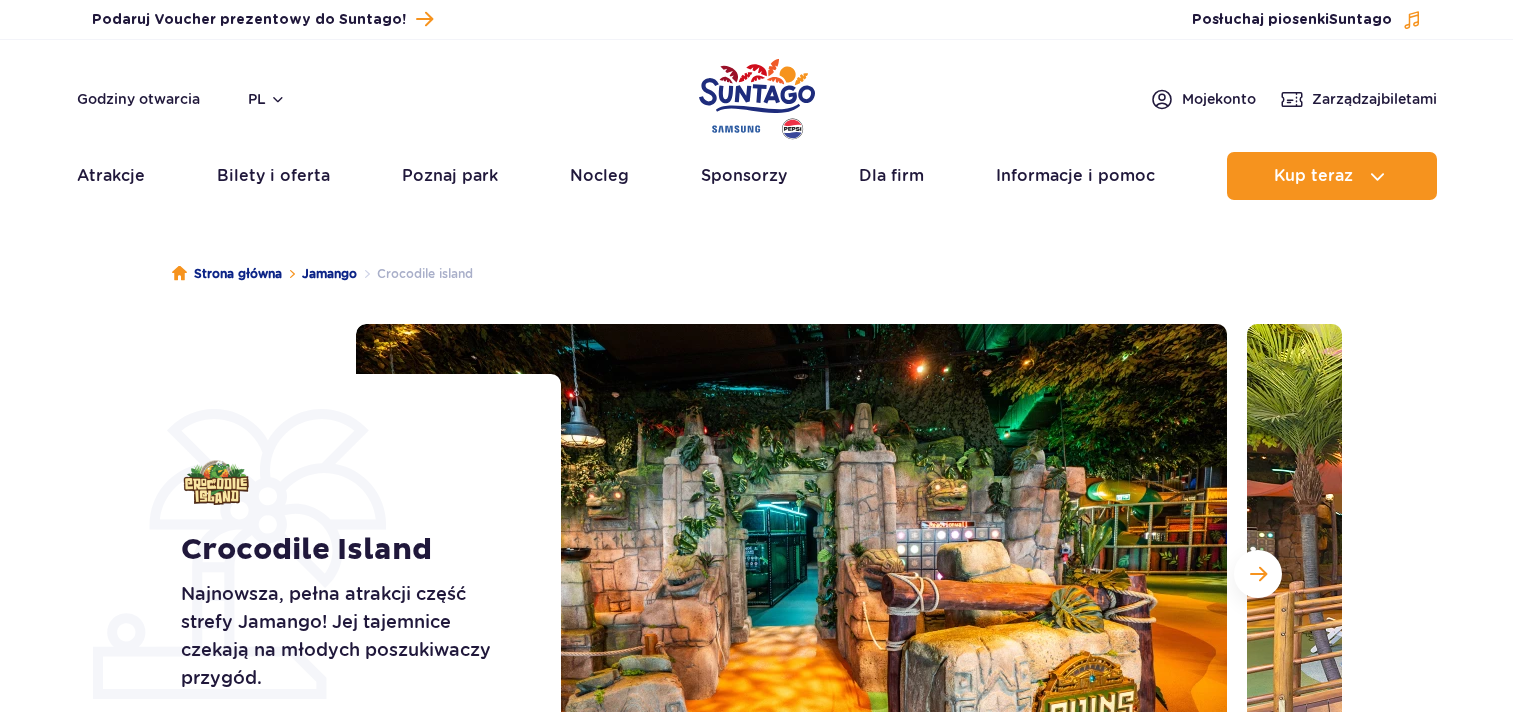 scroll, scrollTop: 0, scrollLeft: 0, axis: both 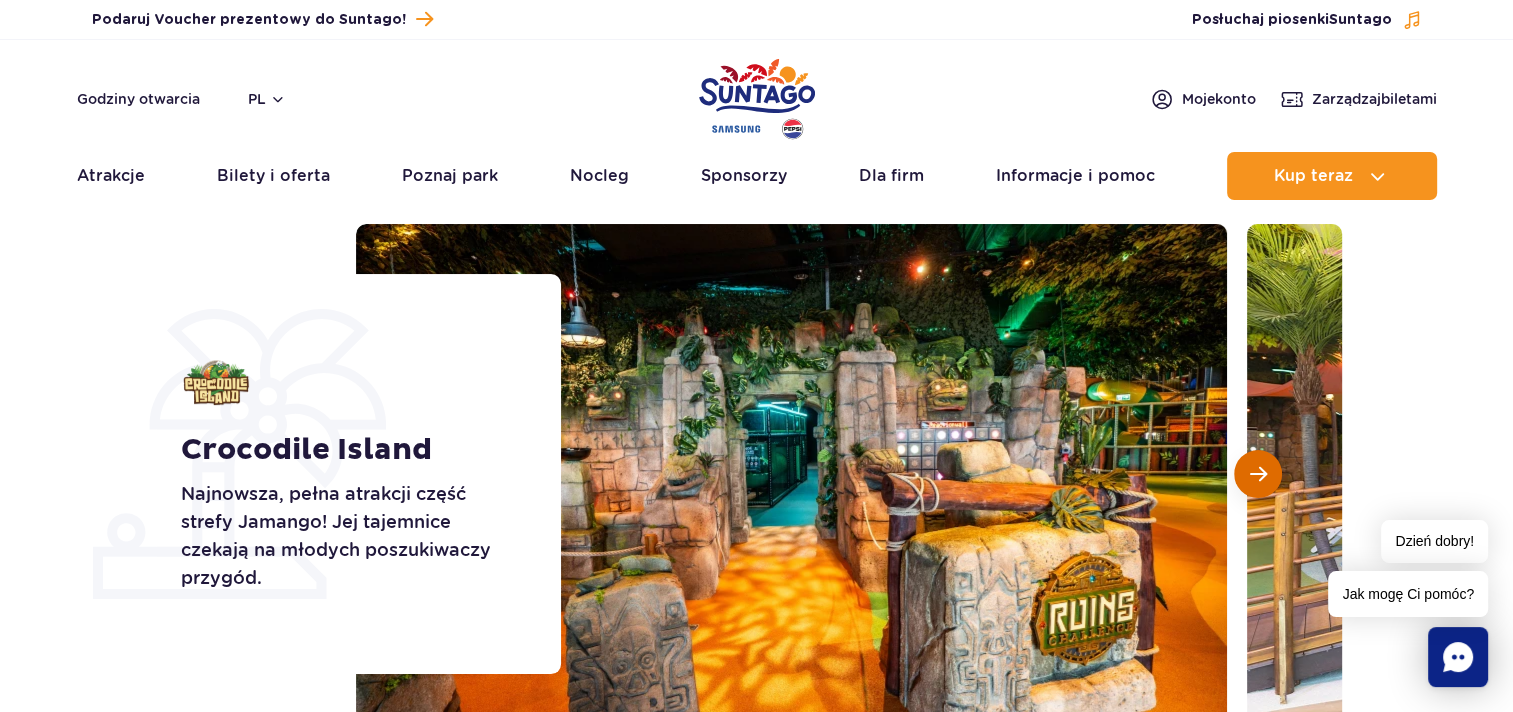 click at bounding box center [1258, 474] 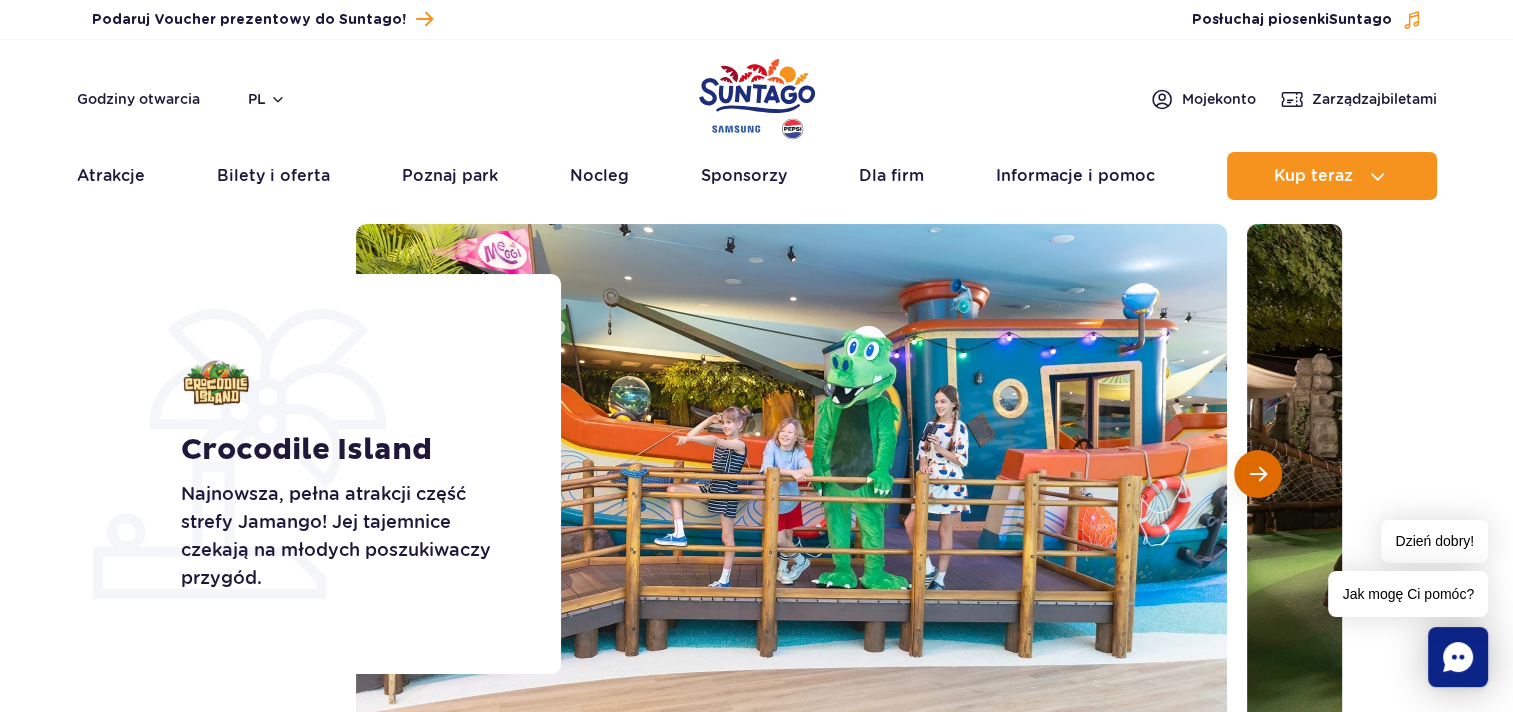 click at bounding box center [1258, 474] 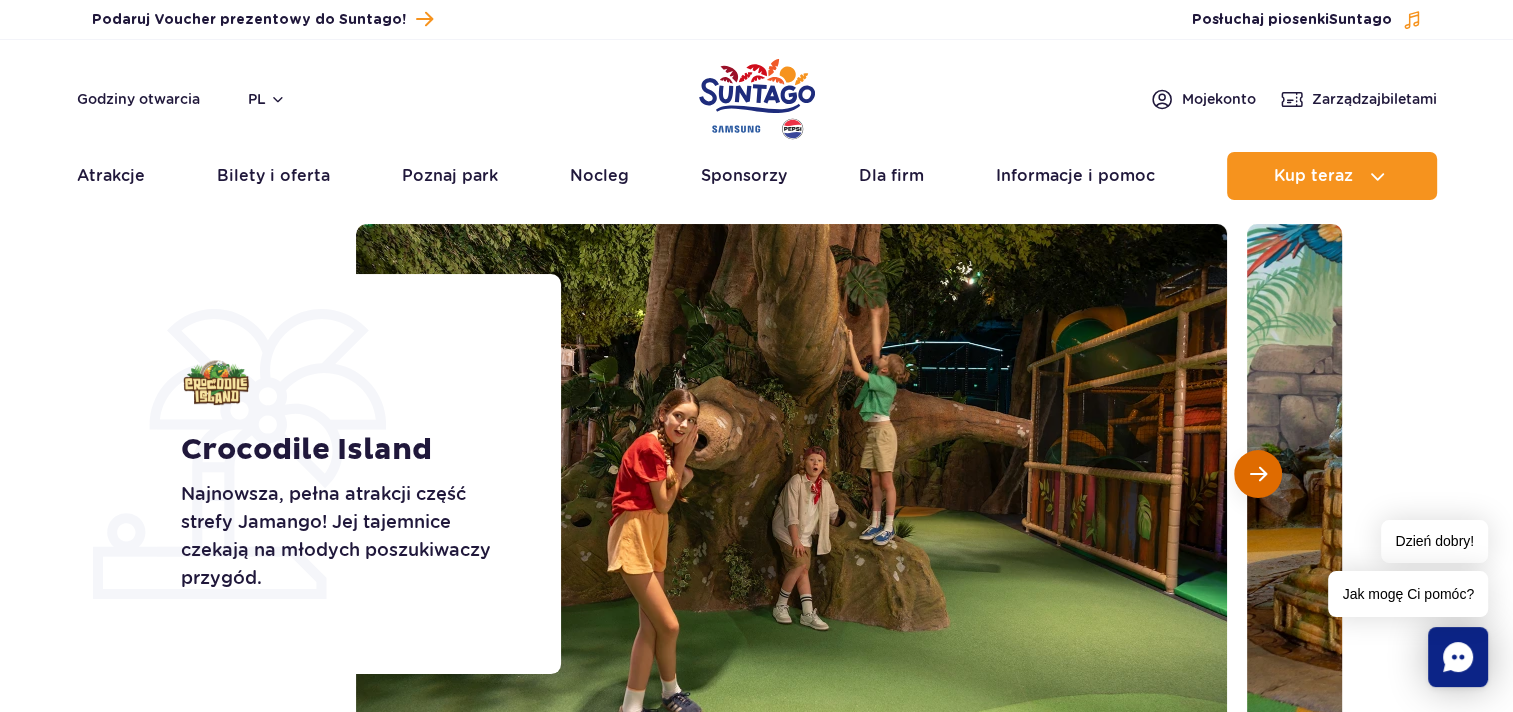 click at bounding box center (1258, 474) 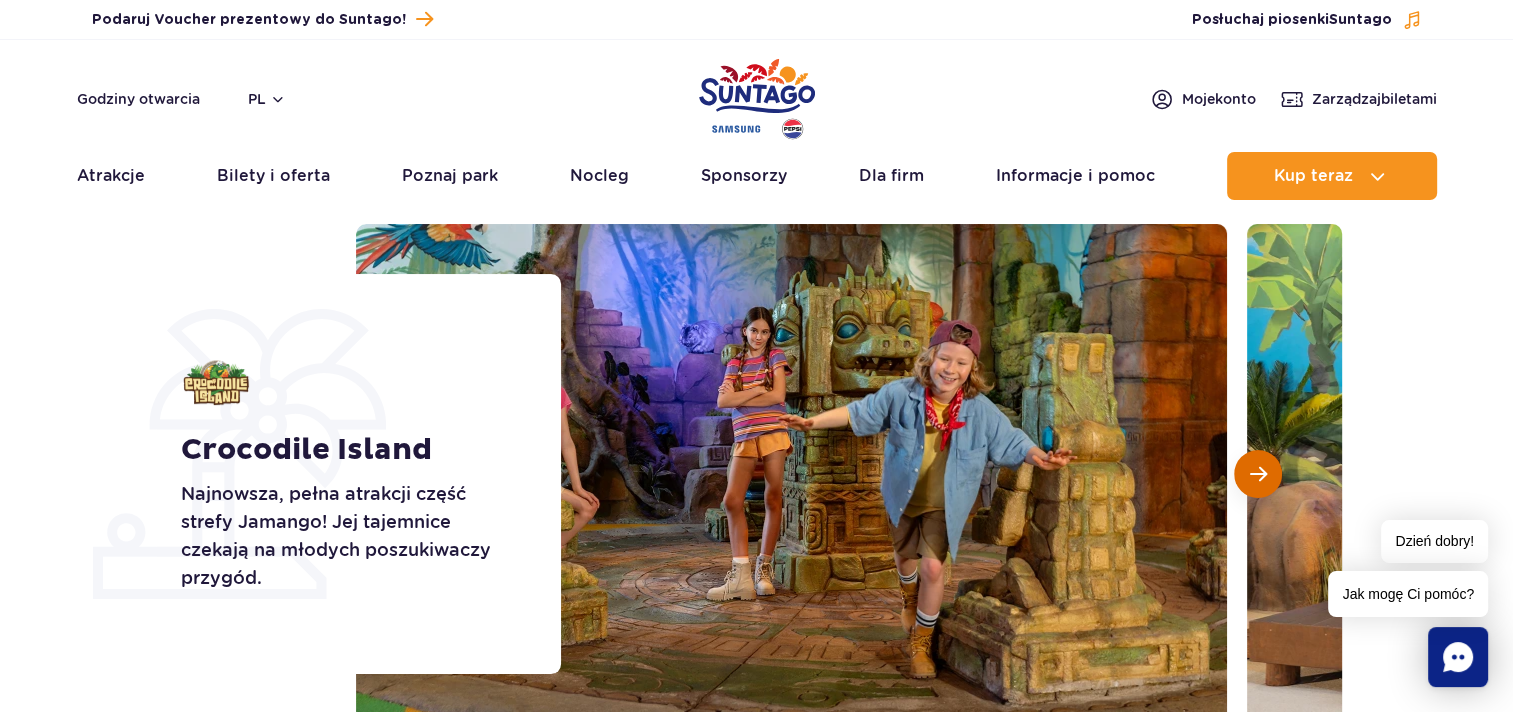 click at bounding box center (1258, 474) 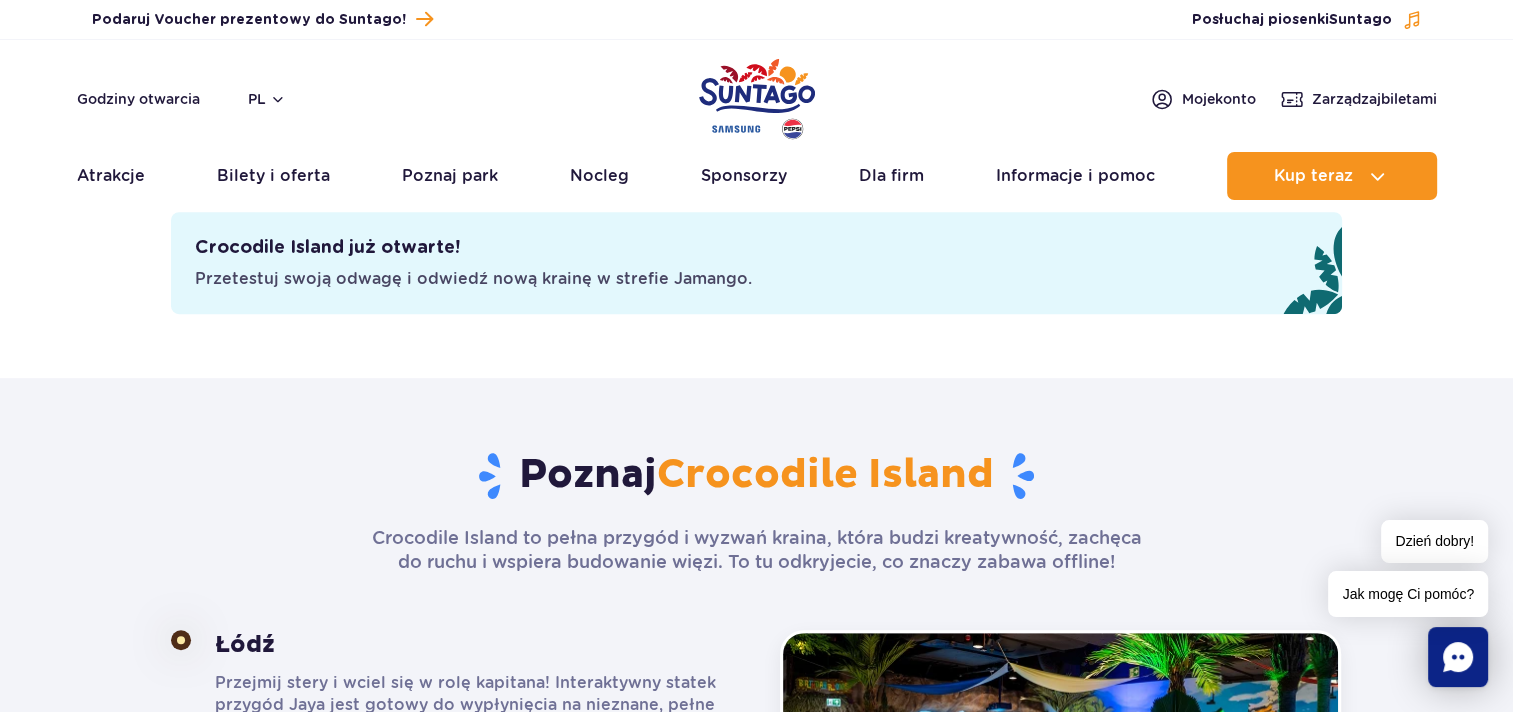 scroll, scrollTop: 700, scrollLeft: 0, axis: vertical 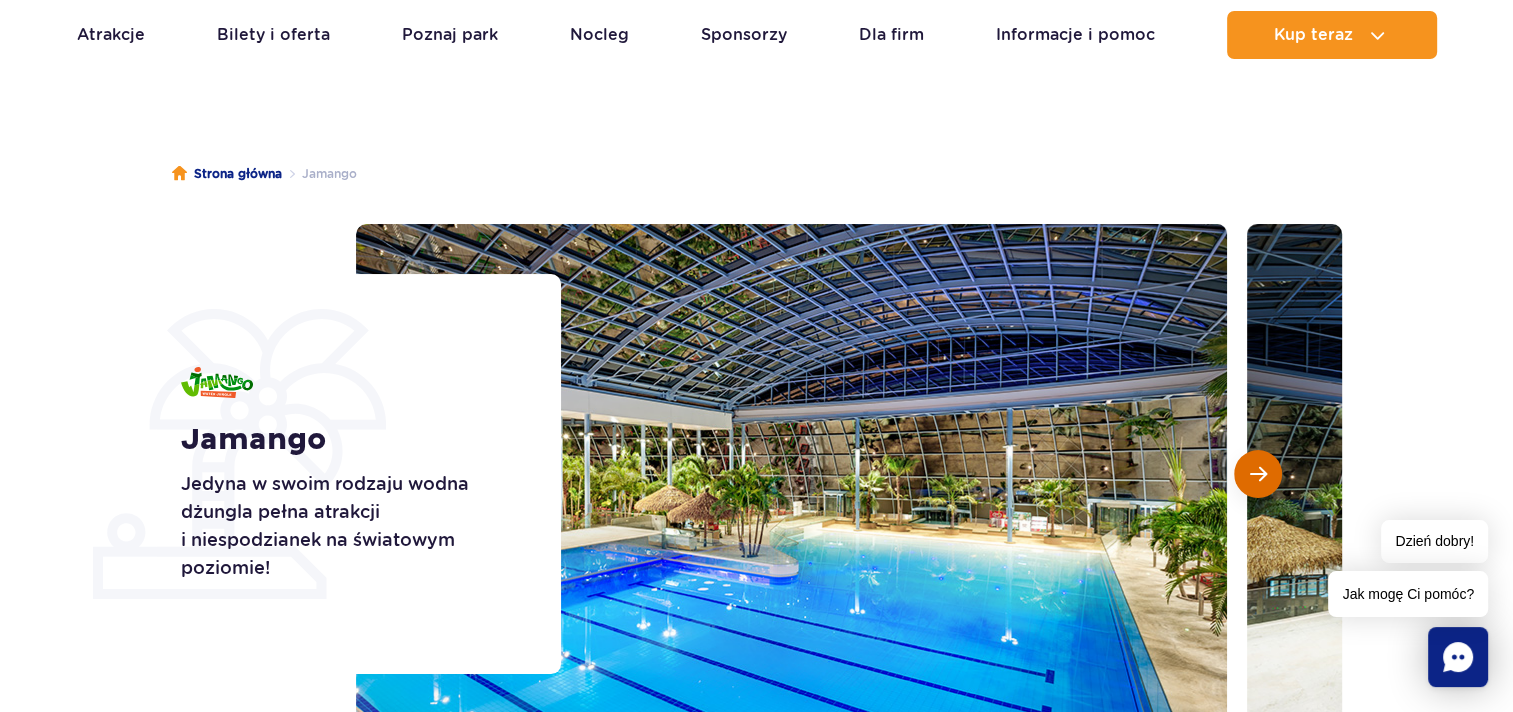 click at bounding box center [1258, 474] 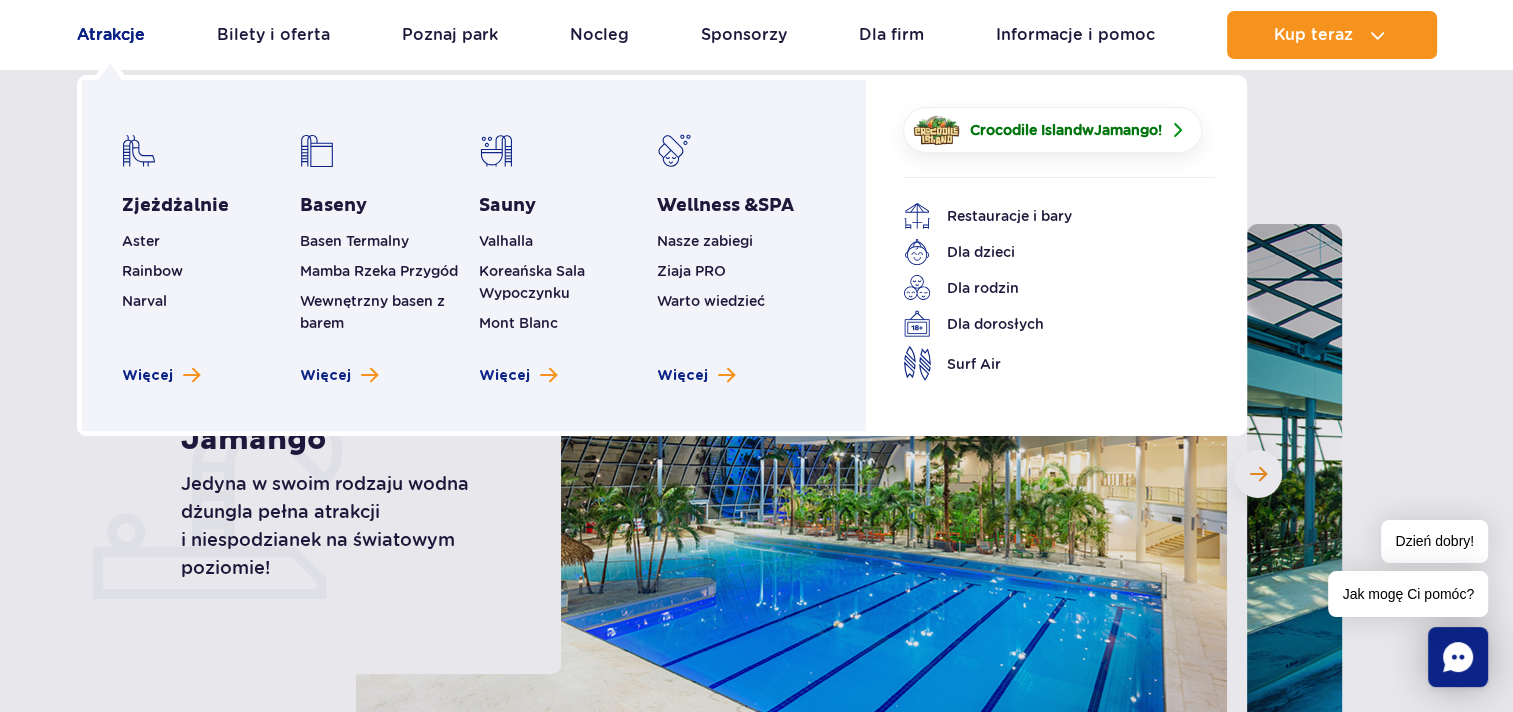 click on "Atrakcje" at bounding box center (111, 35) 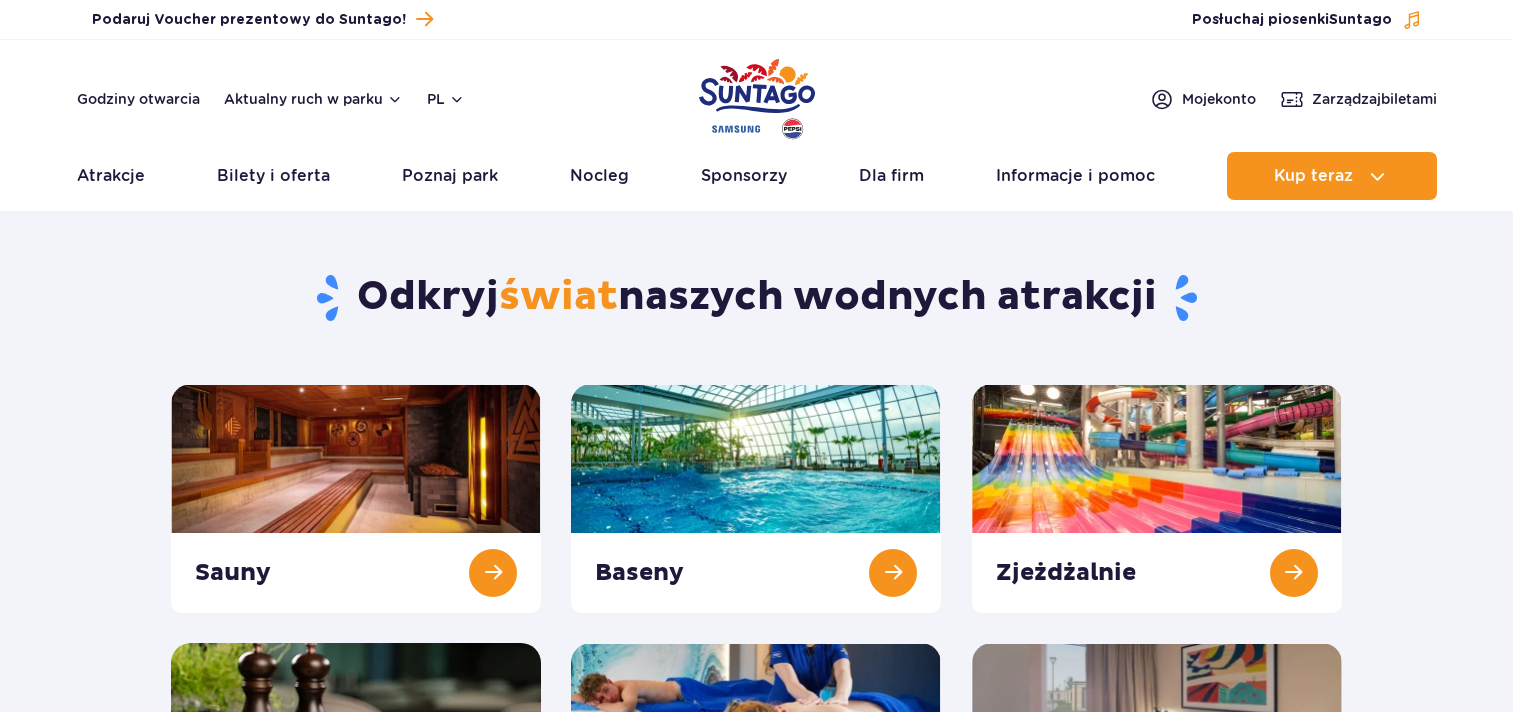 scroll, scrollTop: 0, scrollLeft: 0, axis: both 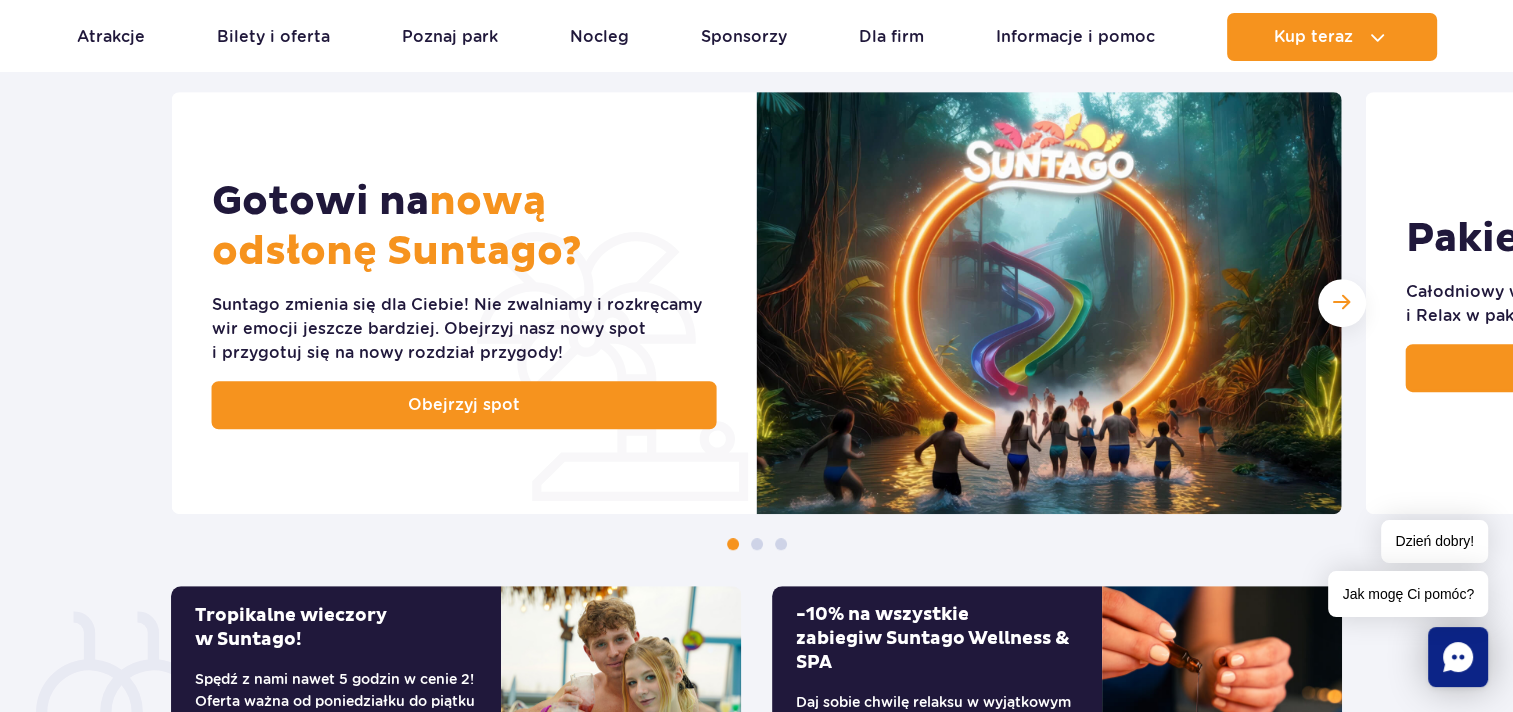 click at bounding box center (756, 544) 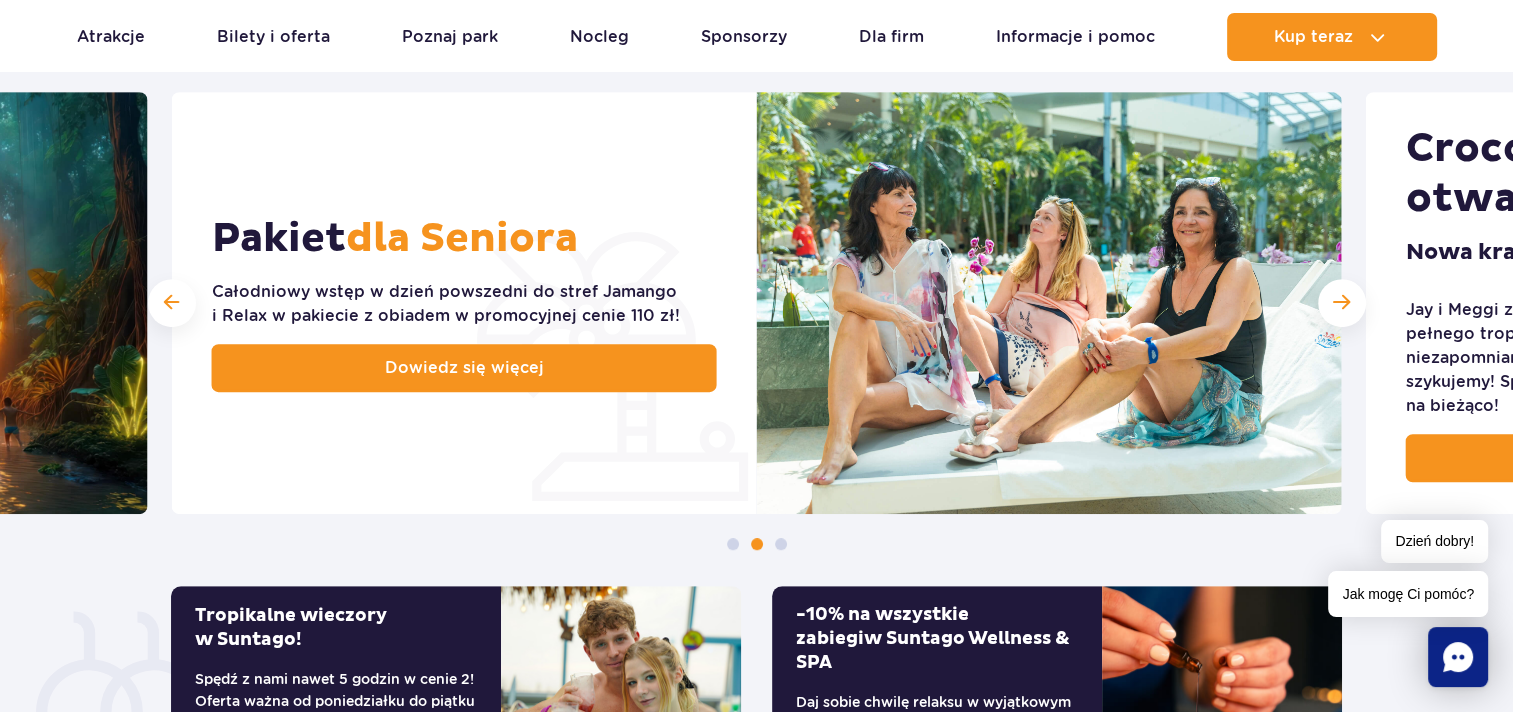 click at bounding box center (756, 544) 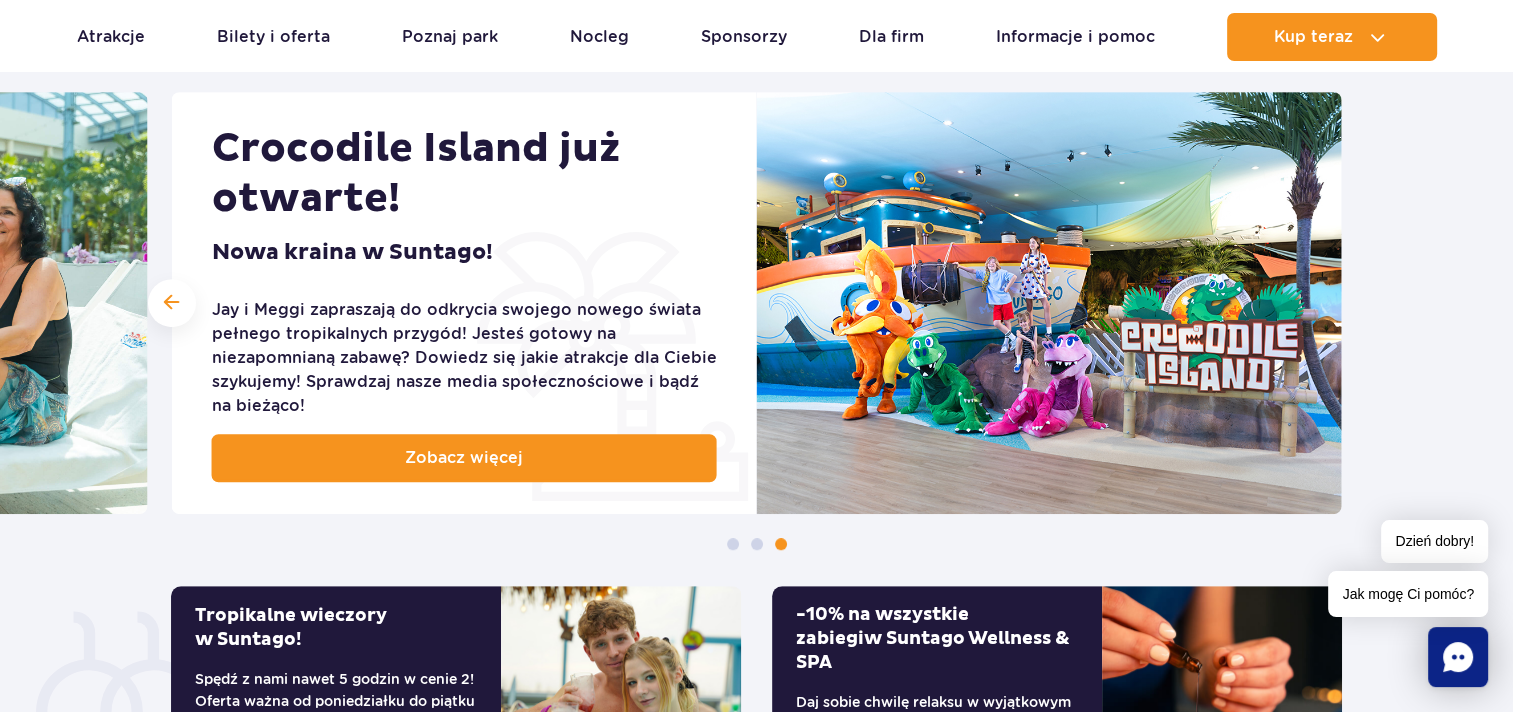 click at bounding box center [757, 544] 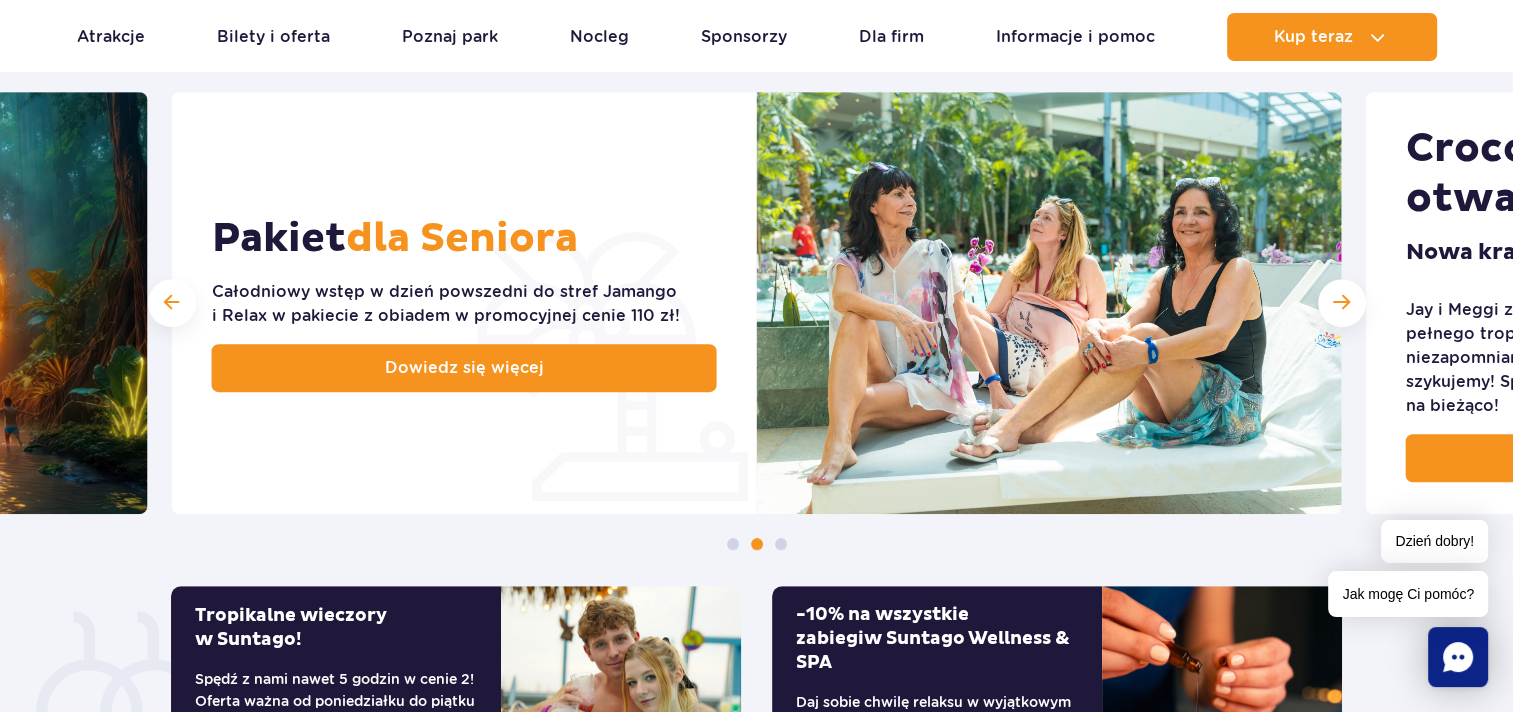 click at bounding box center (733, 544) 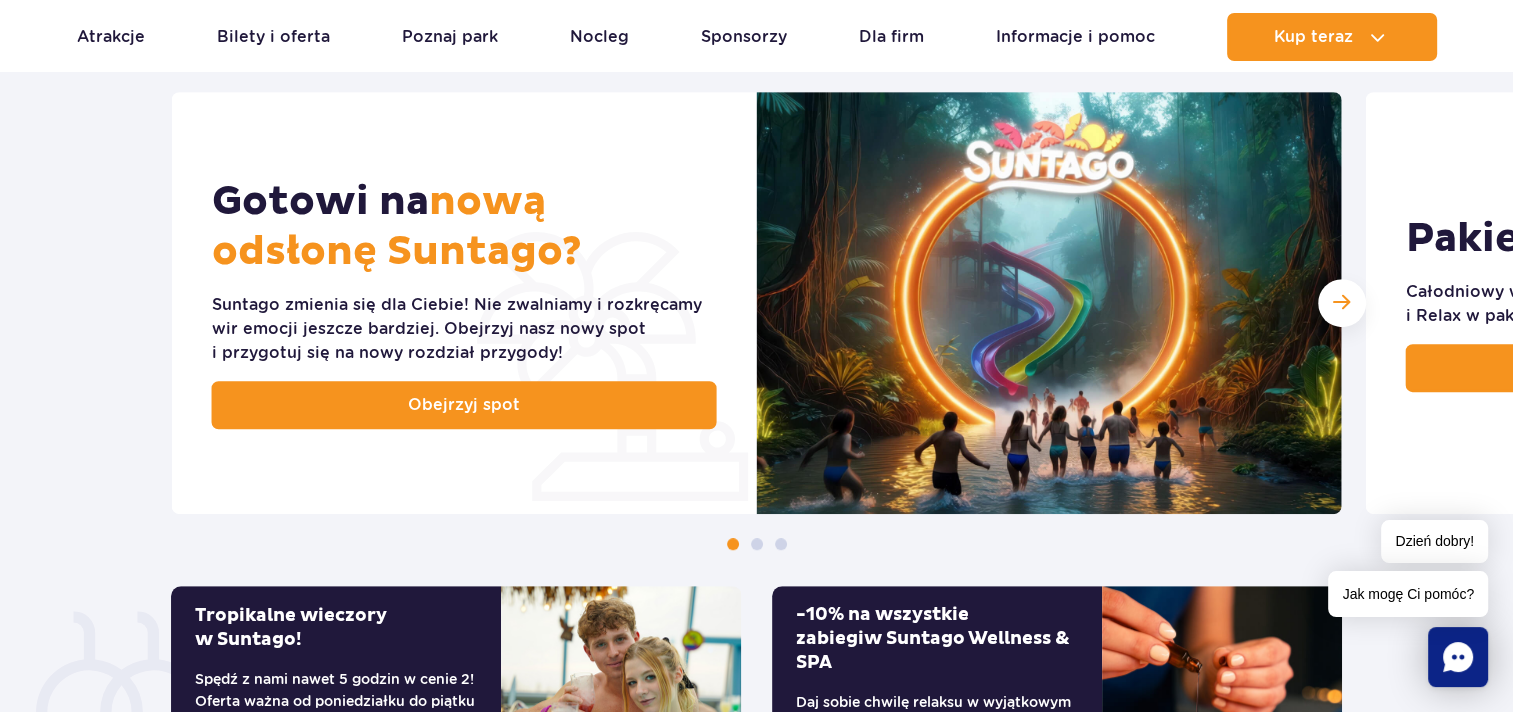 click at bounding box center [757, 544] 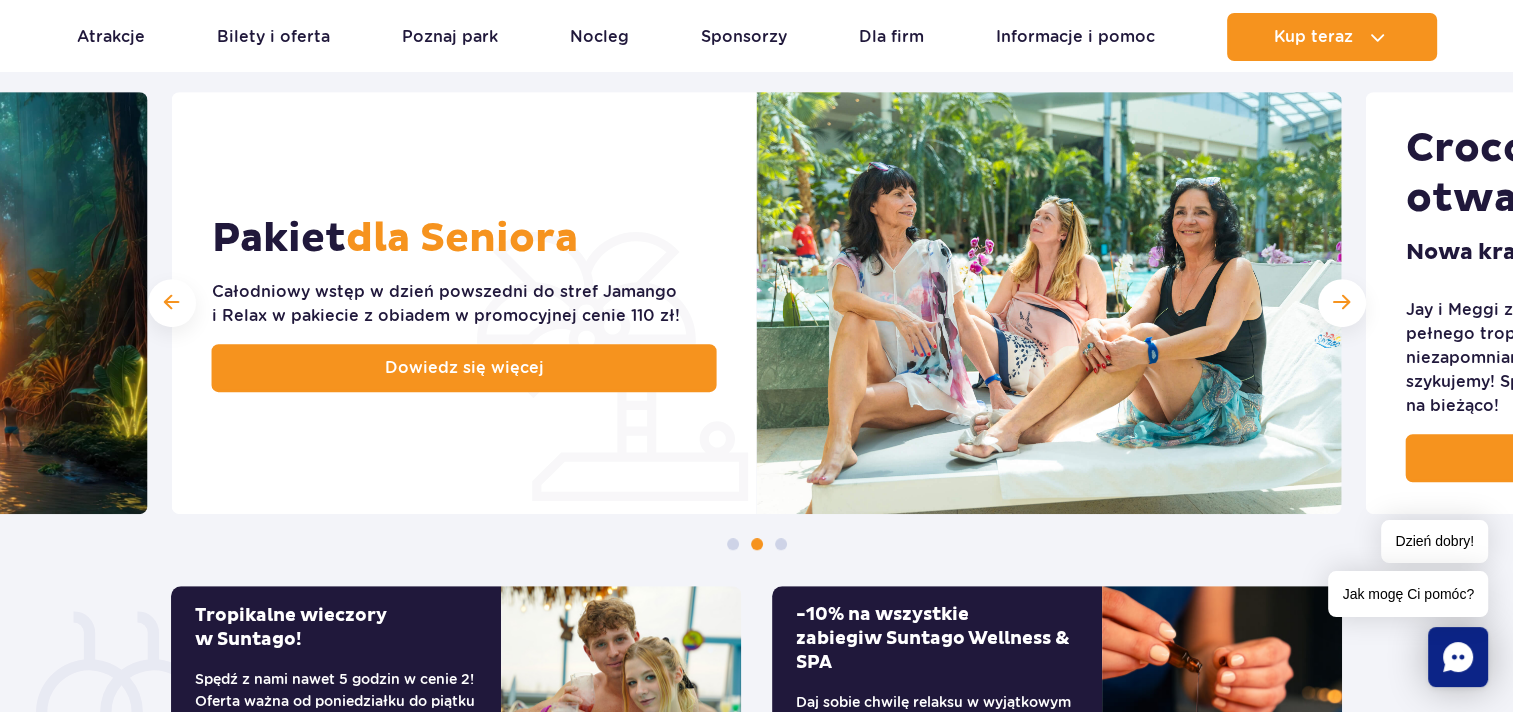 click at bounding box center [756, 544] 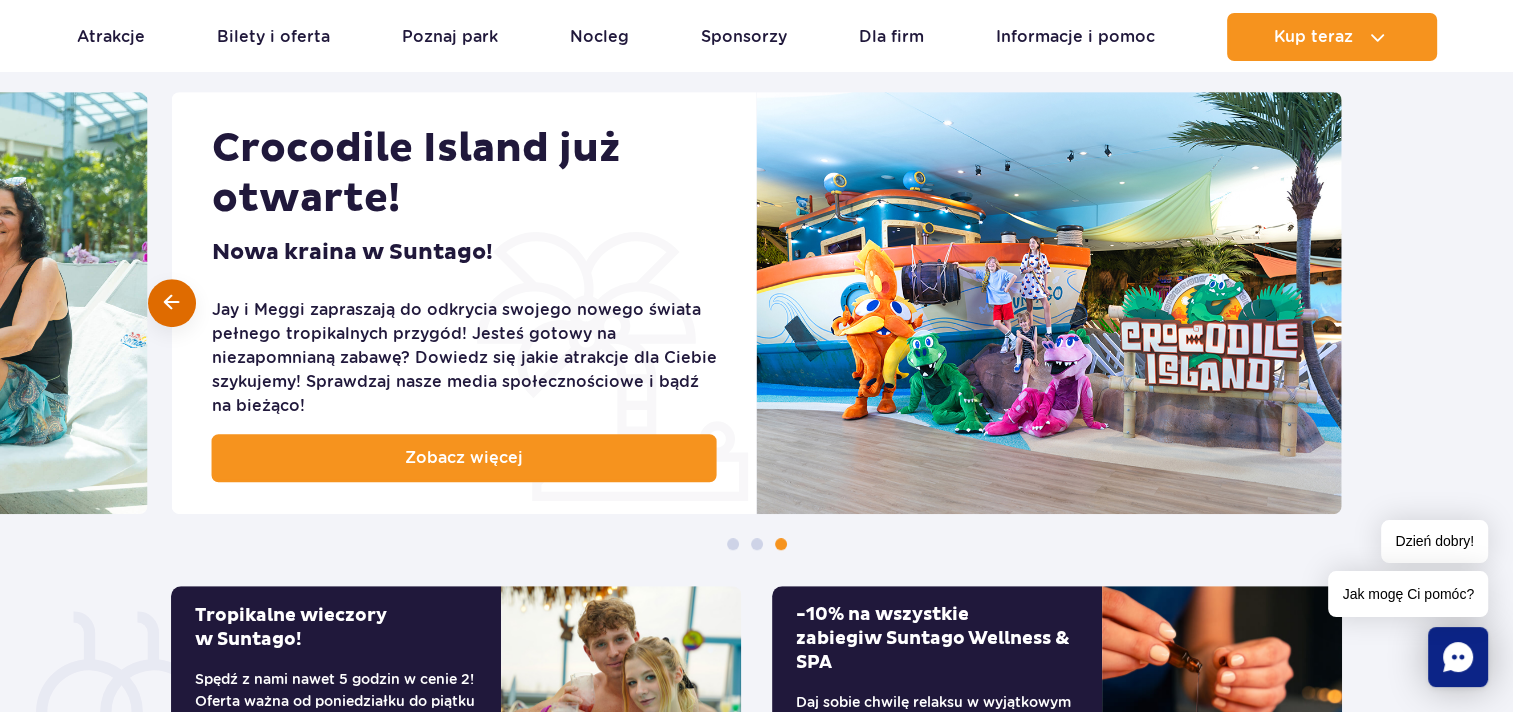 click at bounding box center (171, 302) 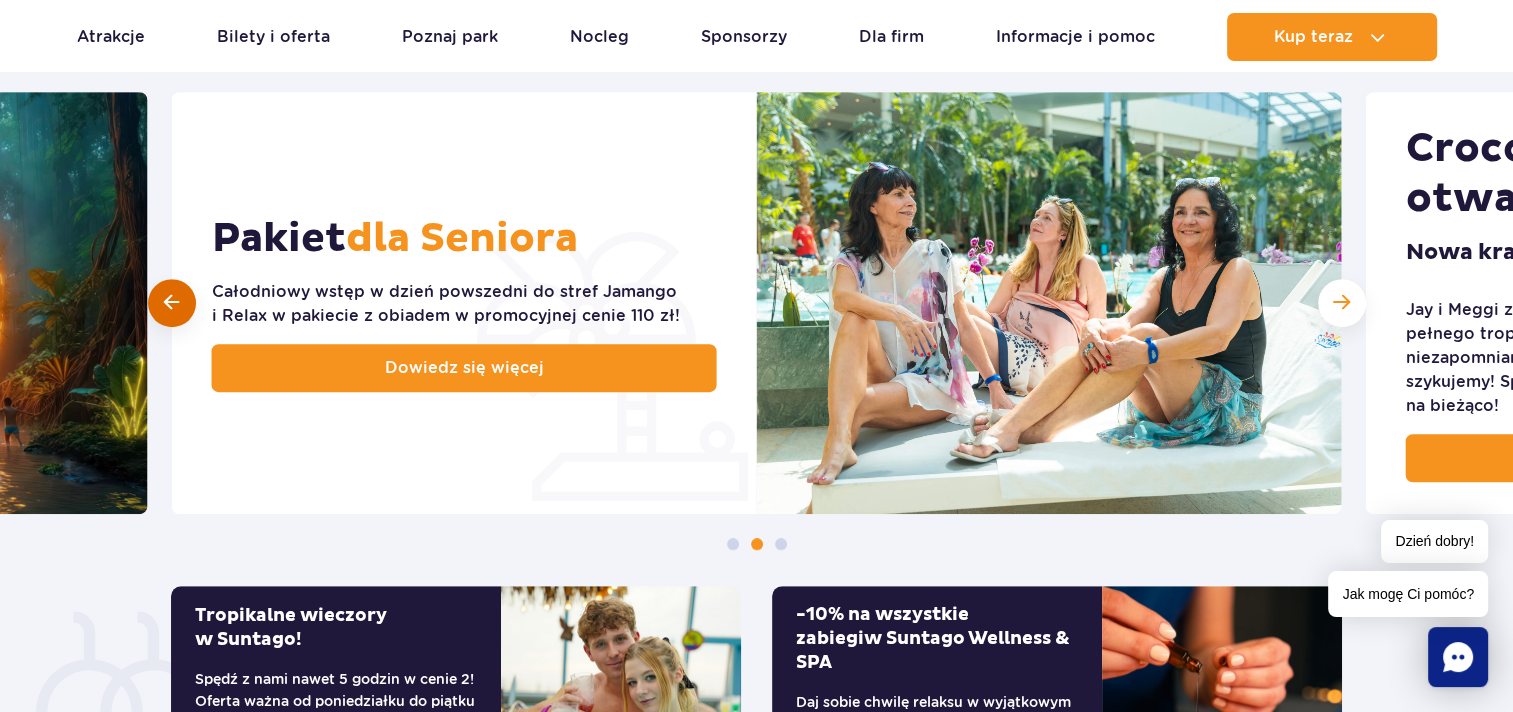 click at bounding box center (171, 302) 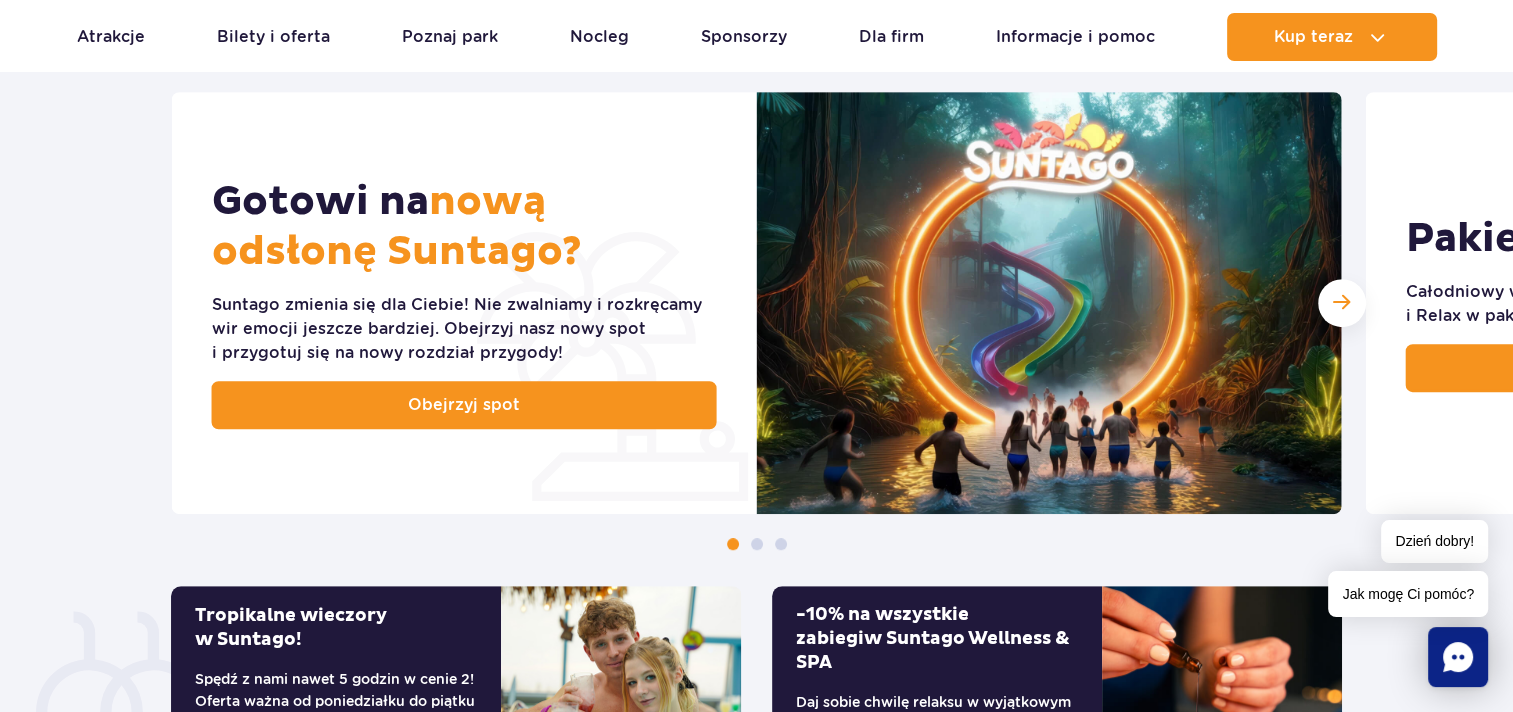 click on "Suntago zmienia się dla Ciebie! Nie zwalniamy i rozkręcamy wir emocji jeszcze bardziej. Obejrzyj nasz nowy spot i przygotuj się na nowy rozdział przygody!" at bounding box center (464, 329) 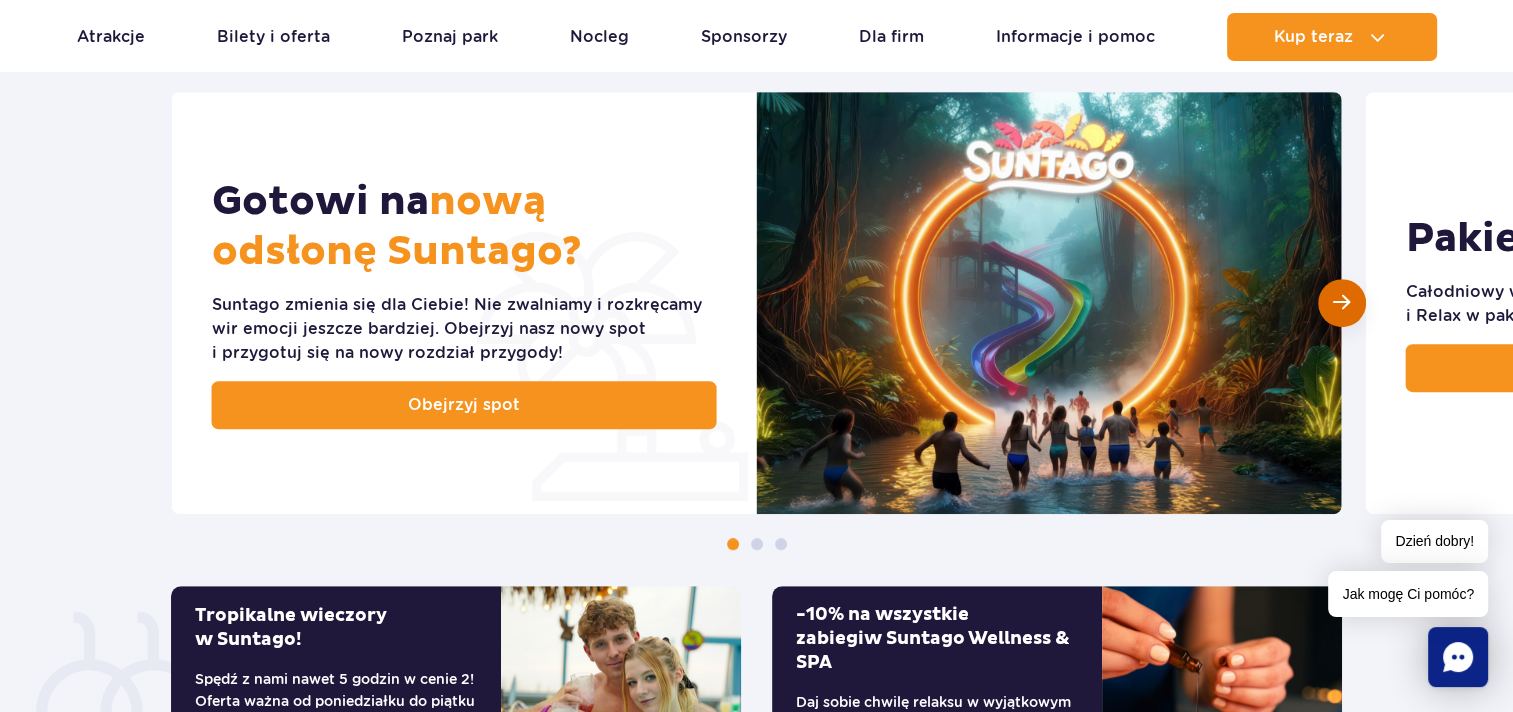 click at bounding box center [1342, 303] 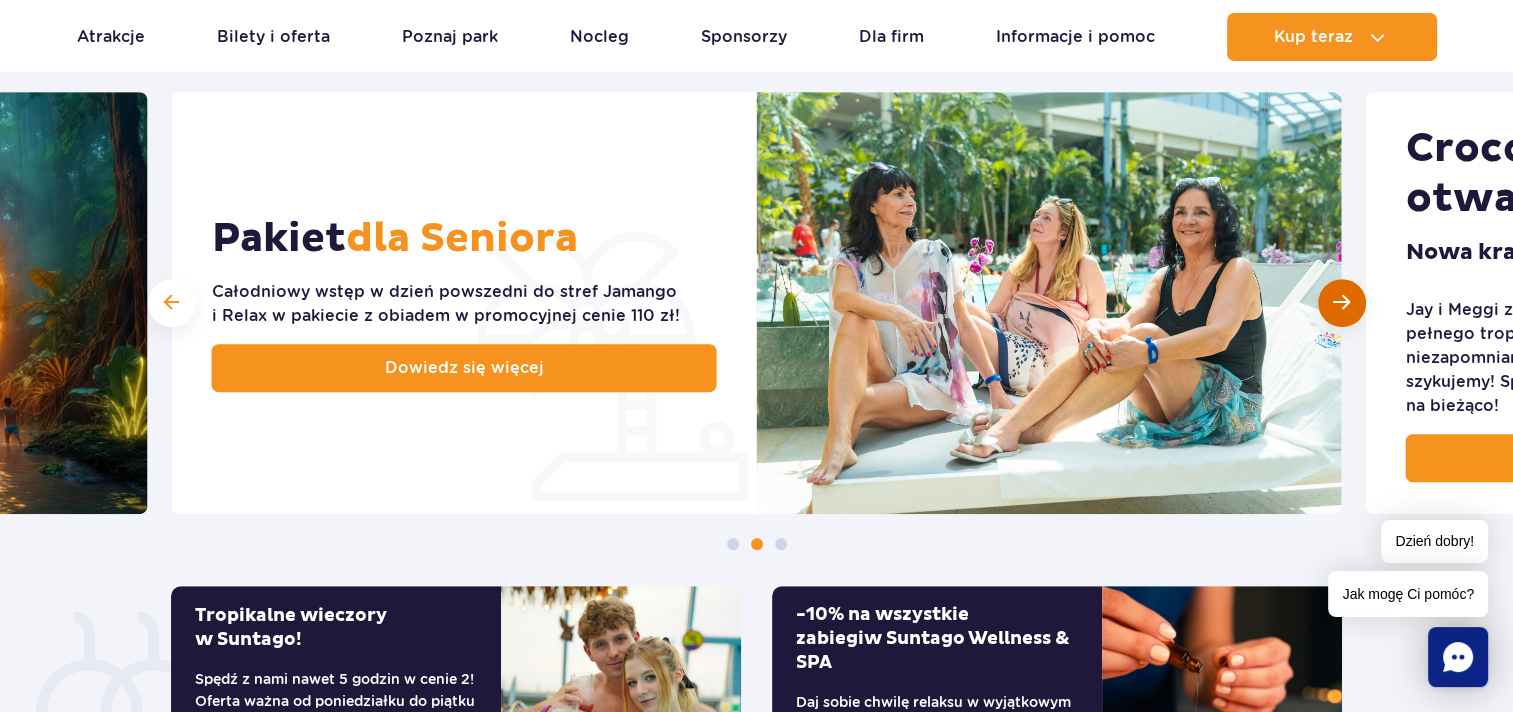 click at bounding box center [1342, 303] 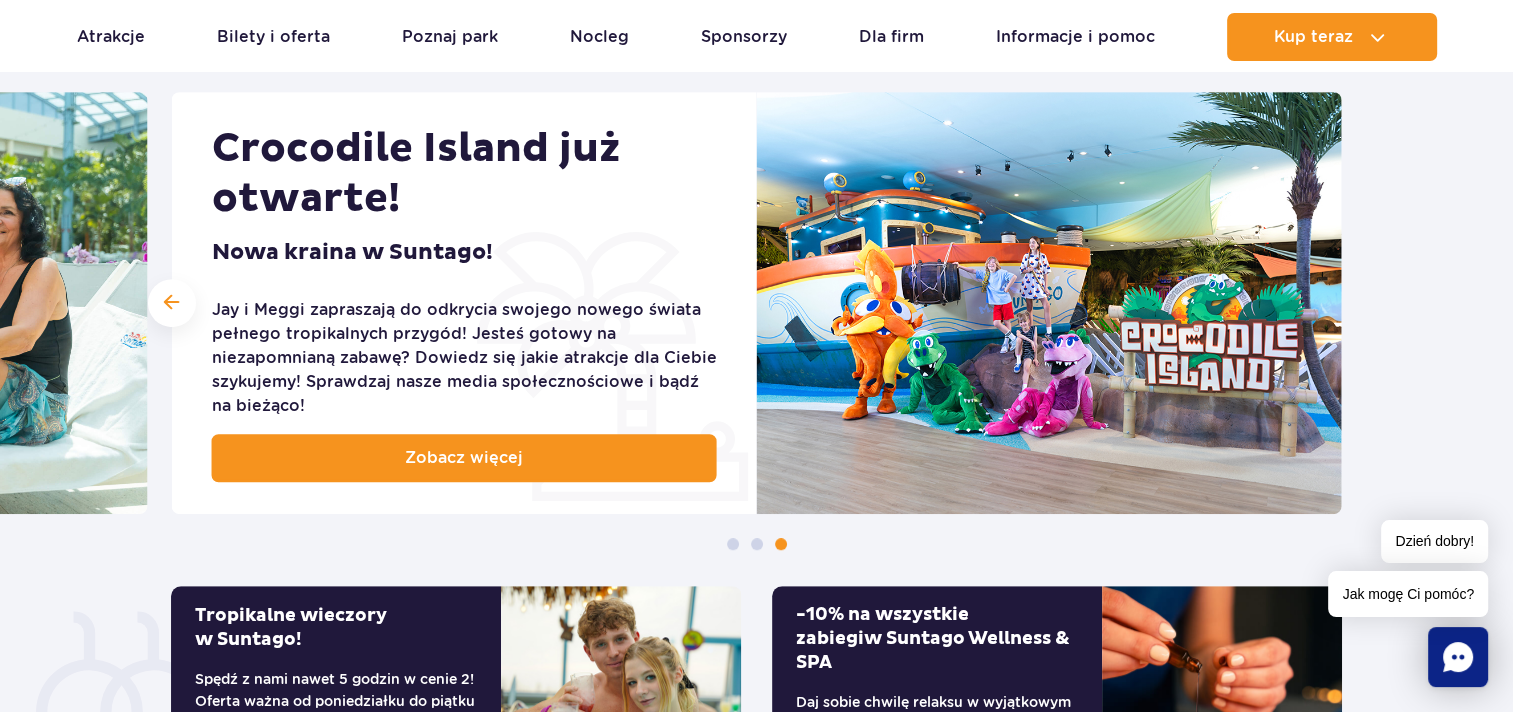 click at bounding box center [757, 544] 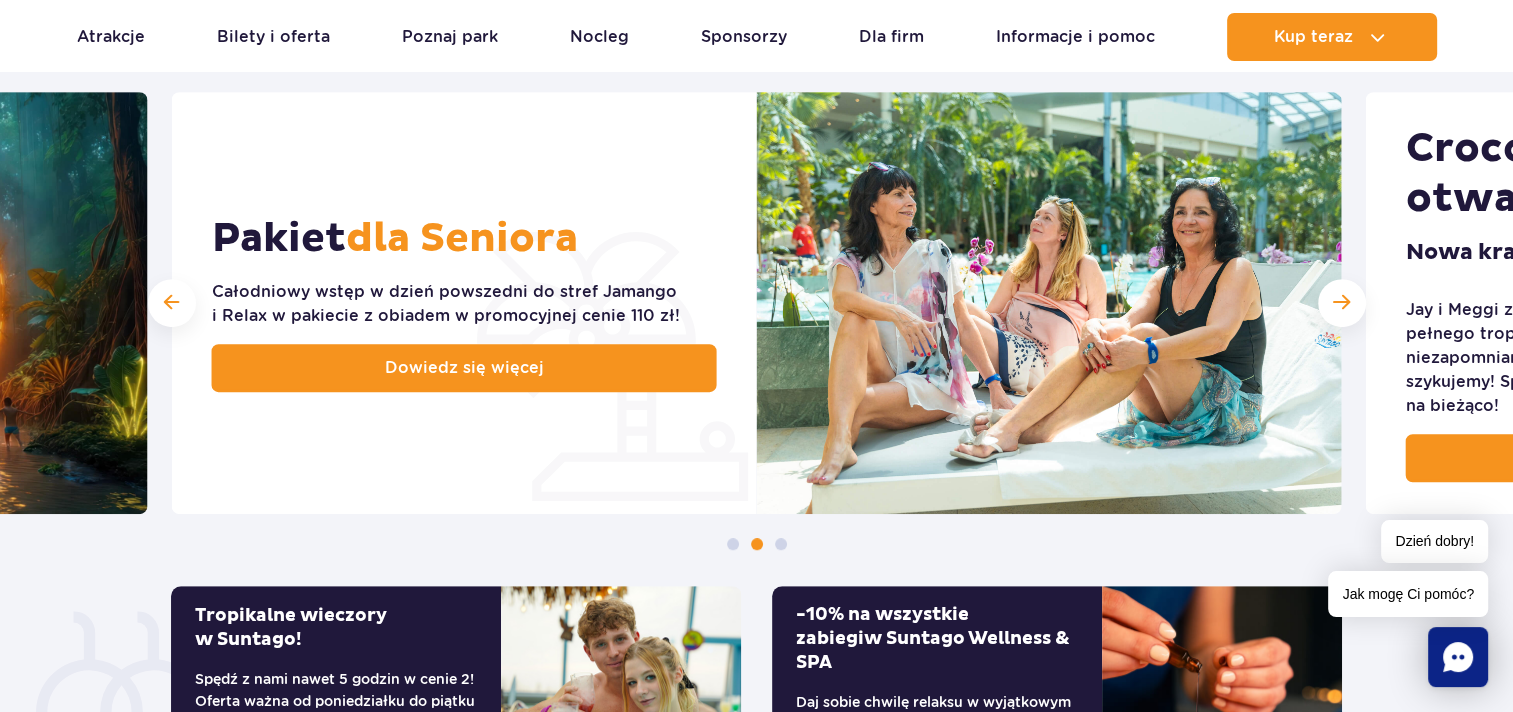 click at bounding box center [733, 544] 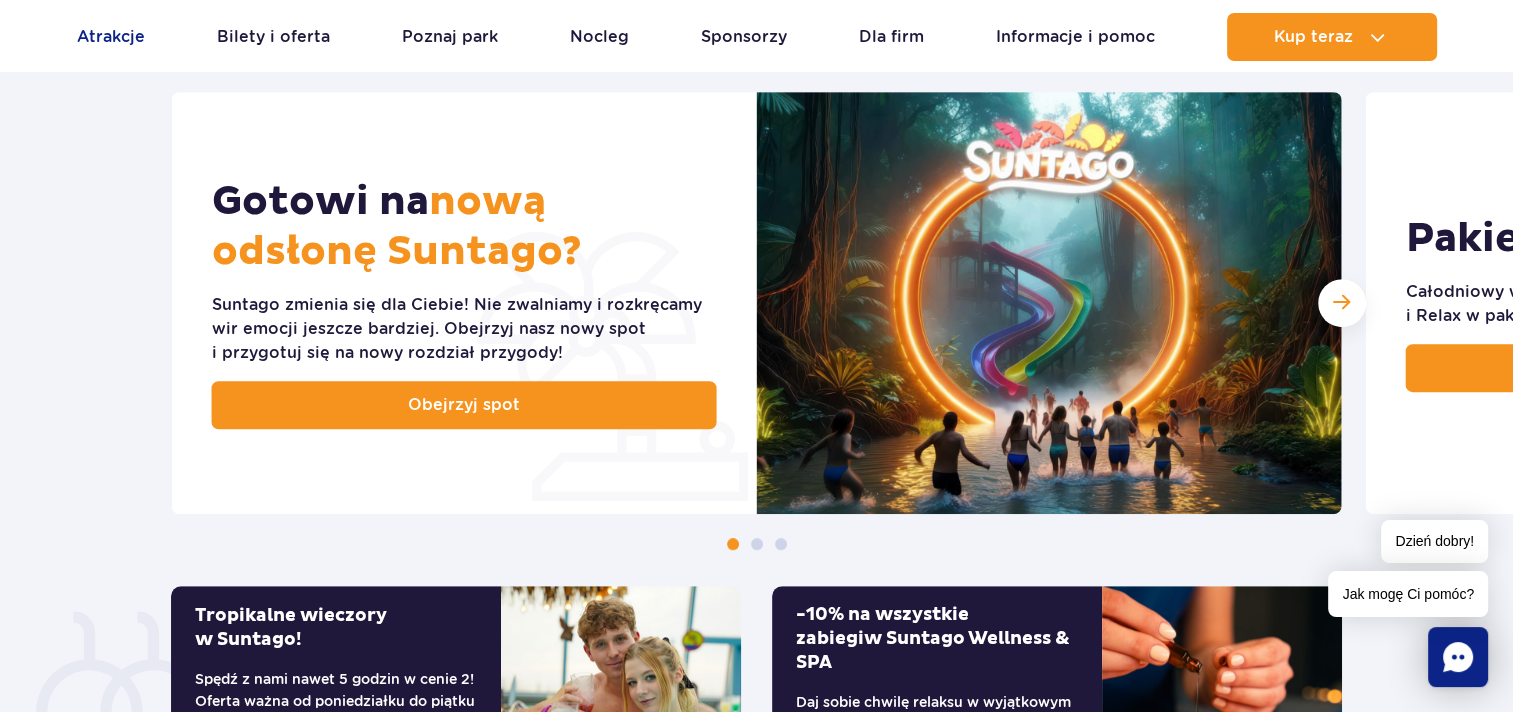 click on "Atrakcje" at bounding box center (111, 37) 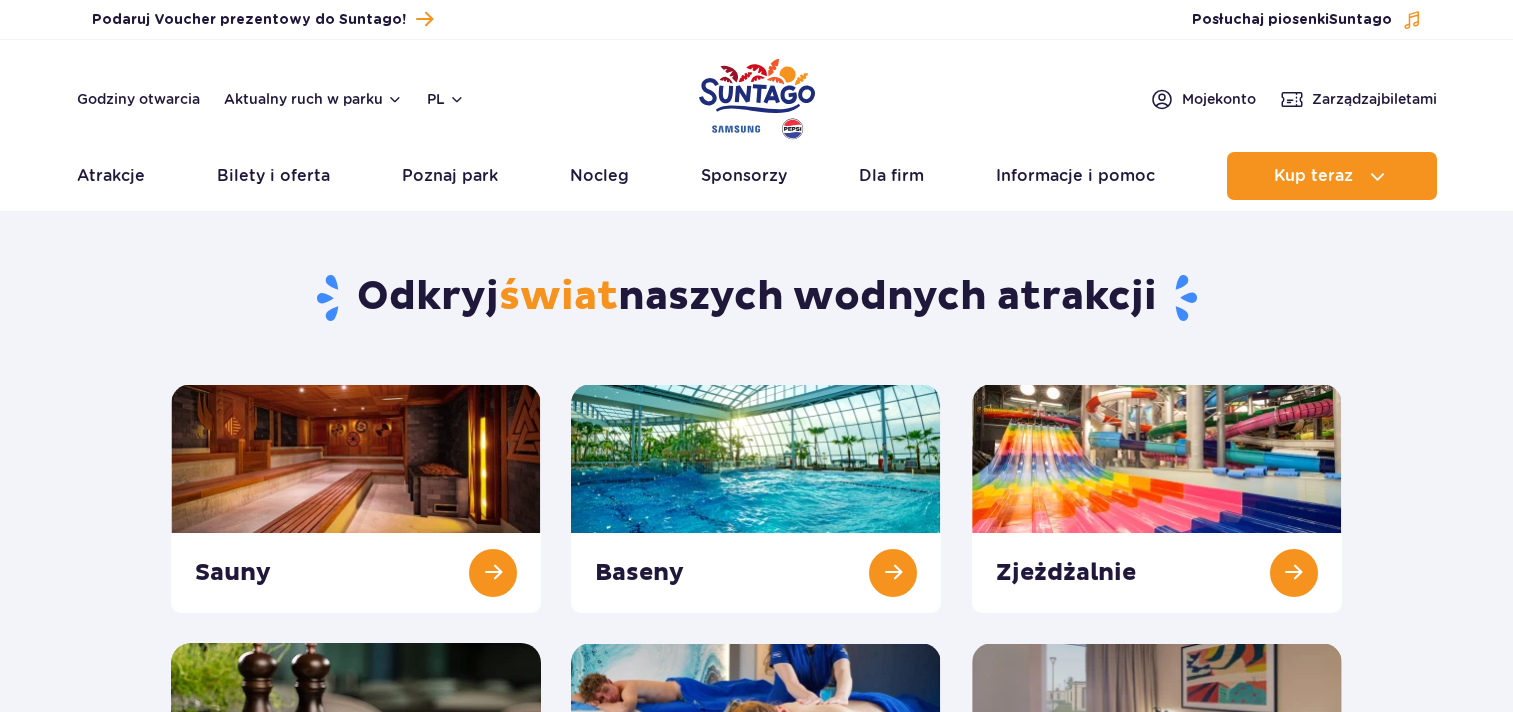 scroll, scrollTop: 0, scrollLeft: 0, axis: both 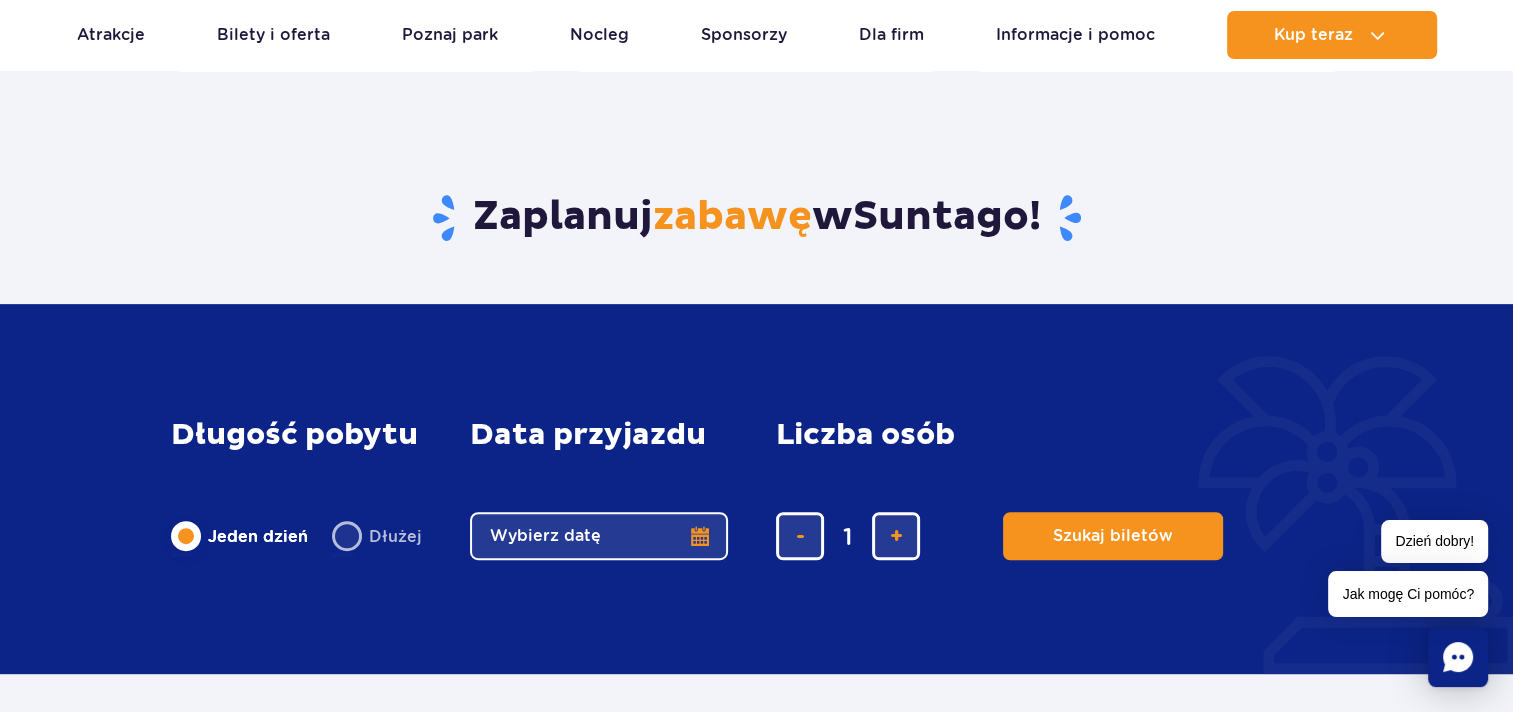 click on "Wybierz datę" at bounding box center (599, 536) 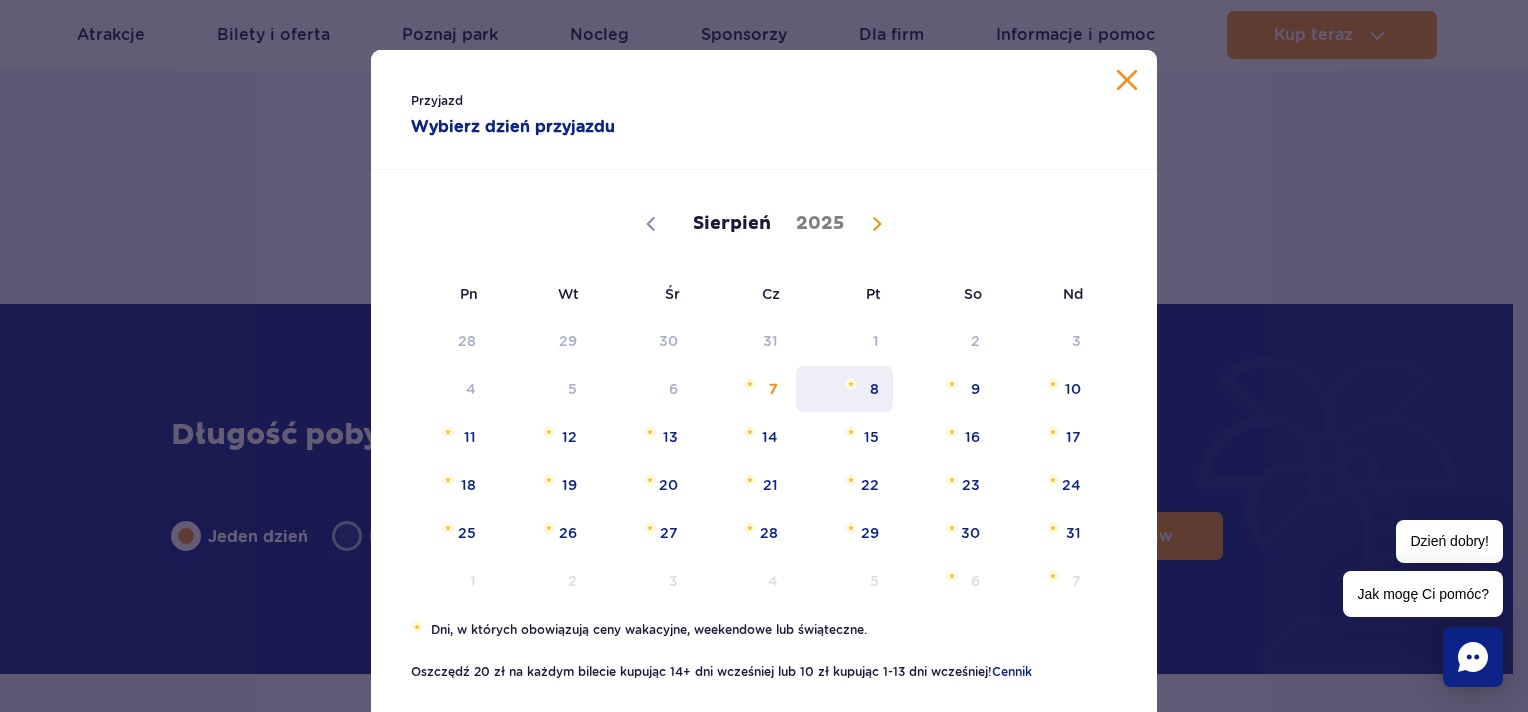 click on "8" at bounding box center [844, 389] 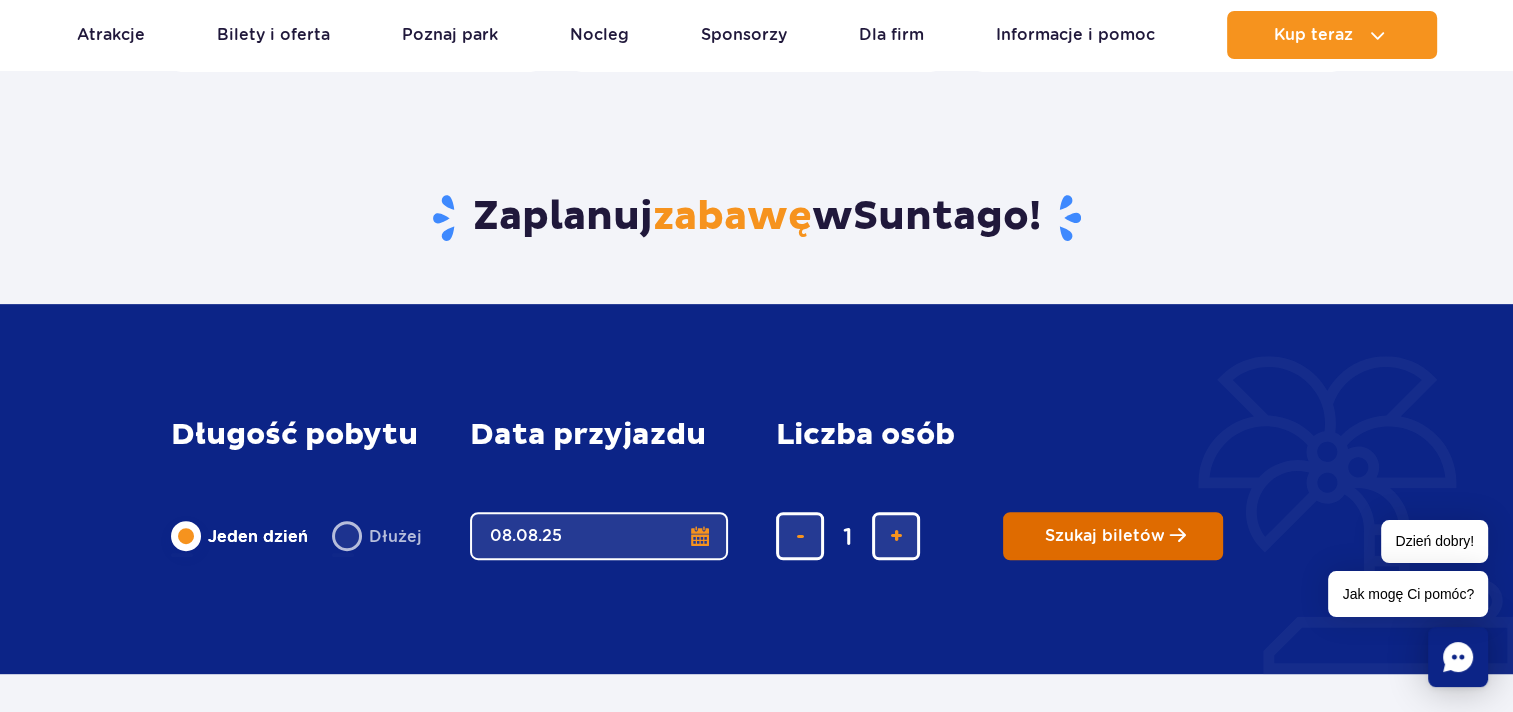 click on "Szukaj biletów" at bounding box center [1105, 536] 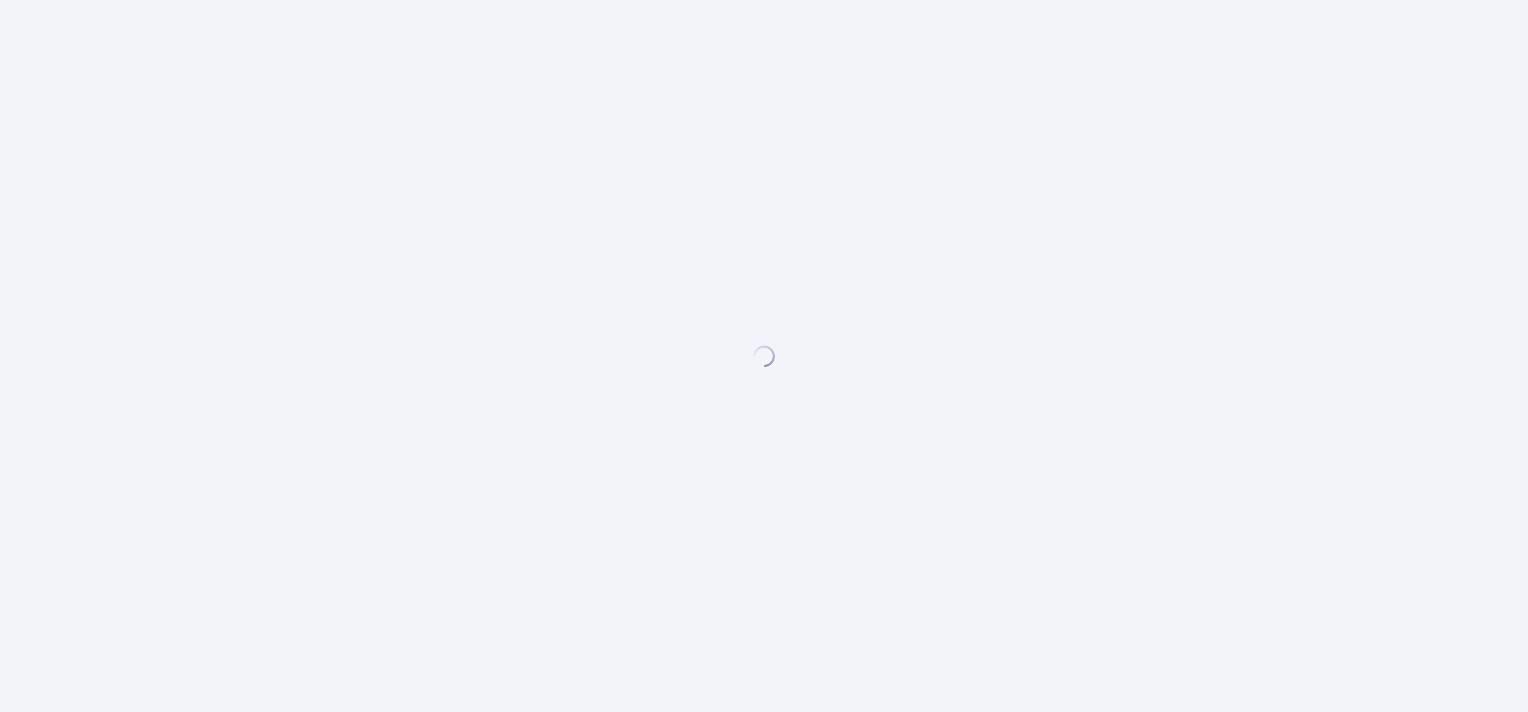 scroll, scrollTop: 0, scrollLeft: 0, axis: both 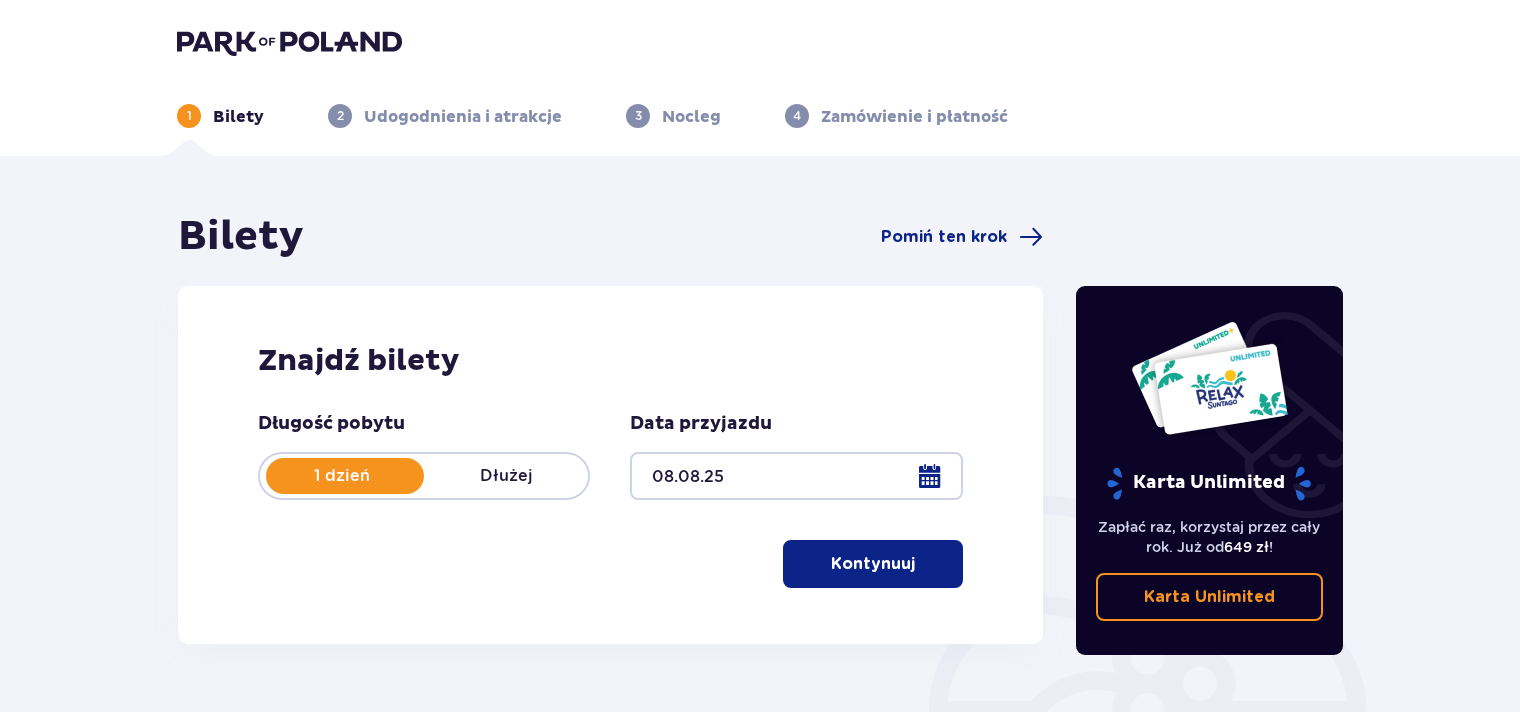 click on "Kontynuuj" at bounding box center (873, 564) 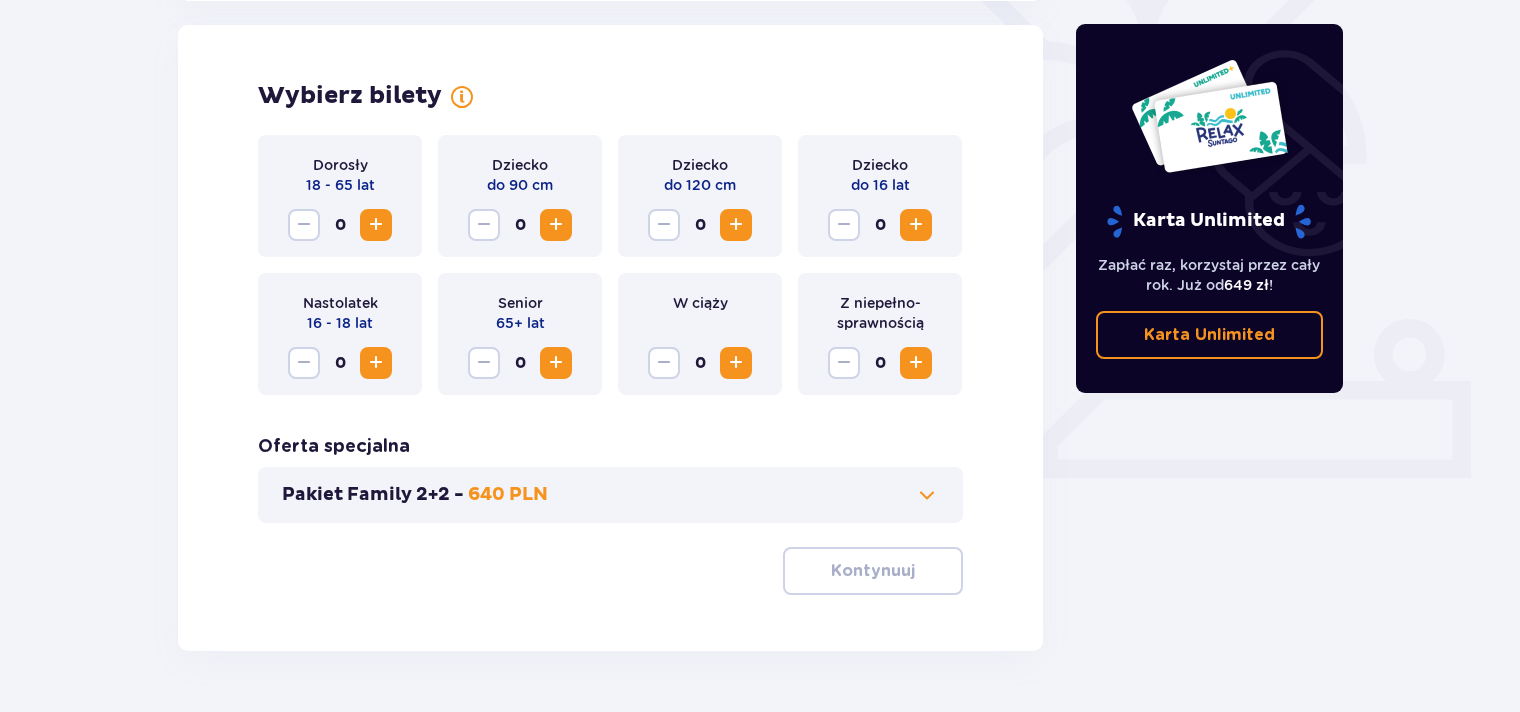 scroll, scrollTop: 556, scrollLeft: 0, axis: vertical 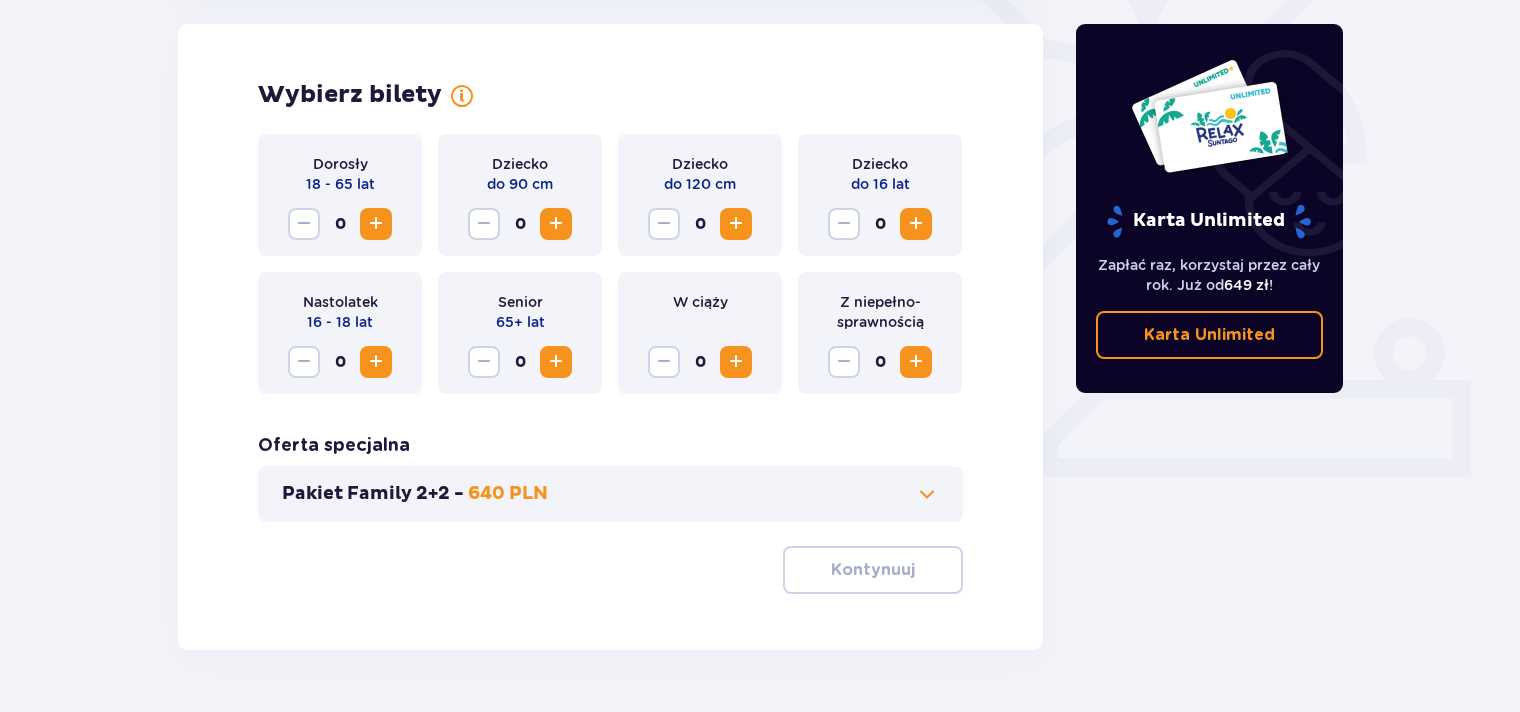 click at bounding box center (916, 224) 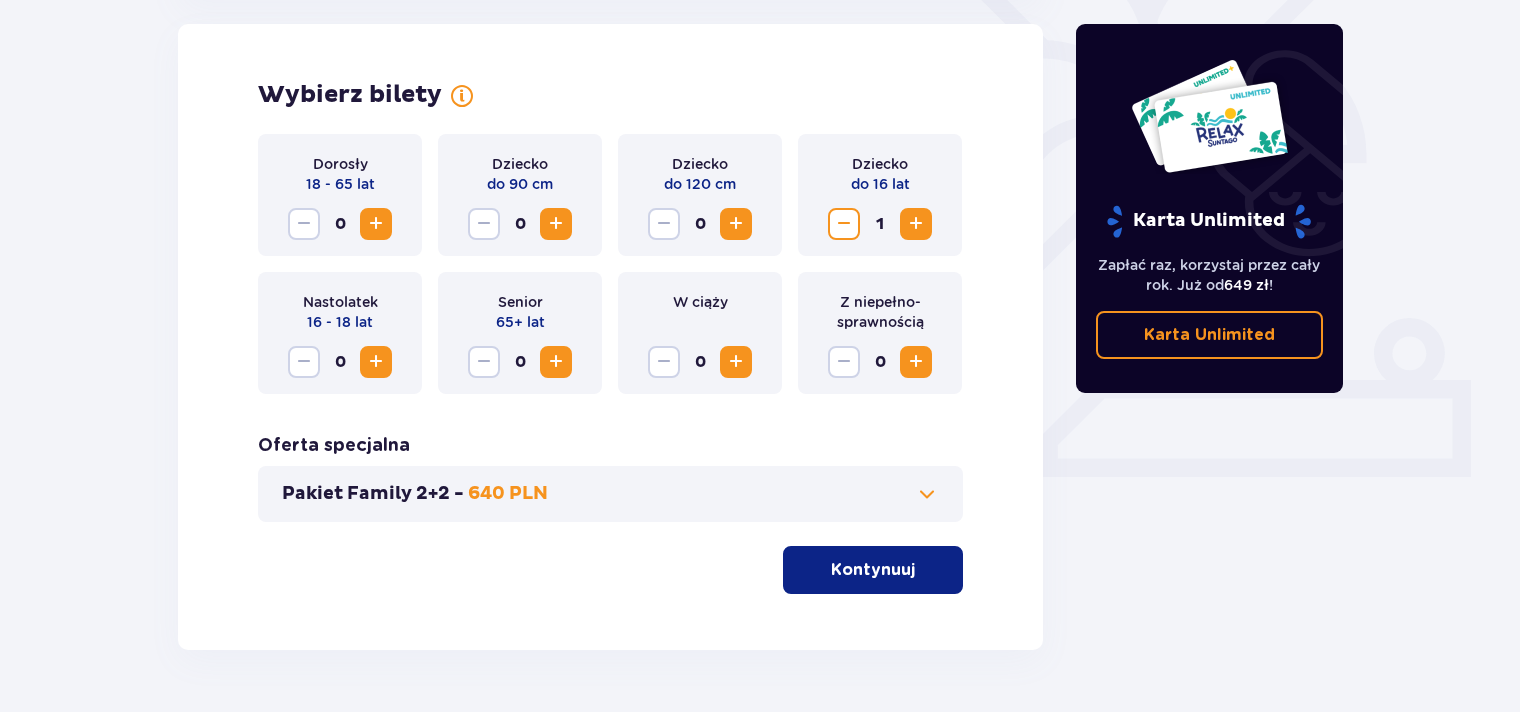 click at bounding box center [376, 224] 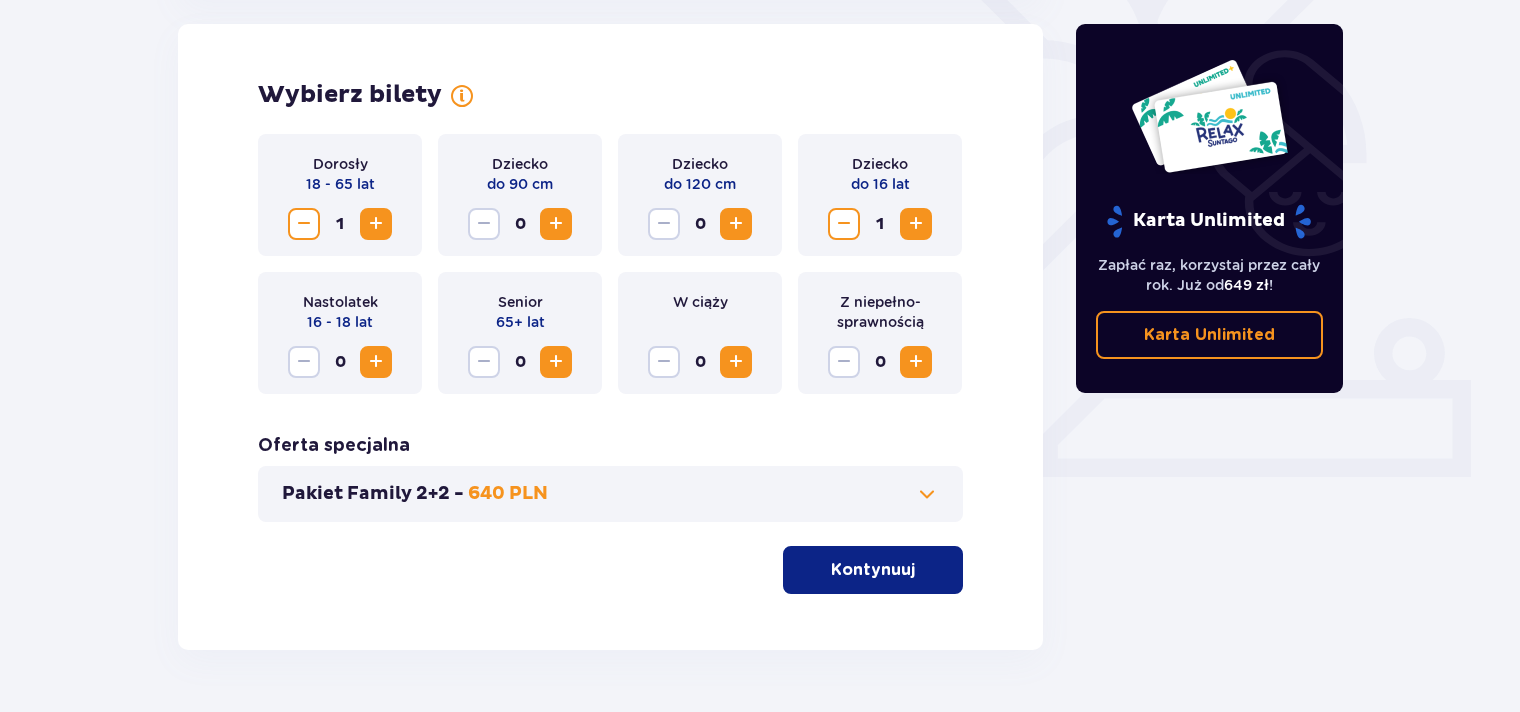 click at bounding box center [376, 224] 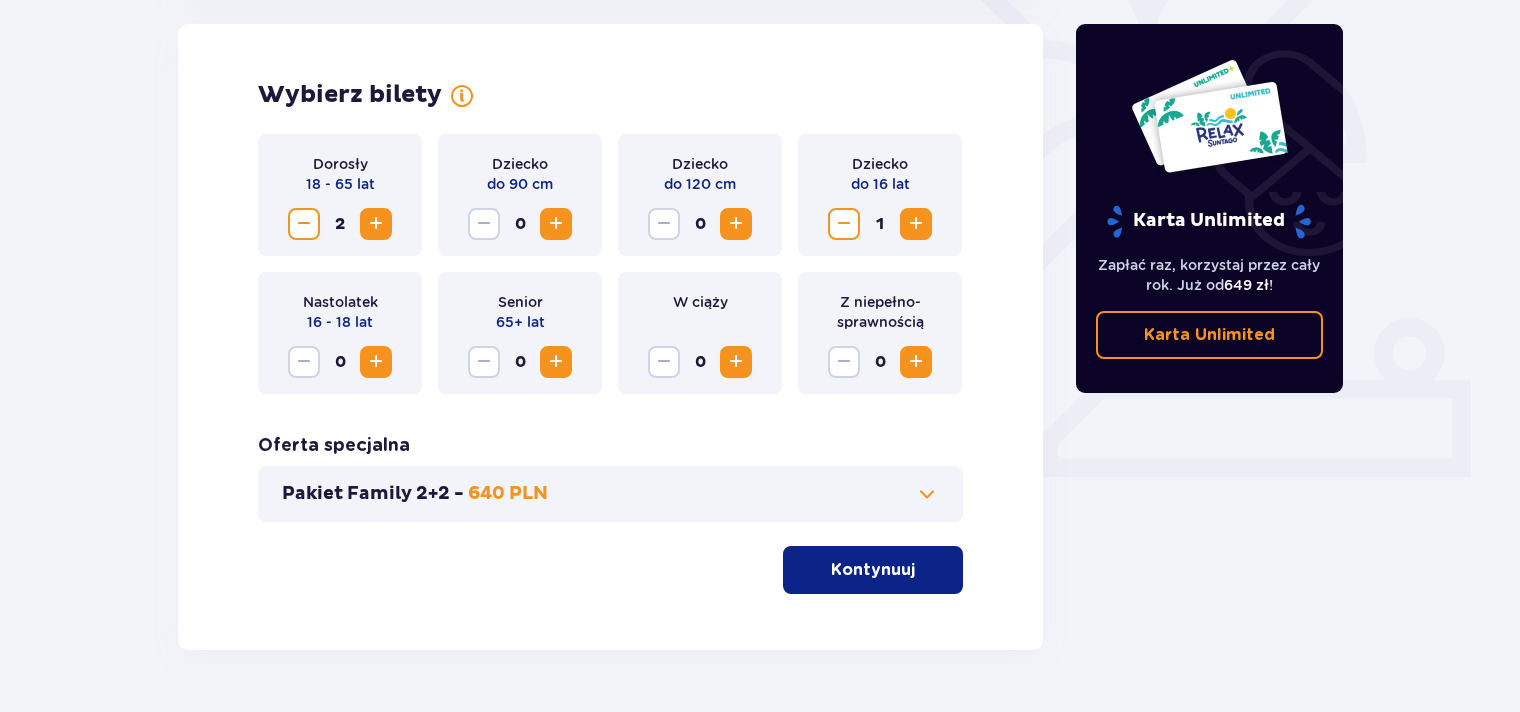 click at bounding box center (376, 224) 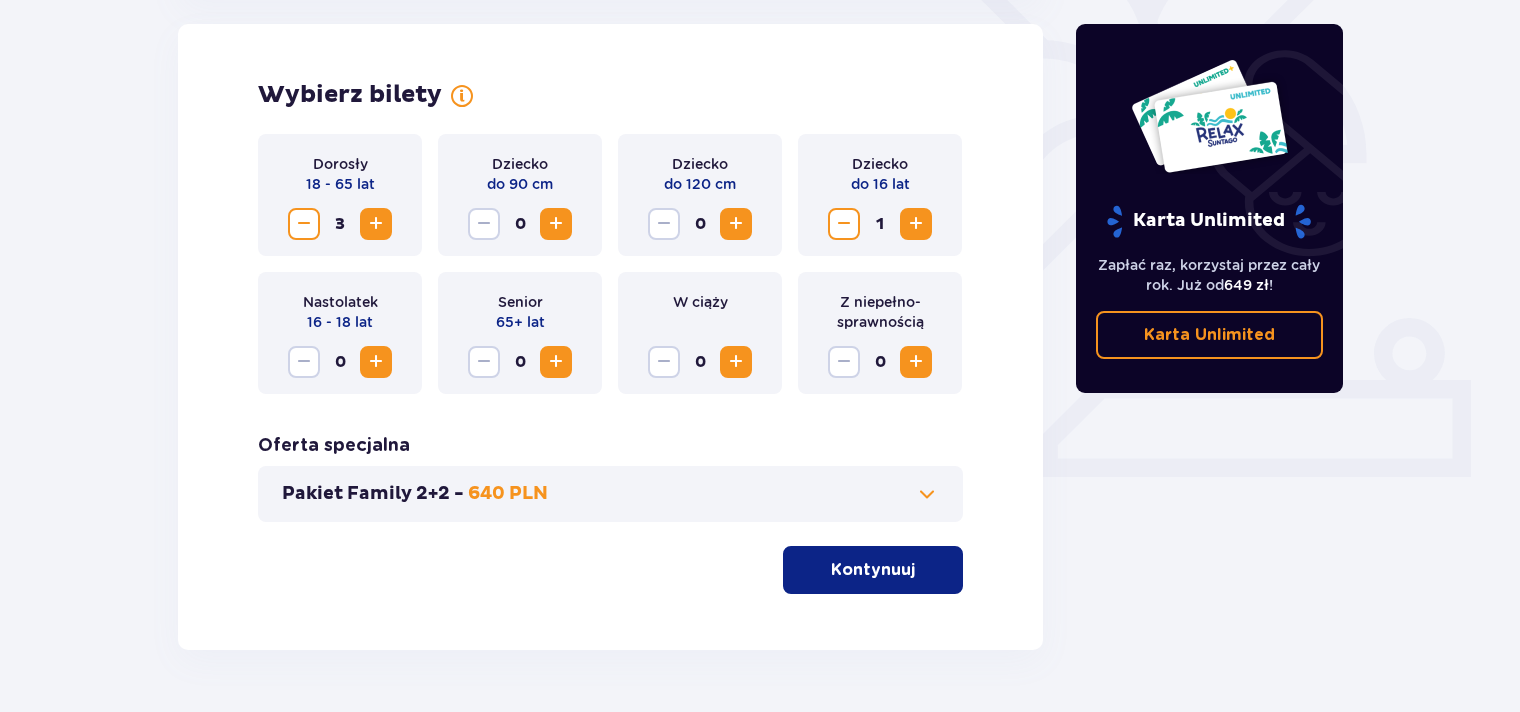 click on "Kontynuuj" at bounding box center (873, 570) 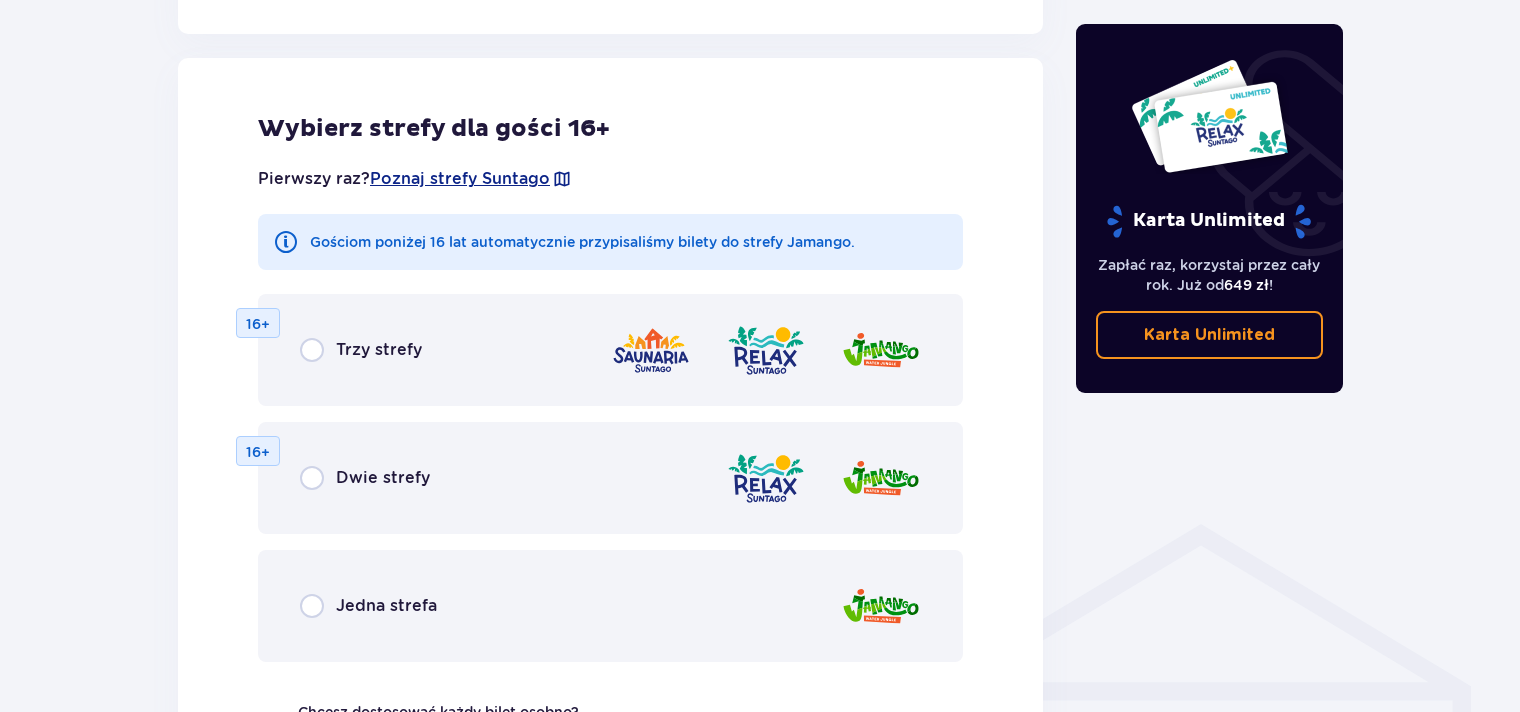 scroll, scrollTop: 1110, scrollLeft: 0, axis: vertical 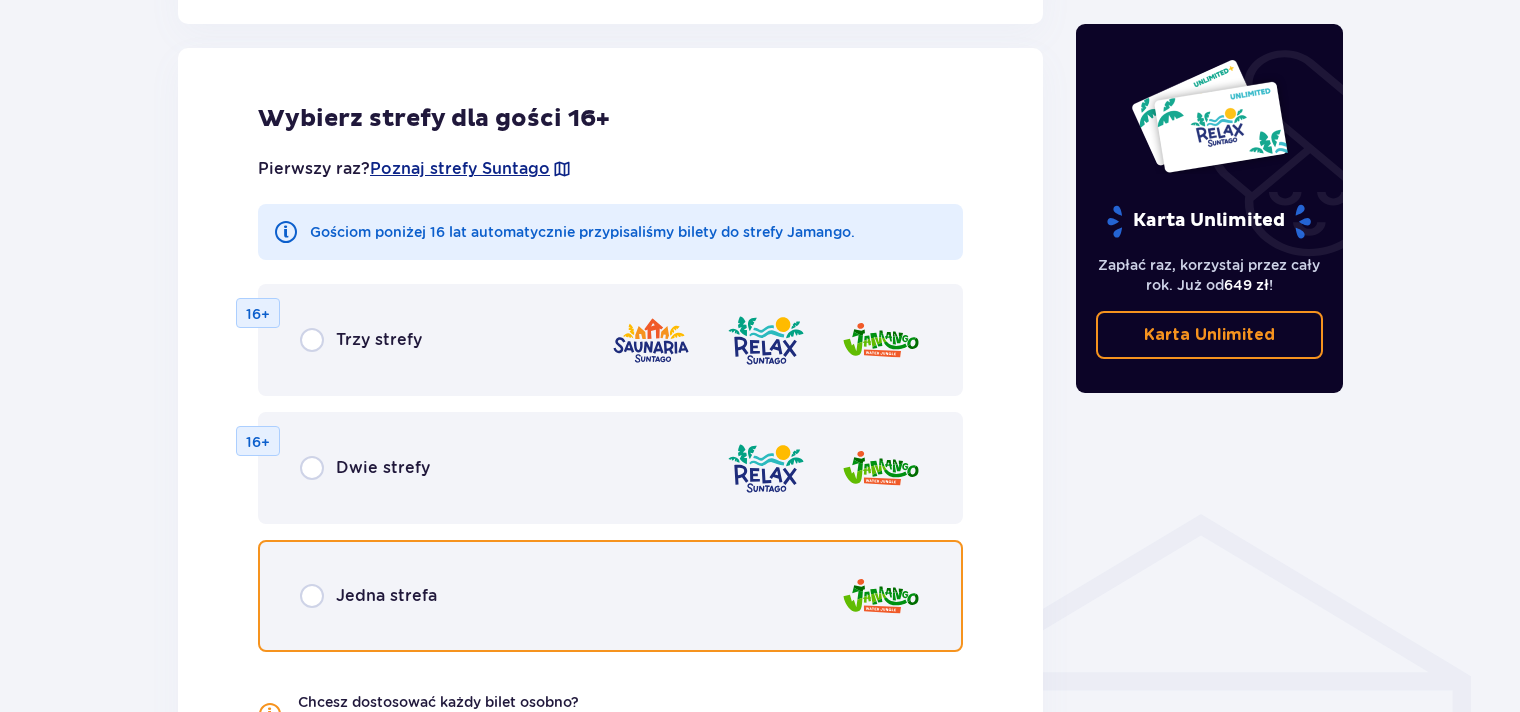 click at bounding box center (312, 596) 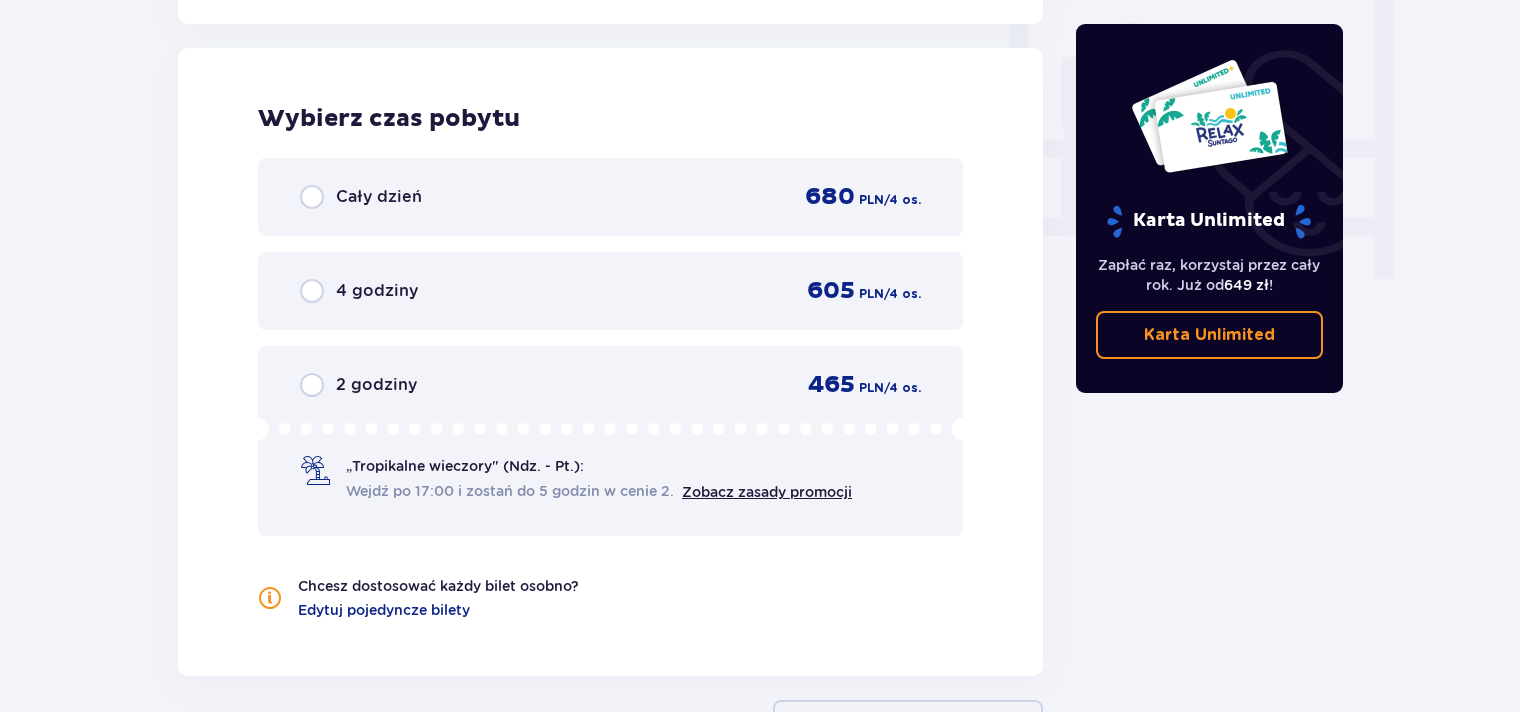 scroll, scrollTop: 1880, scrollLeft: 0, axis: vertical 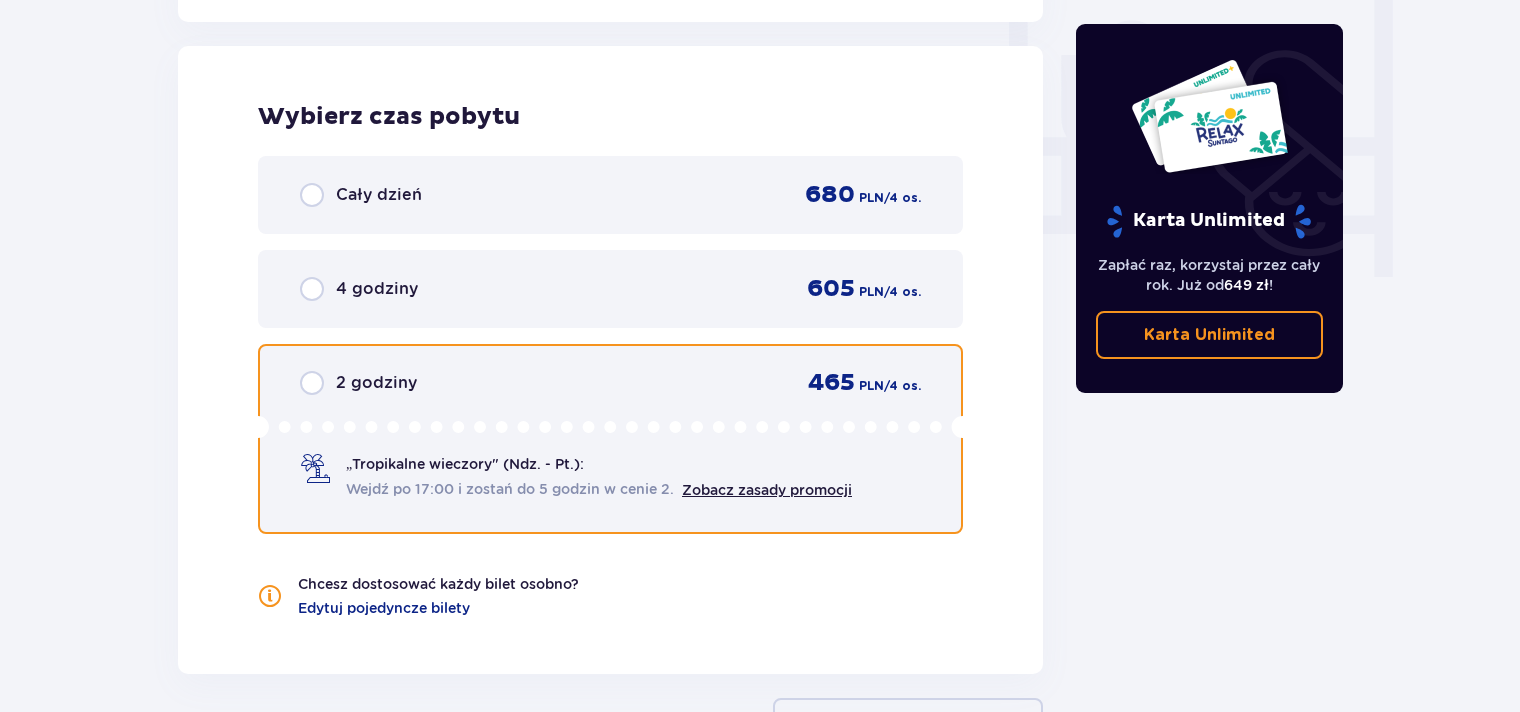 click at bounding box center (312, 383) 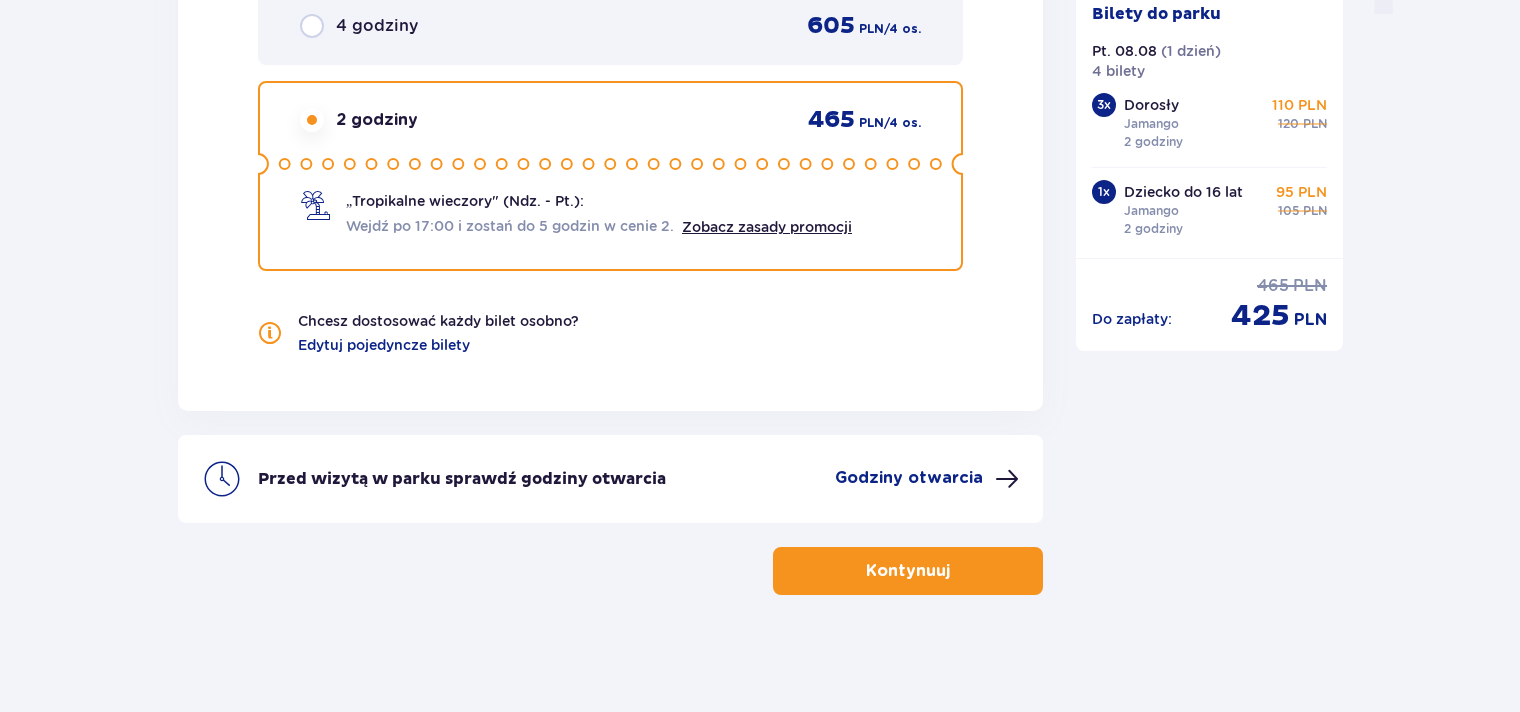 scroll, scrollTop: 2144, scrollLeft: 0, axis: vertical 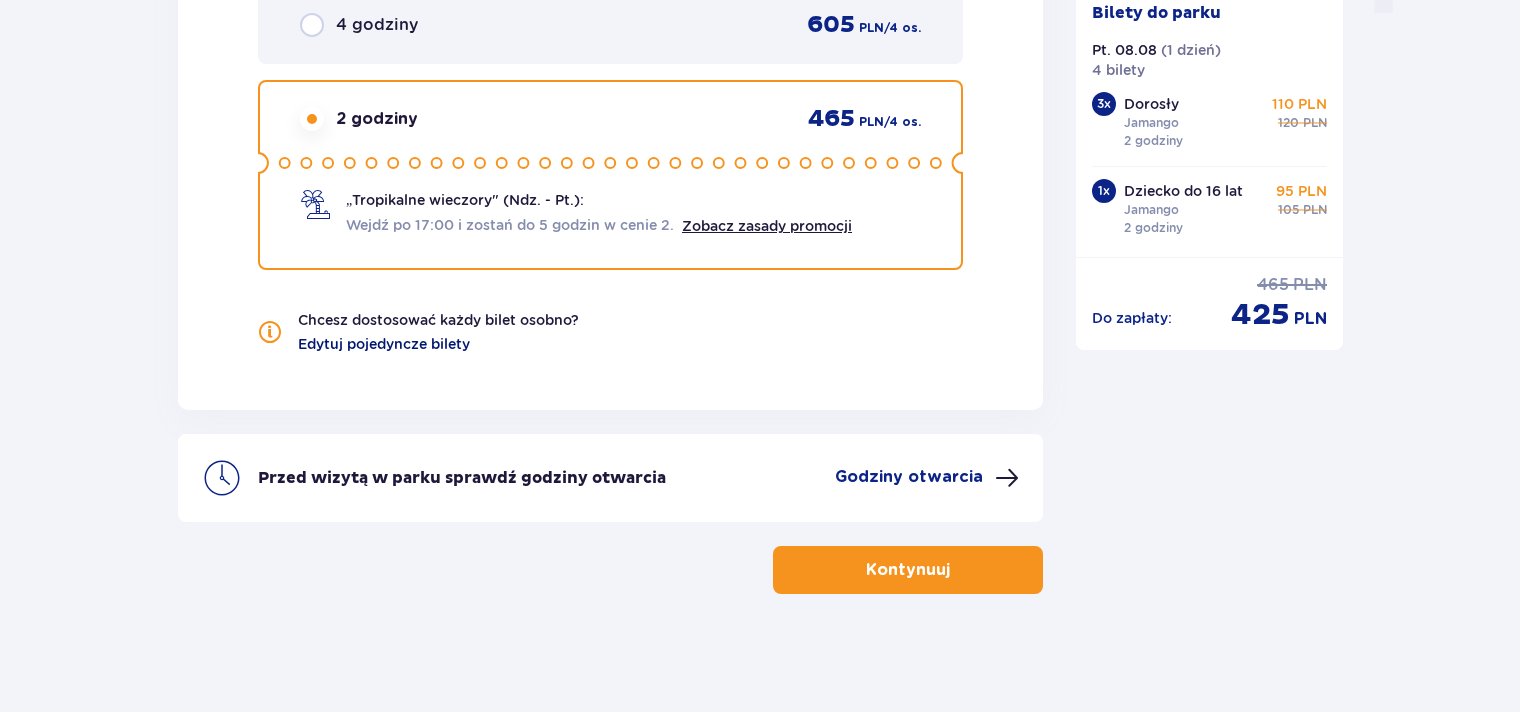 click on "Edytuj pojedyncze bilety" at bounding box center (384, 344) 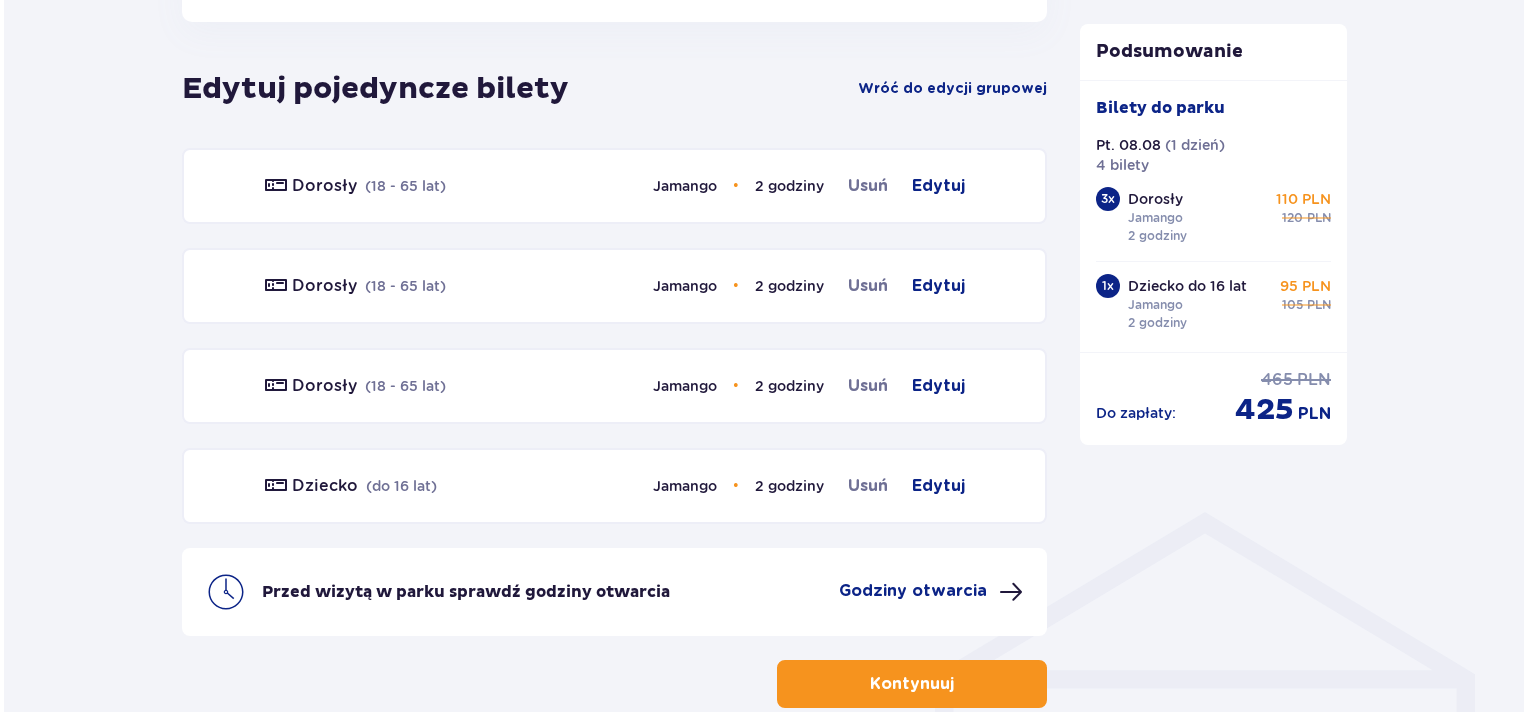 scroll, scrollTop: 1110, scrollLeft: 0, axis: vertical 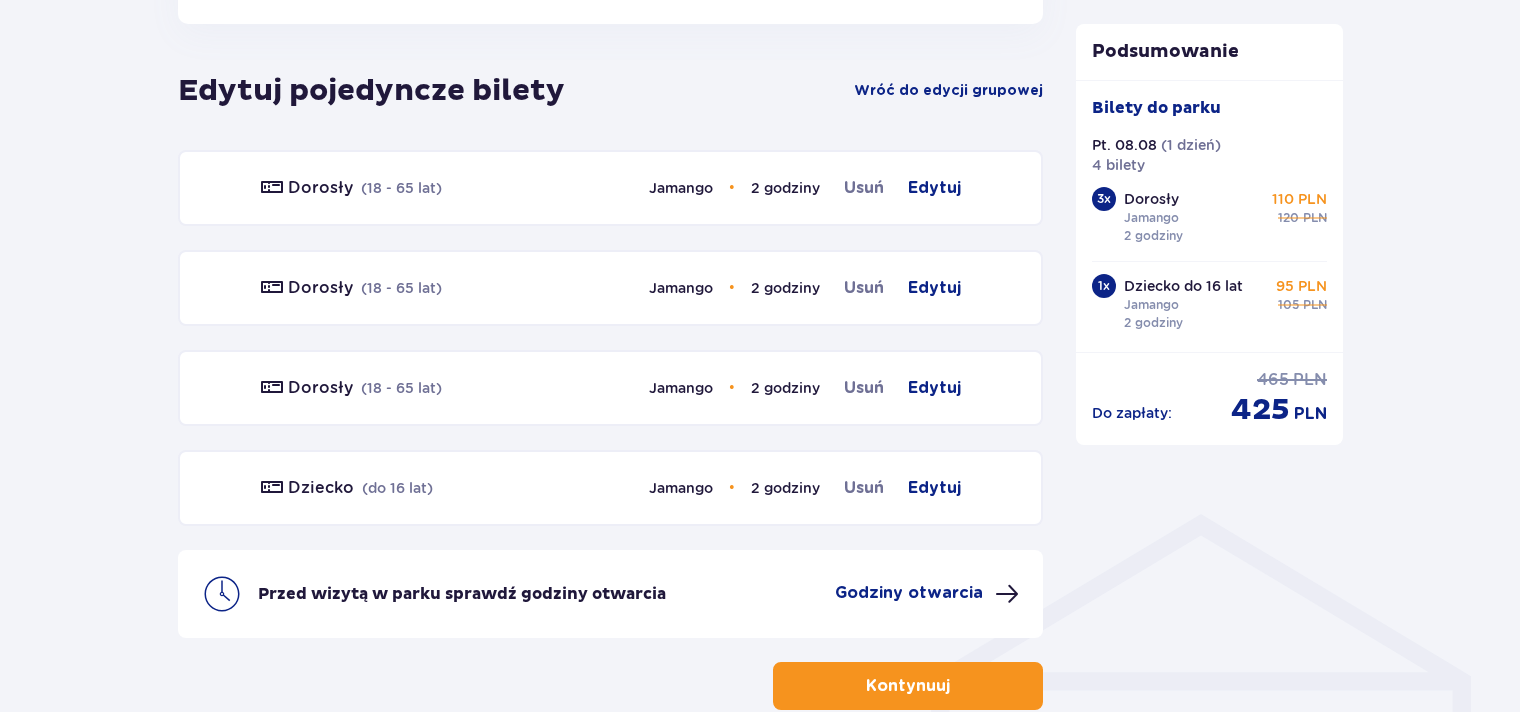 click on "Godziny otwarcia" at bounding box center [927, 594] 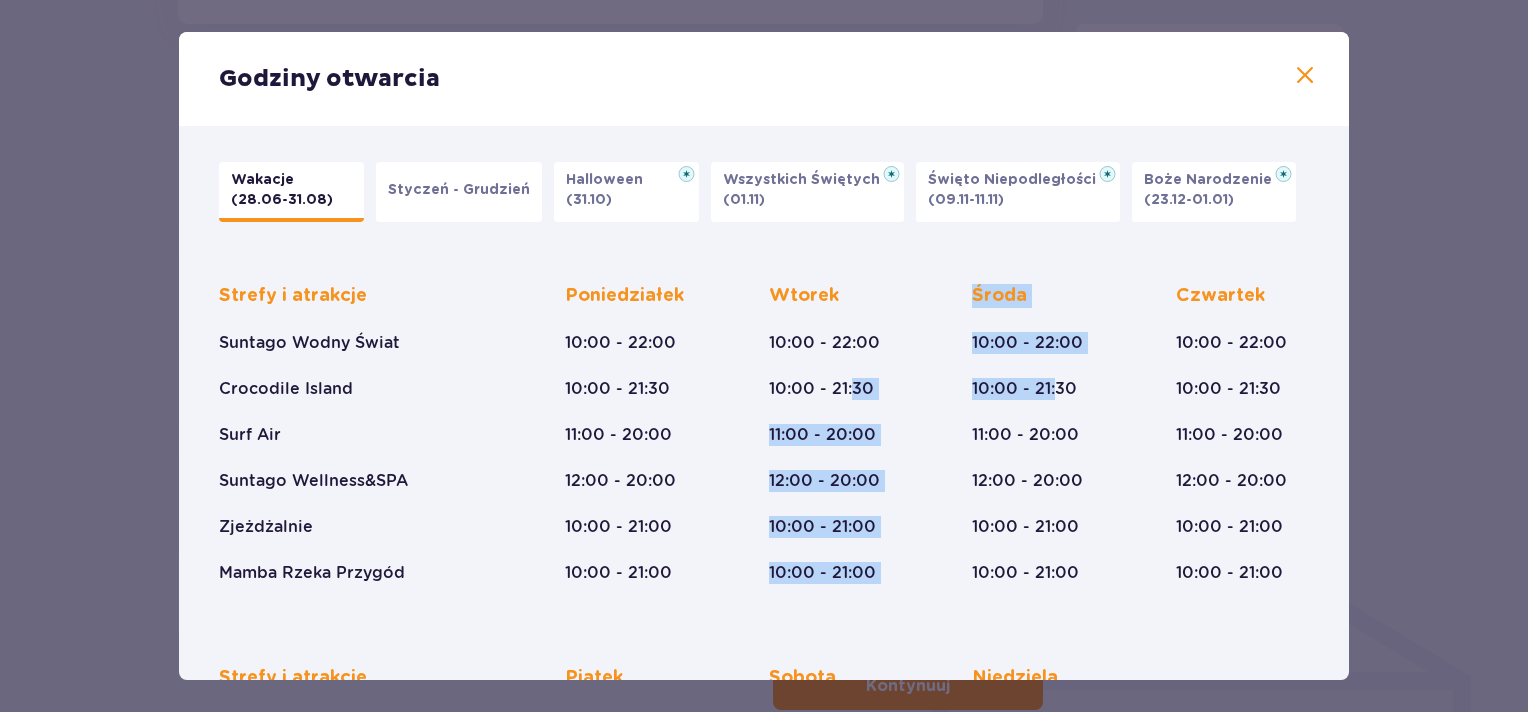 drag, startPoint x: 1047, startPoint y: 403, endPoint x: 848, endPoint y: 388, distance: 199.56453 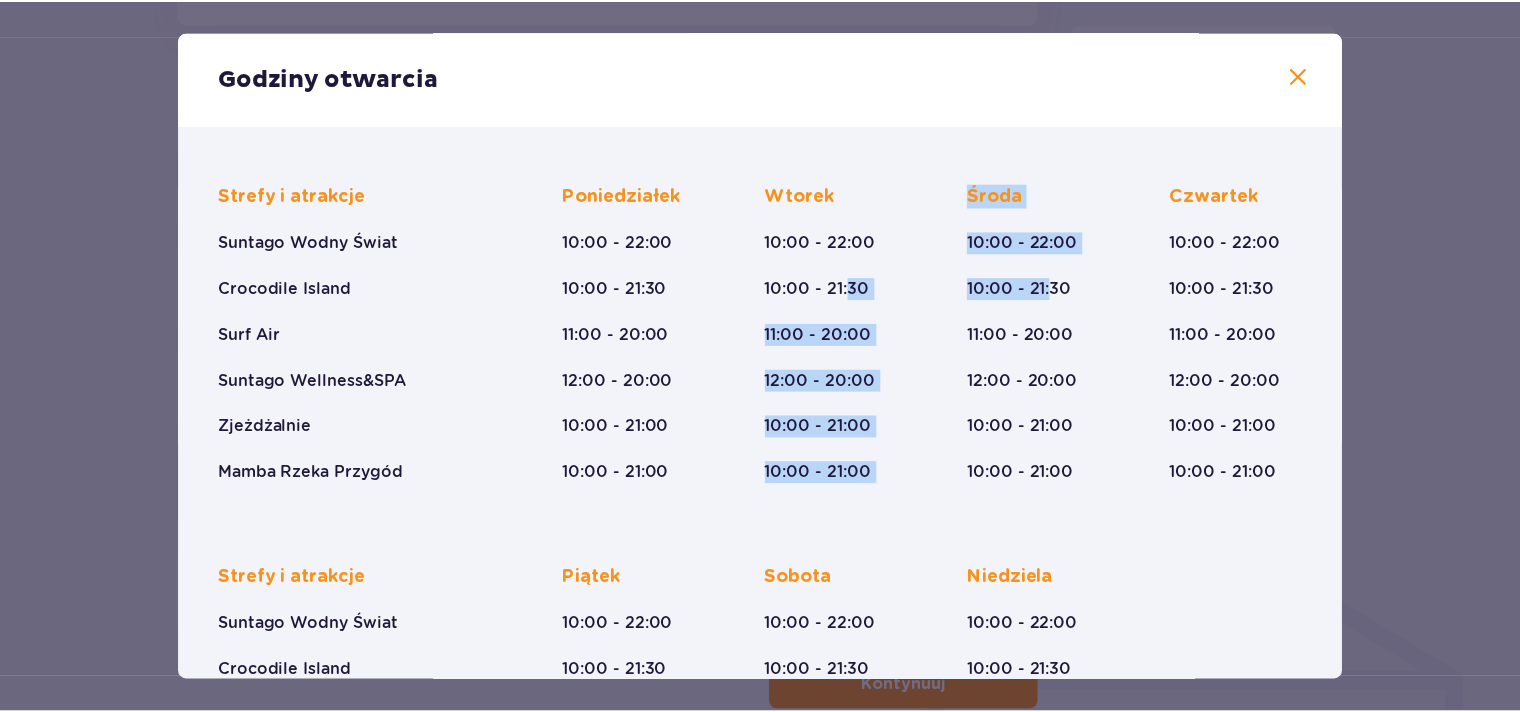 scroll, scrollTop: 326, scrollLeft: 0, axis: vertical 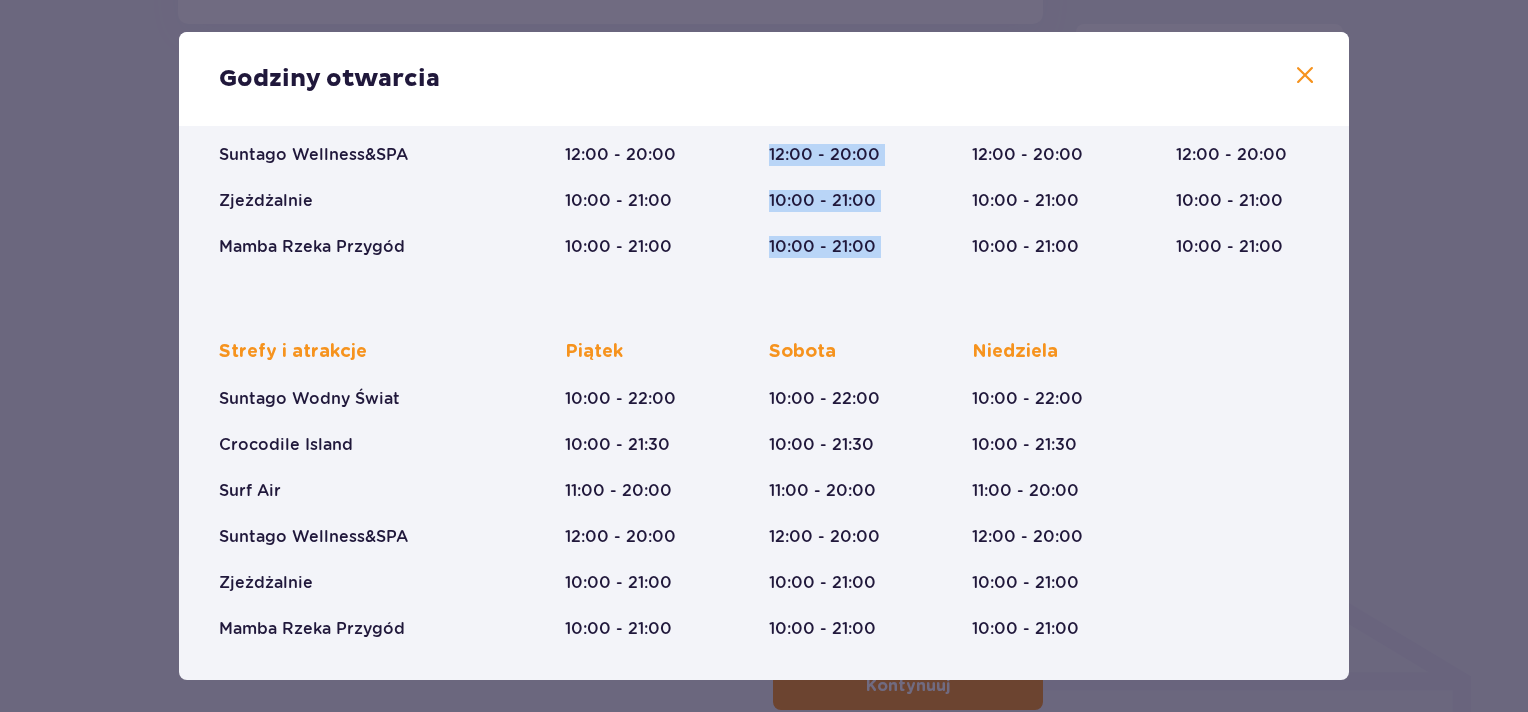 click at bounding box center [1305, 76] 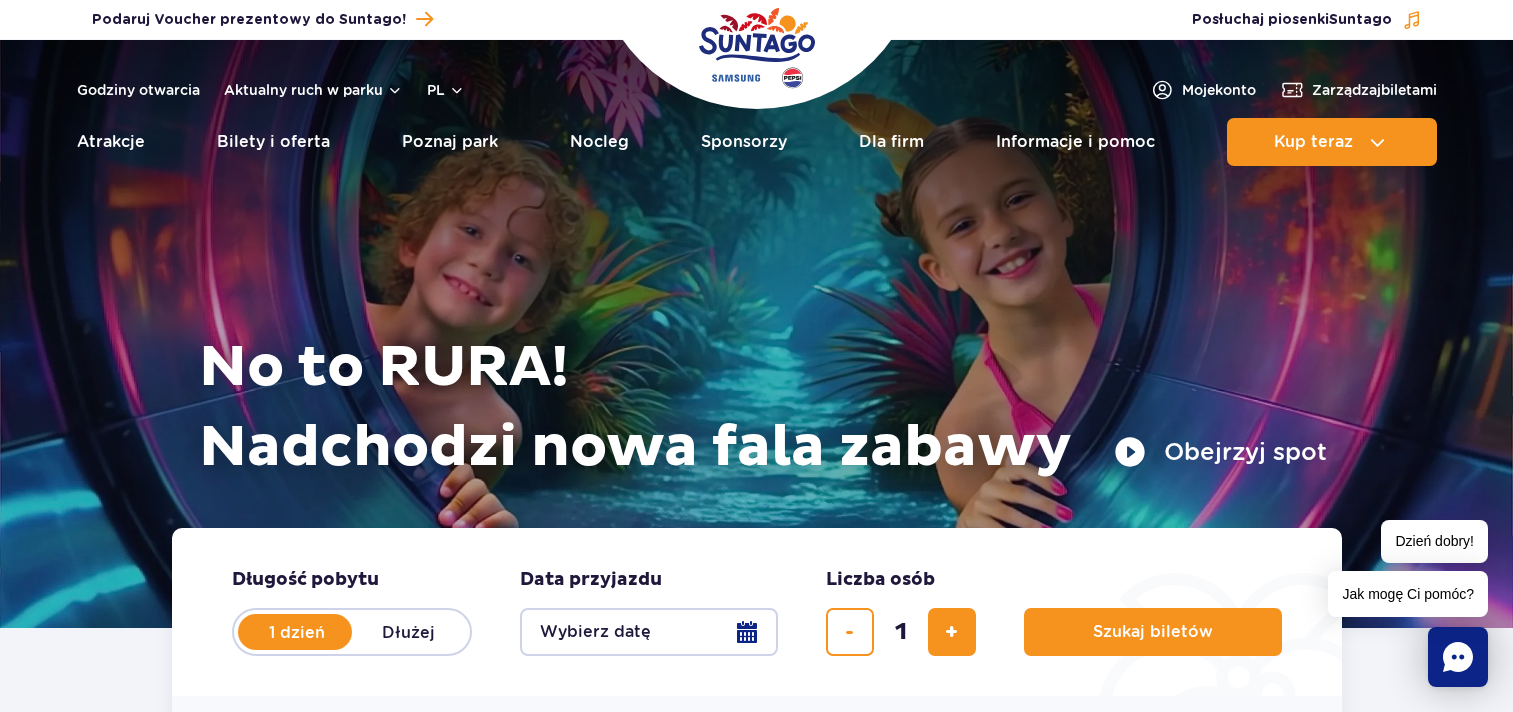 scroll, scrollTop: 0, scrollLeft: 0, axis: both 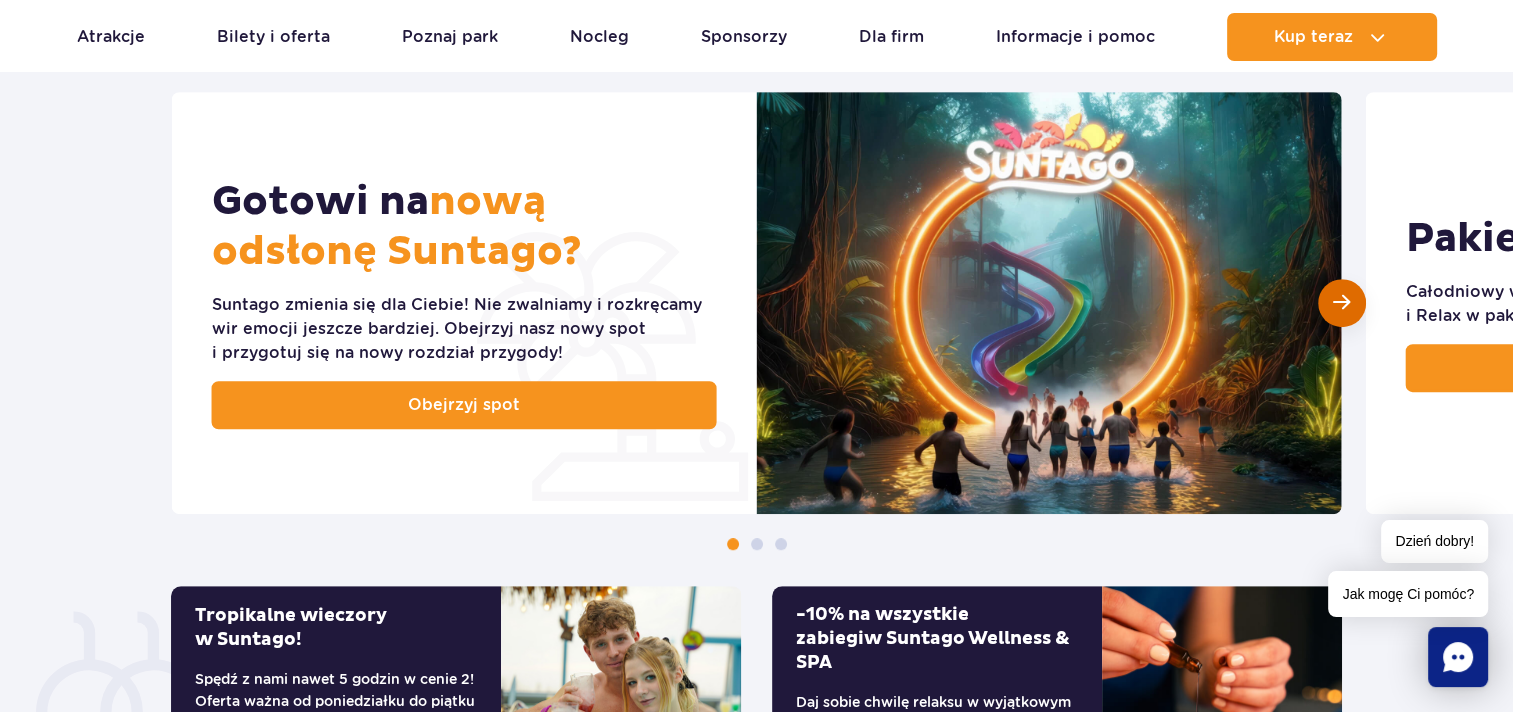 click at bounding box center (1342, 303) 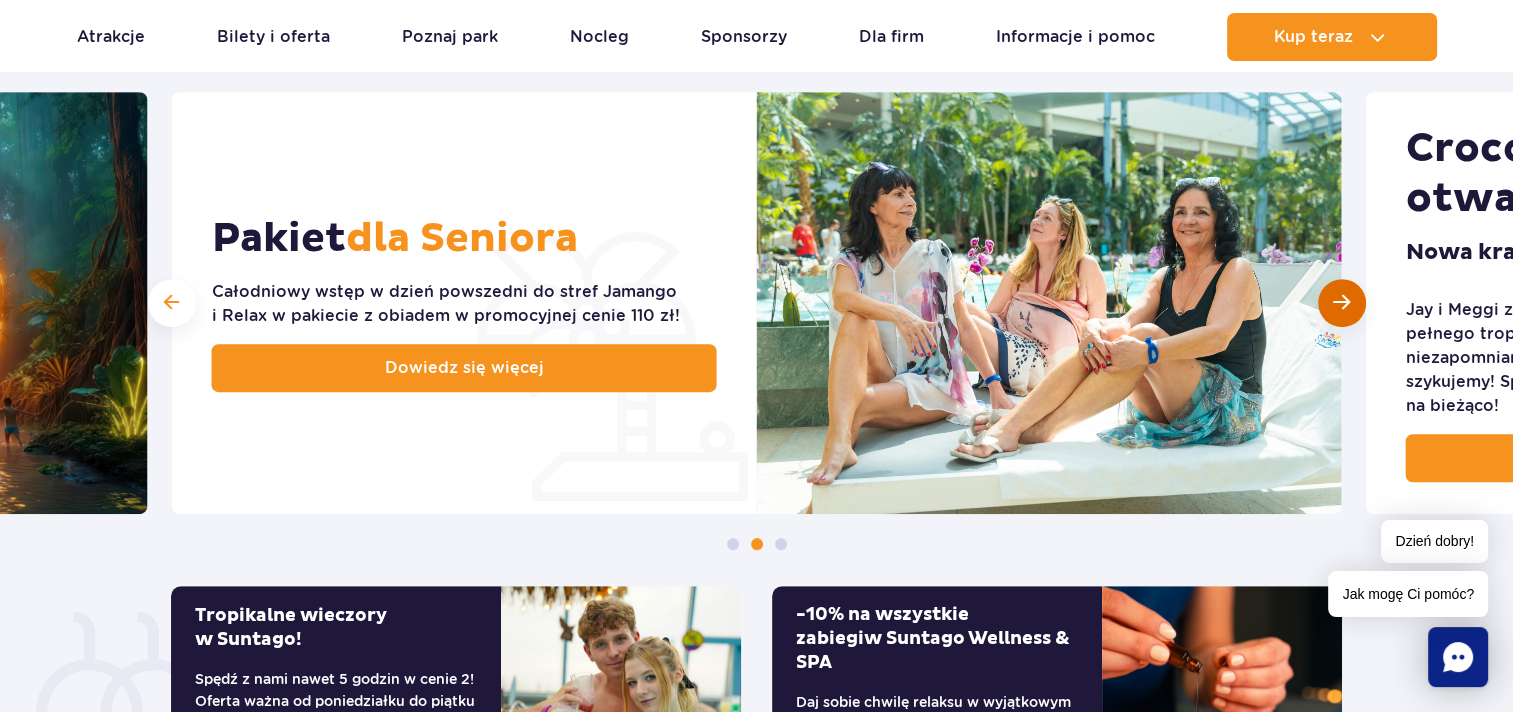 click at bounding box center (1342, 303) 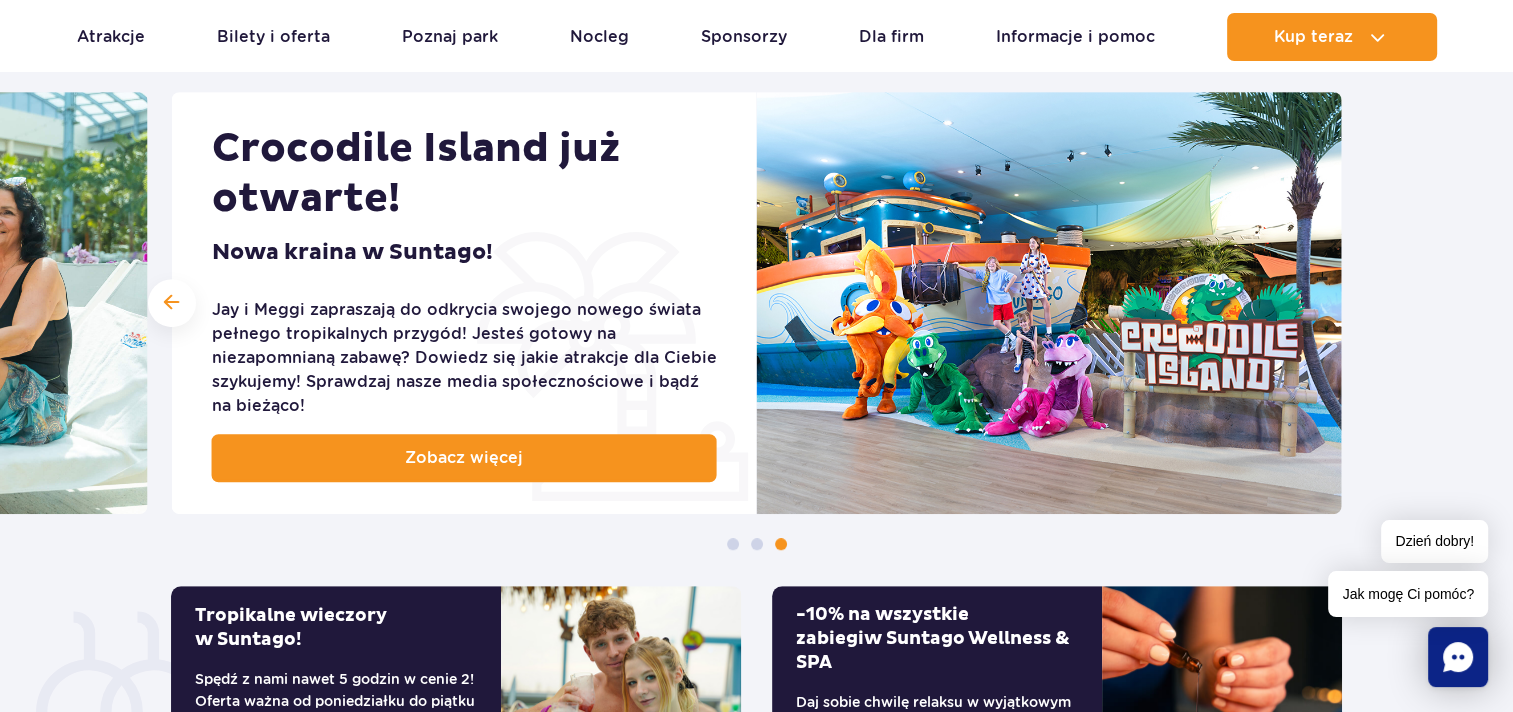 click at bounding box center [1049, 303] 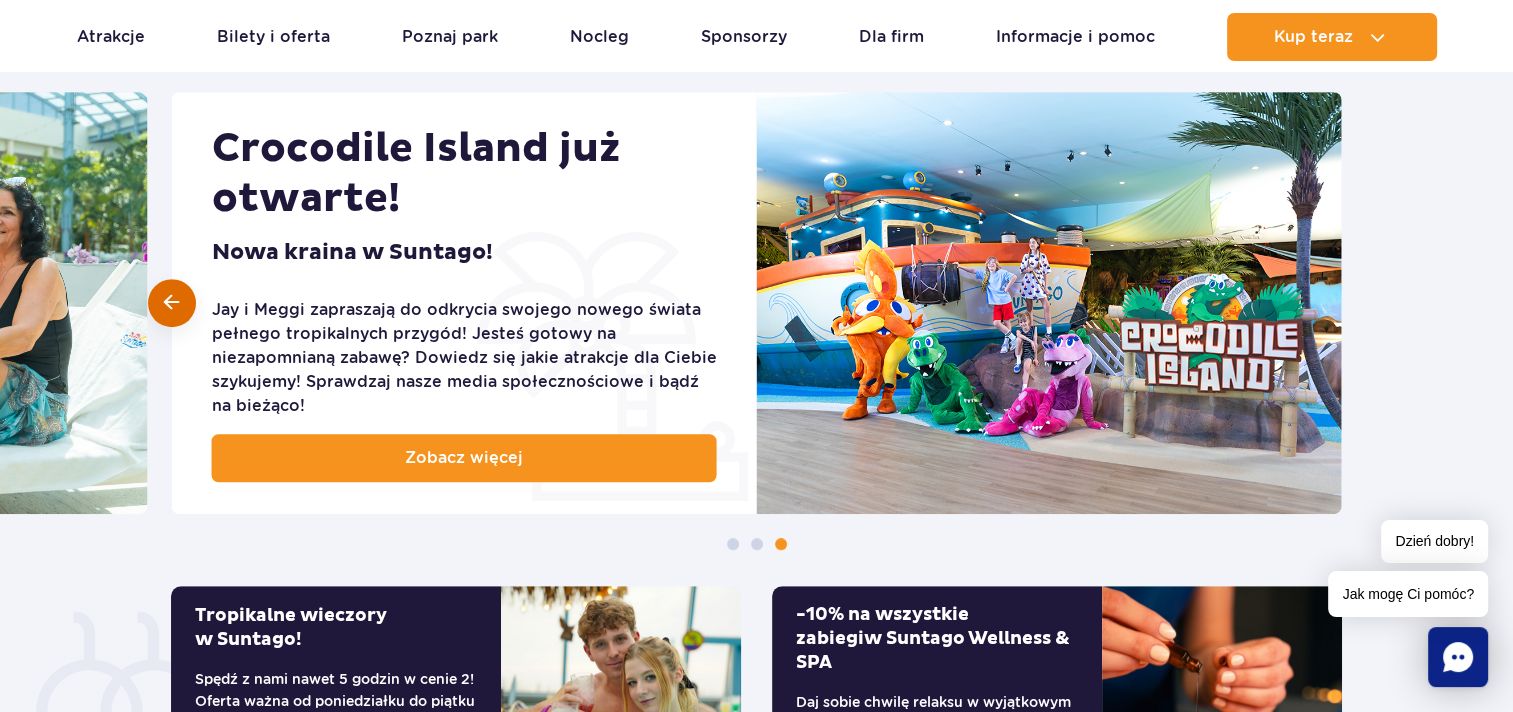click at bounding box center [172, 303] 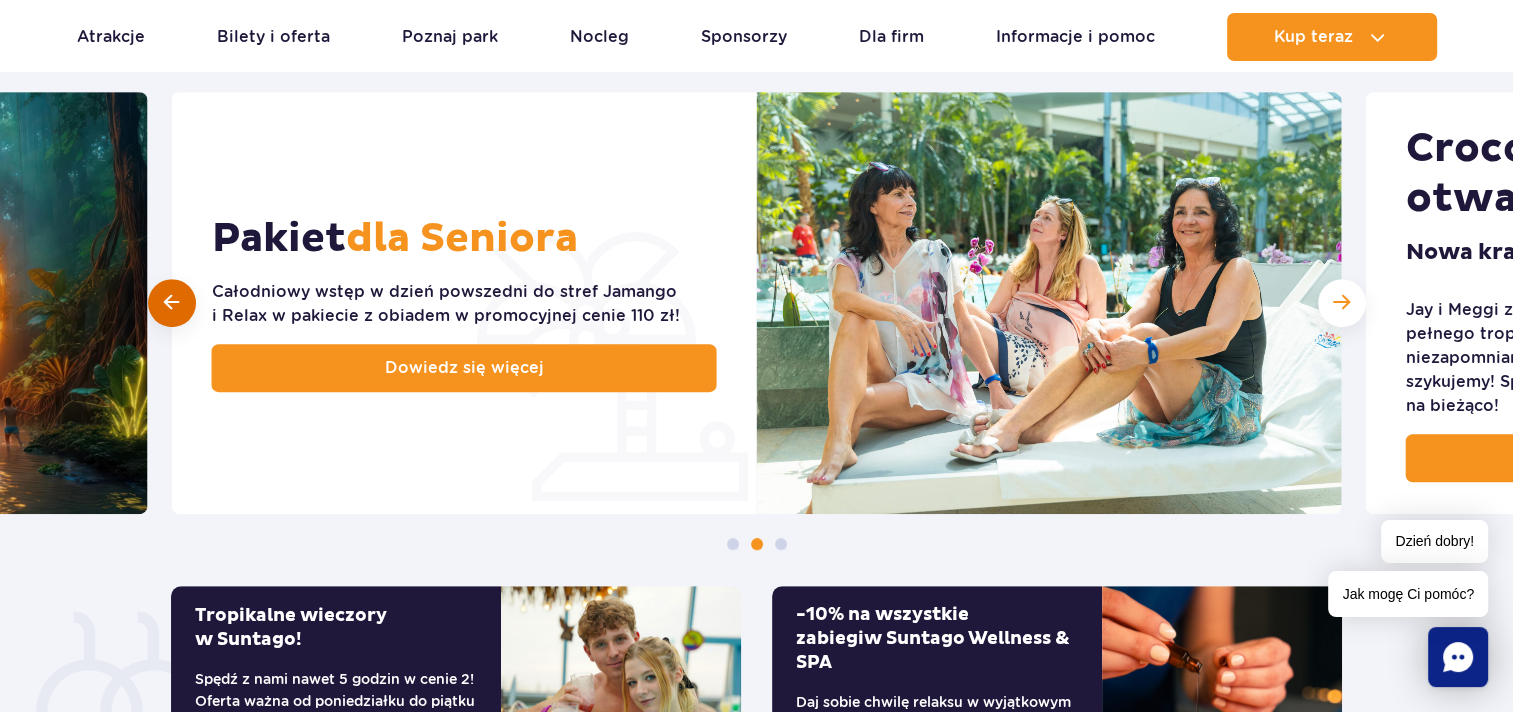 click at bounding box center [172, 303] 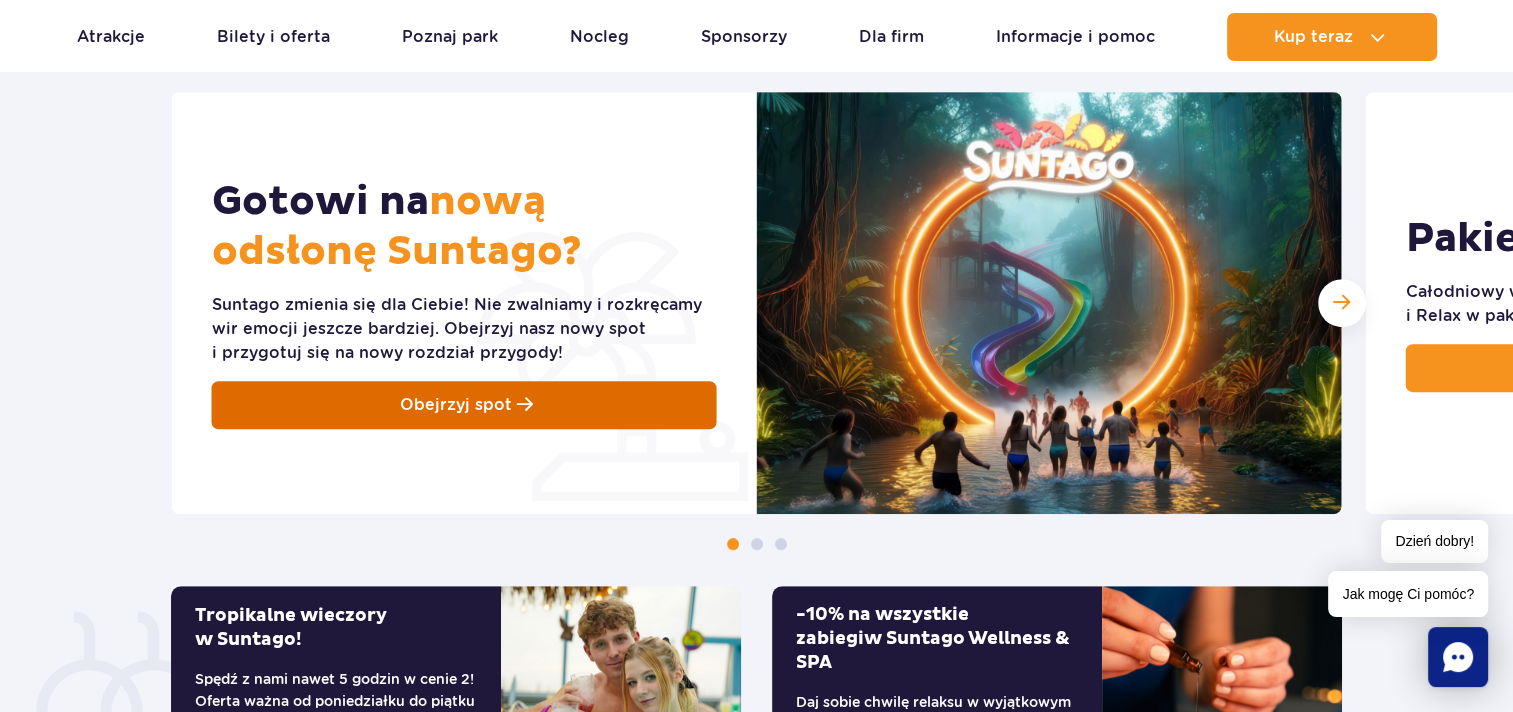 click on "Obejrzyj spot" at bounding box center (456, 405) 